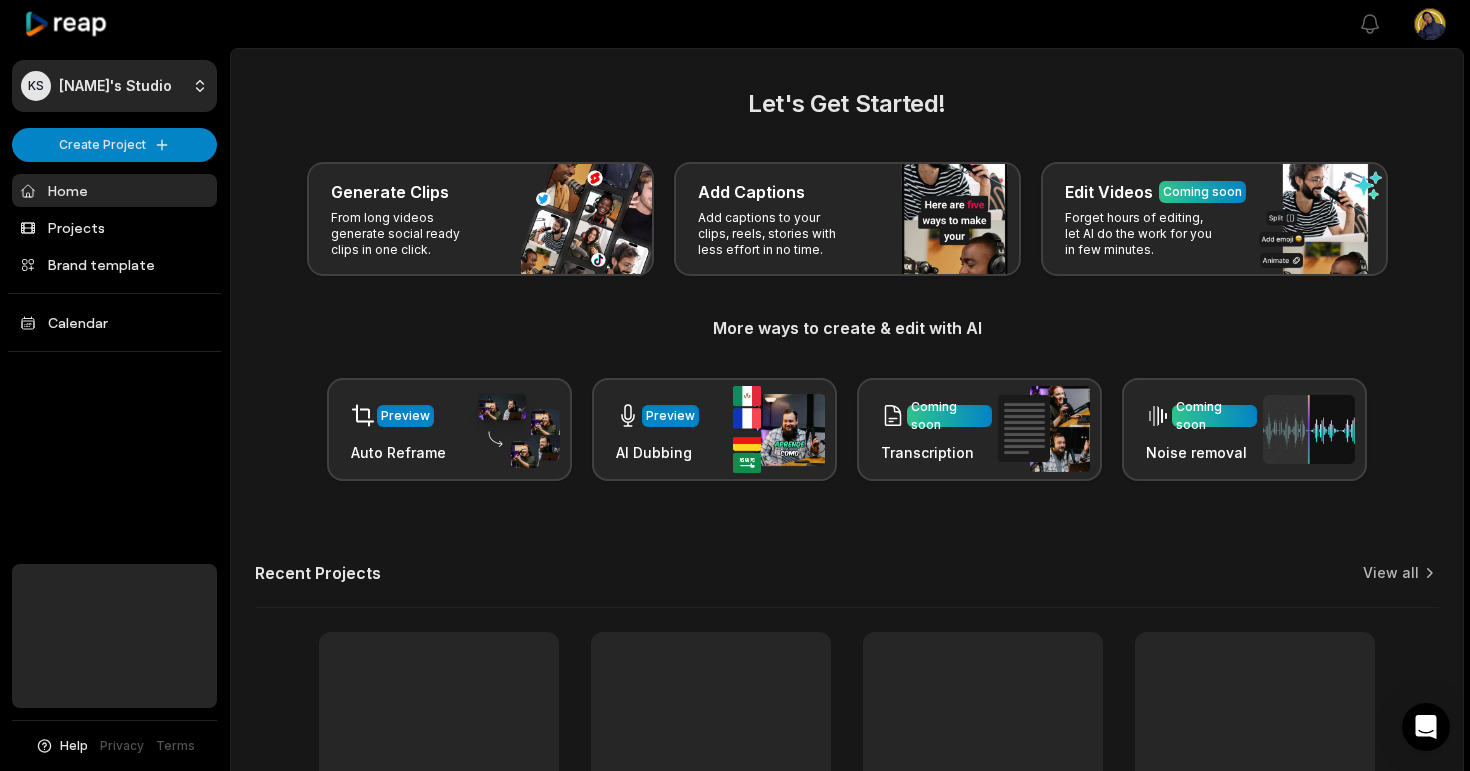 scroll, scrollTop: 0, scrollLeft: 0, axis: both 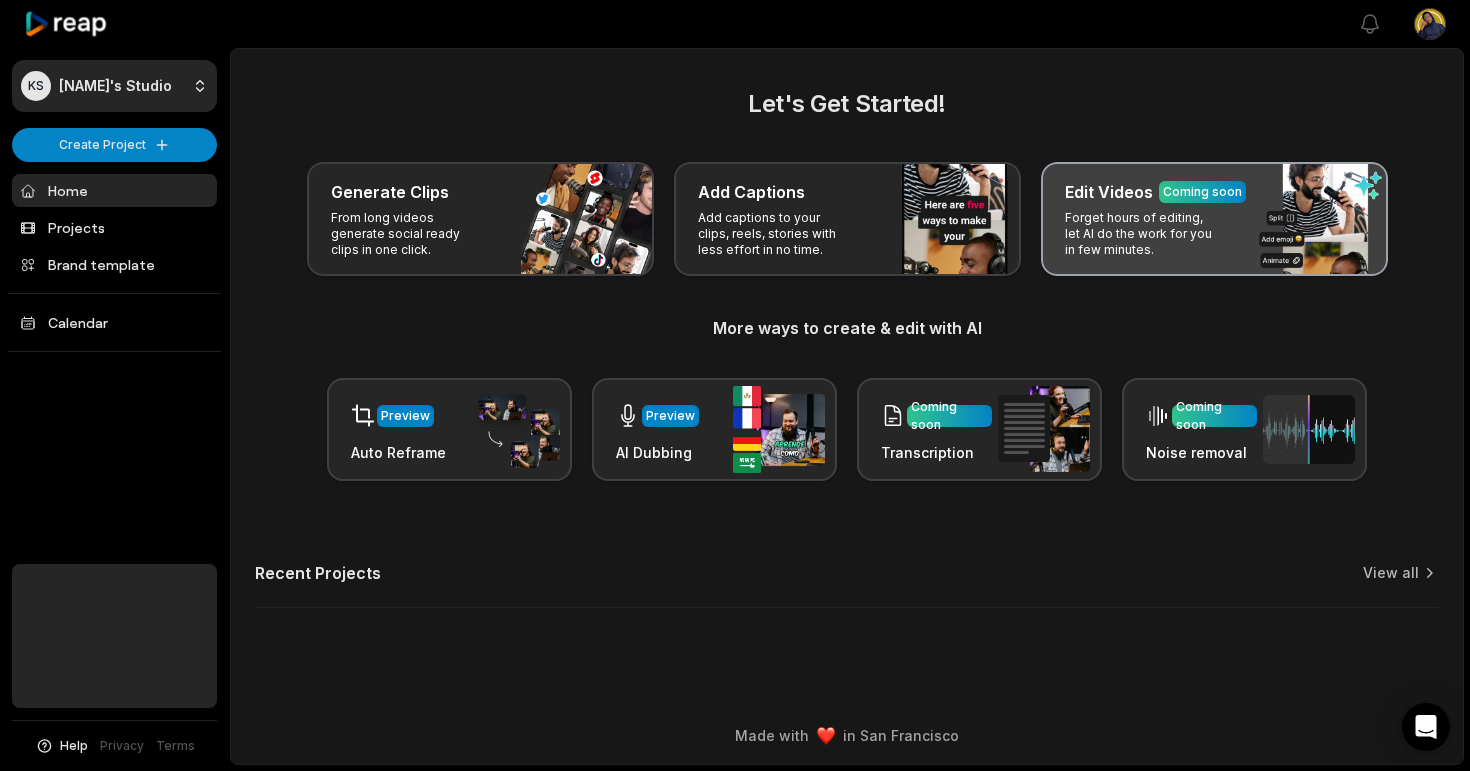 click on "Forget hours of editing, let AI do the work for you in few minutes." at bounding box center [1142, 234] 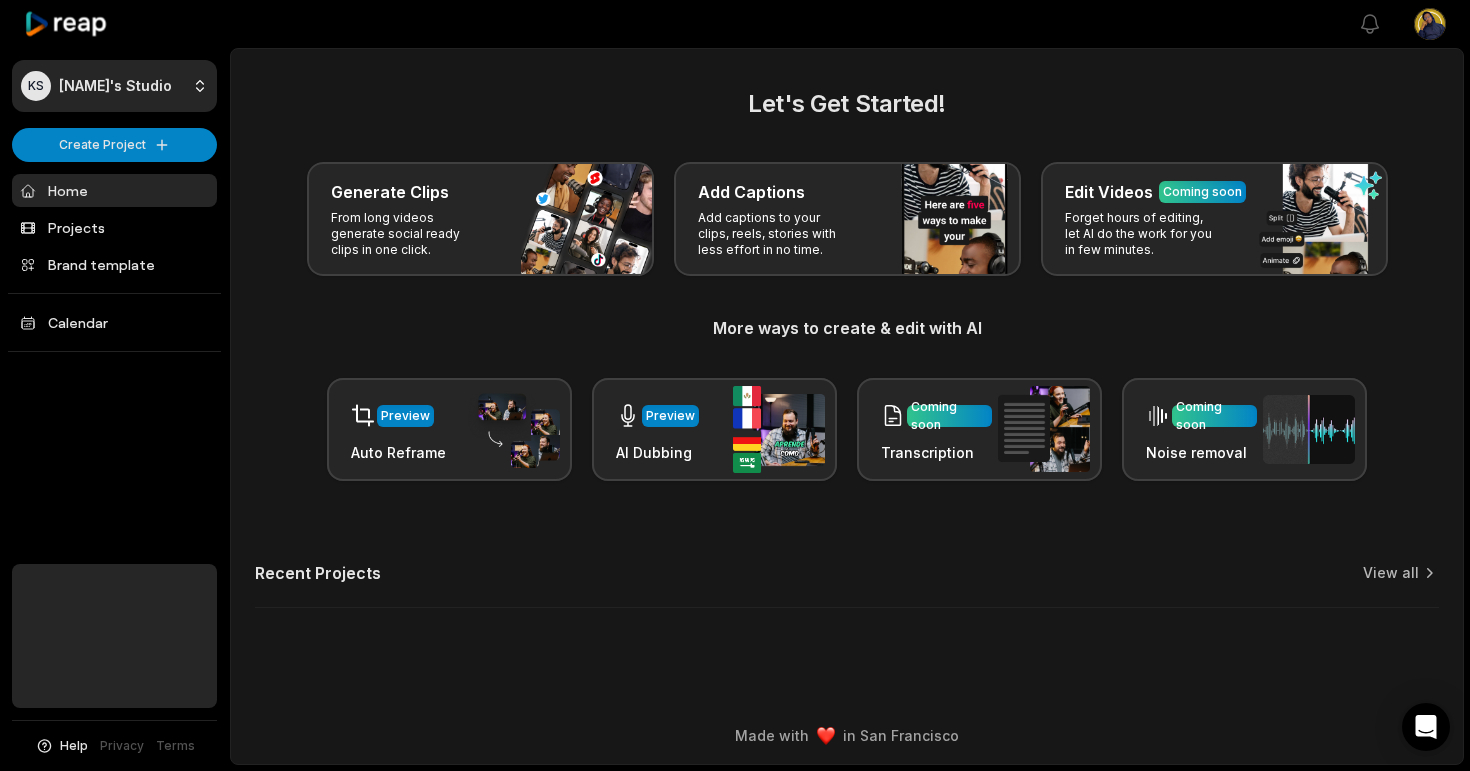 click on "Let's Get Started! Generate Clips From long videos generate social ready clips in one click. Add Captions Add captions to your clips, reels, stories with less effort in no time. Edit Videos Coming soon Forget hours of editing, let AI do the work for you in few minutes. More ways to create & edit with AI Preview Auto Reframe Preview AI Dubbing Coming soon Transcription Coming soon Noise removal Recent Projects View all" at bounding box center (847, 359) 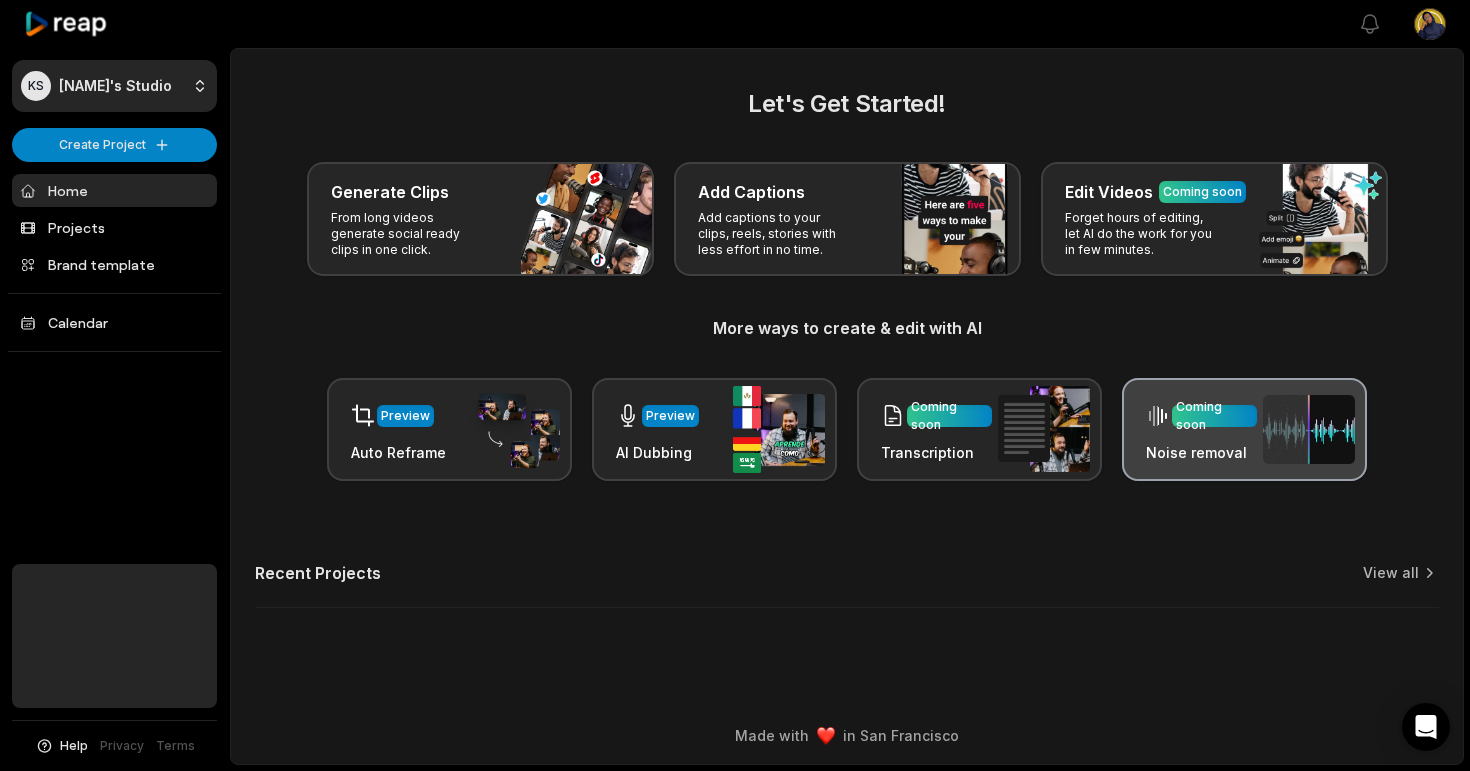 click on "Coming soon Noise removal" at bounding box center (1244, 429) 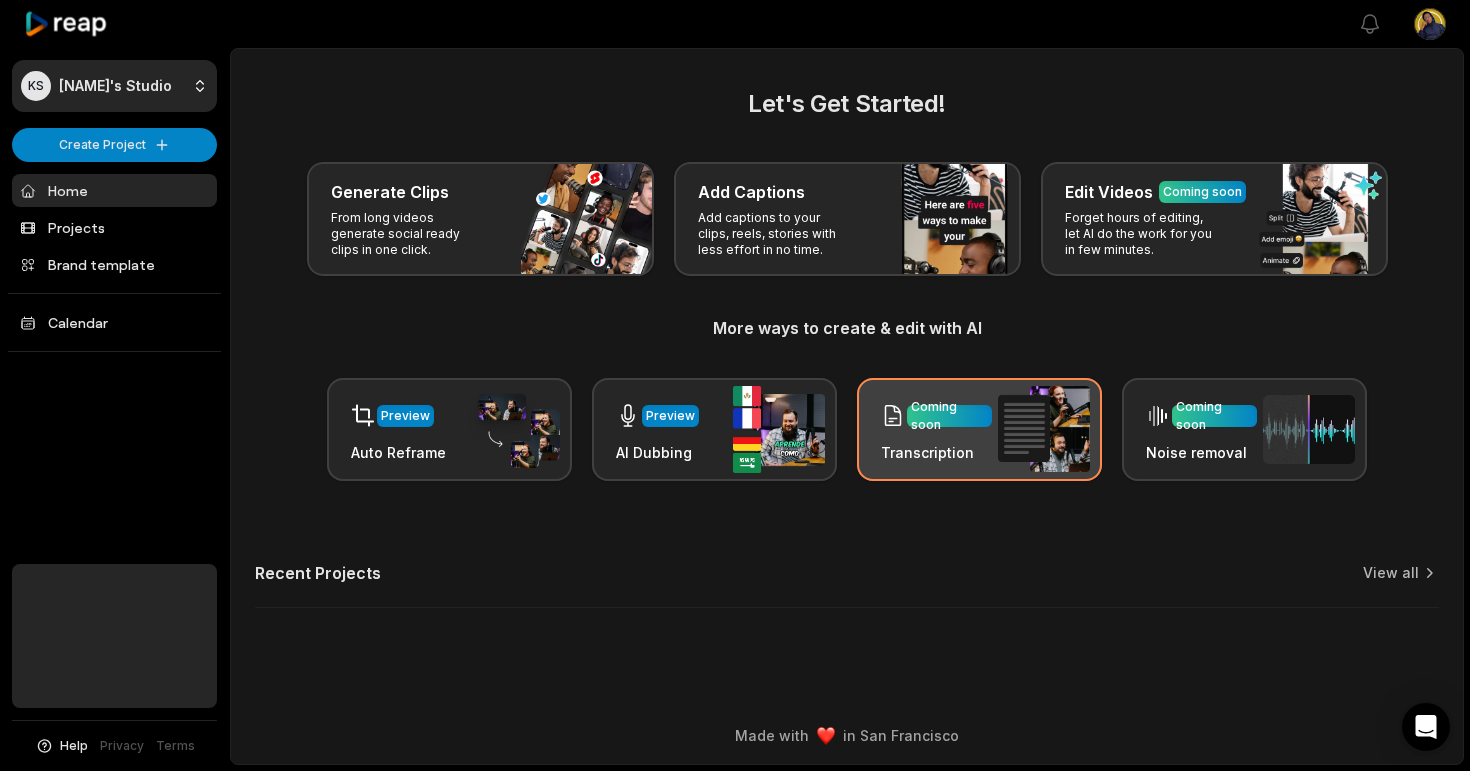 click on "Transcription" at bounding box center [936, 452] 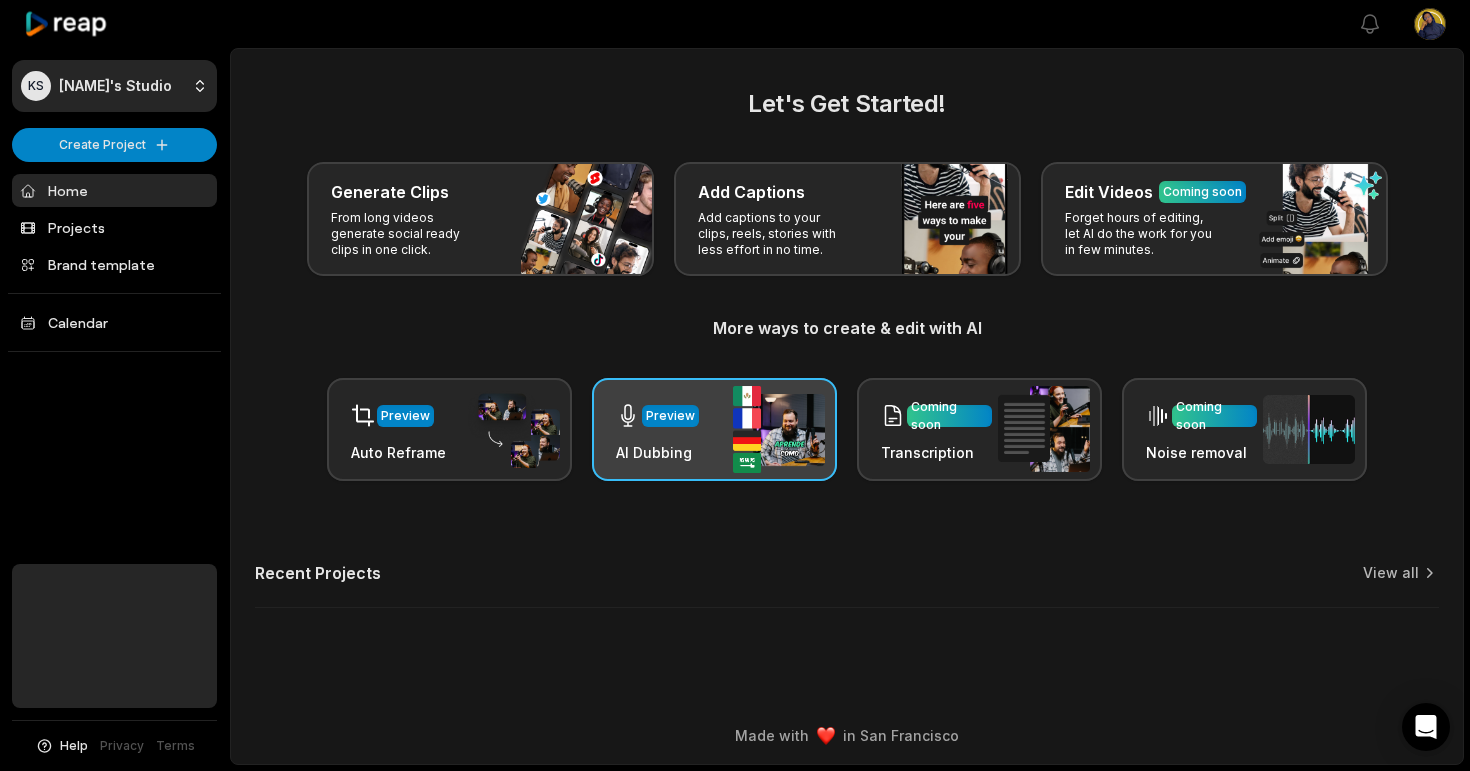 click on "Preview" at bounding box center (657, 415) 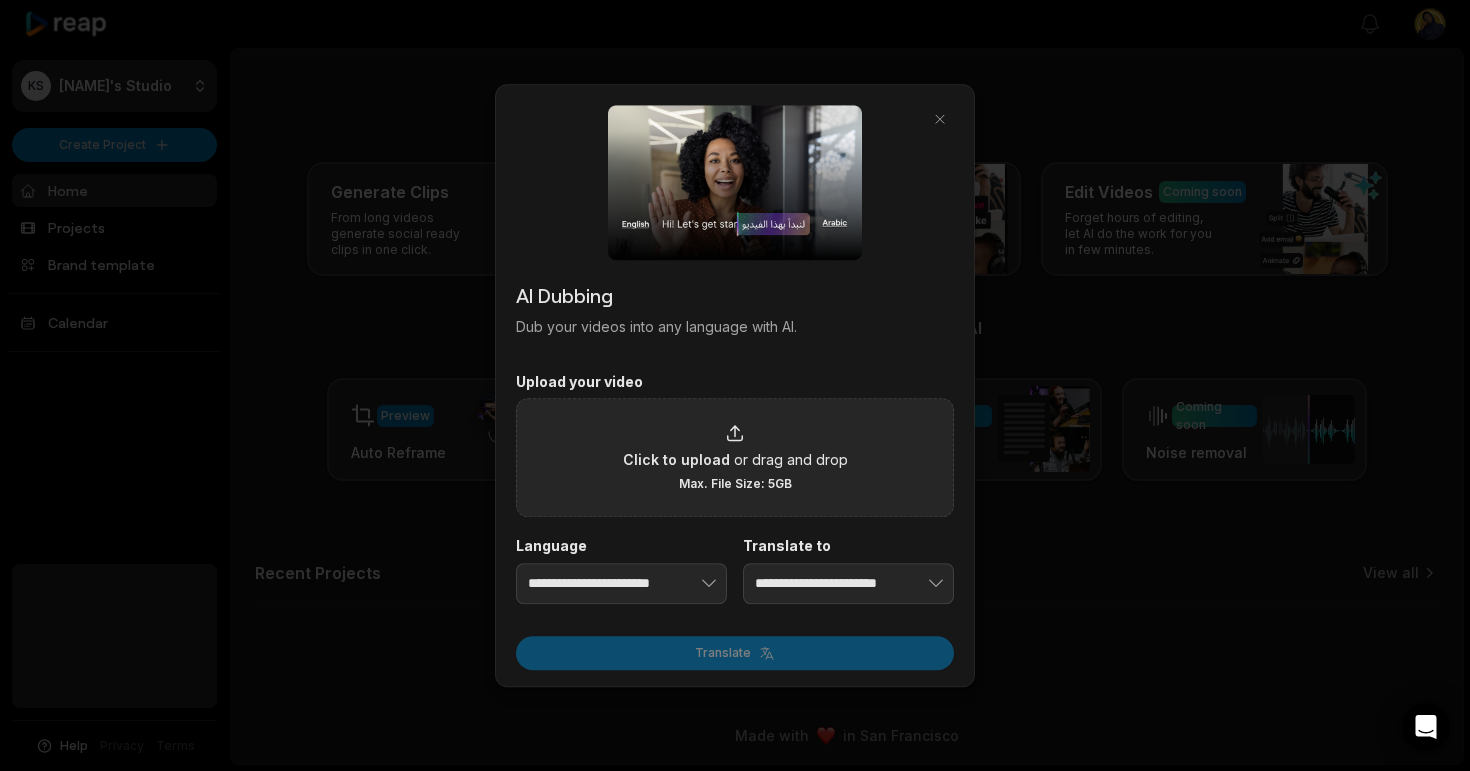 click on "Click to upload" at bounding box center (676, 459) 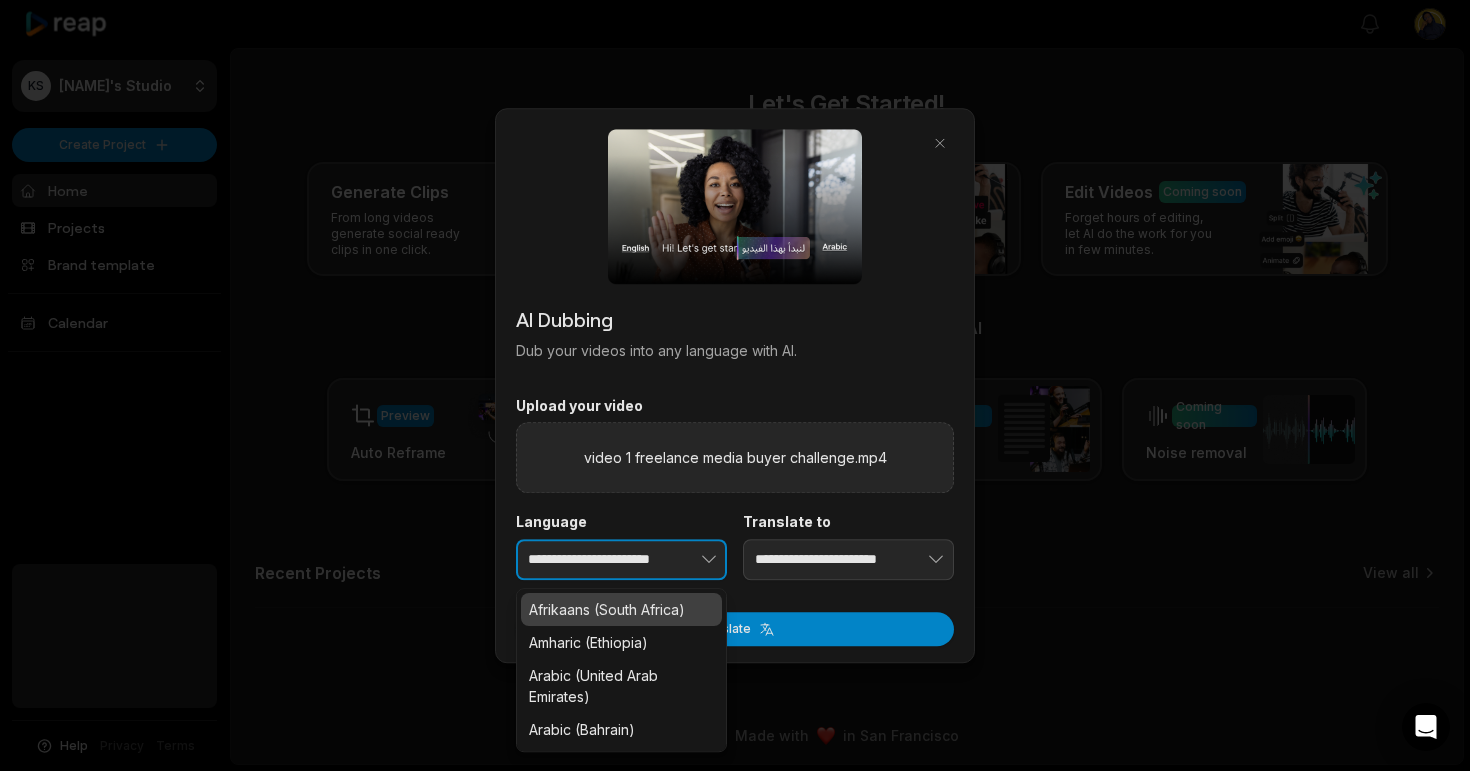 click at bounding box center (678, 560) 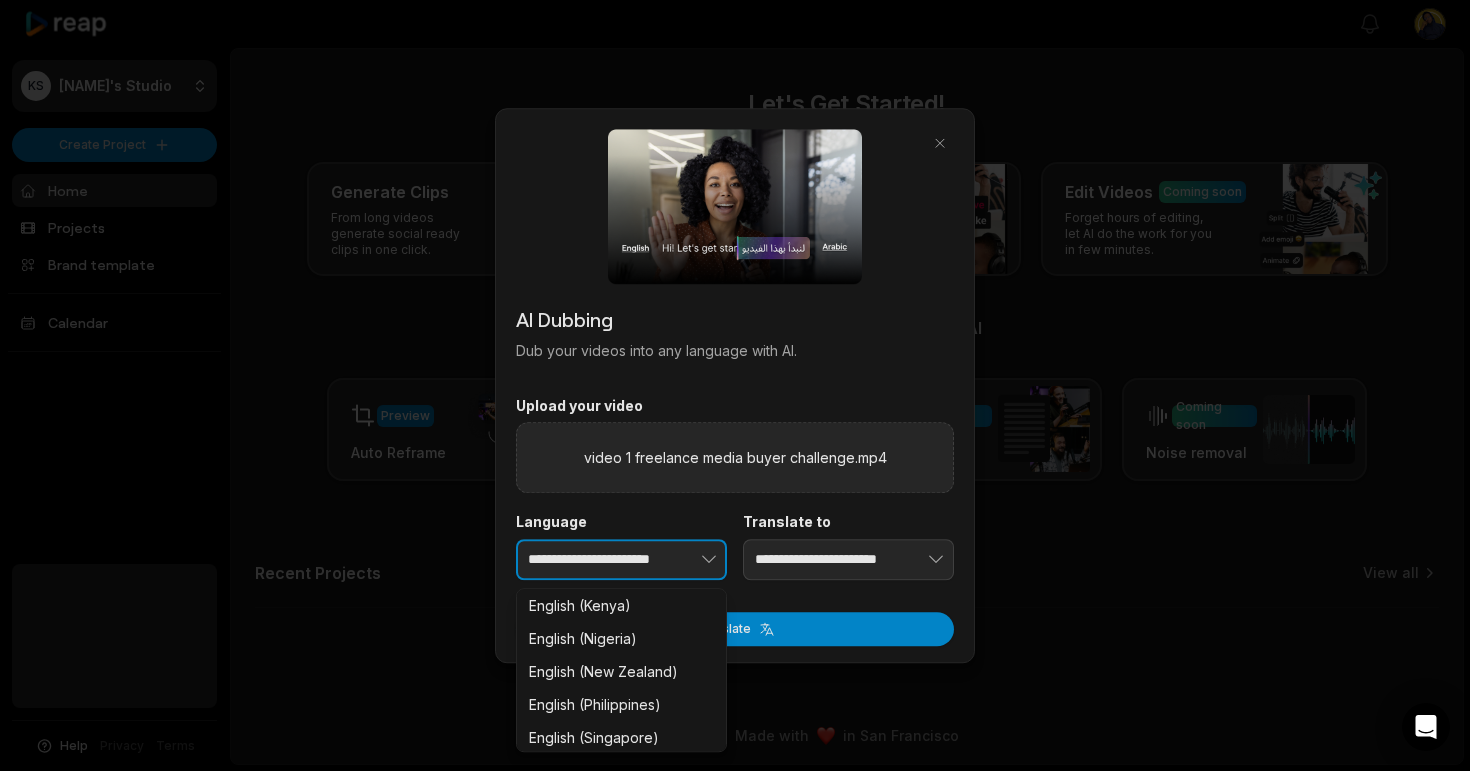 scroll, scrollTop: 1278, scrollLeft: 0, axis: vertical 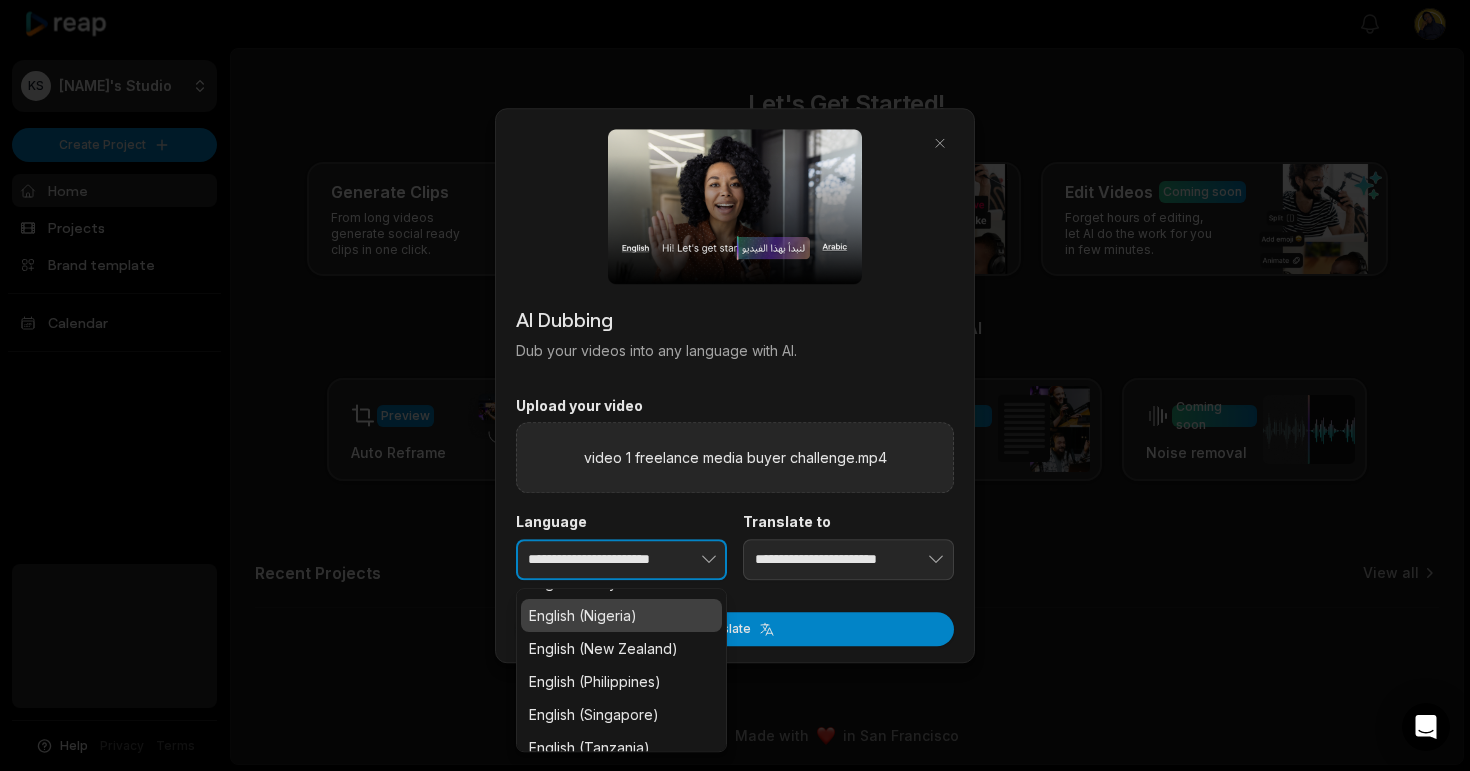 type on "**********" 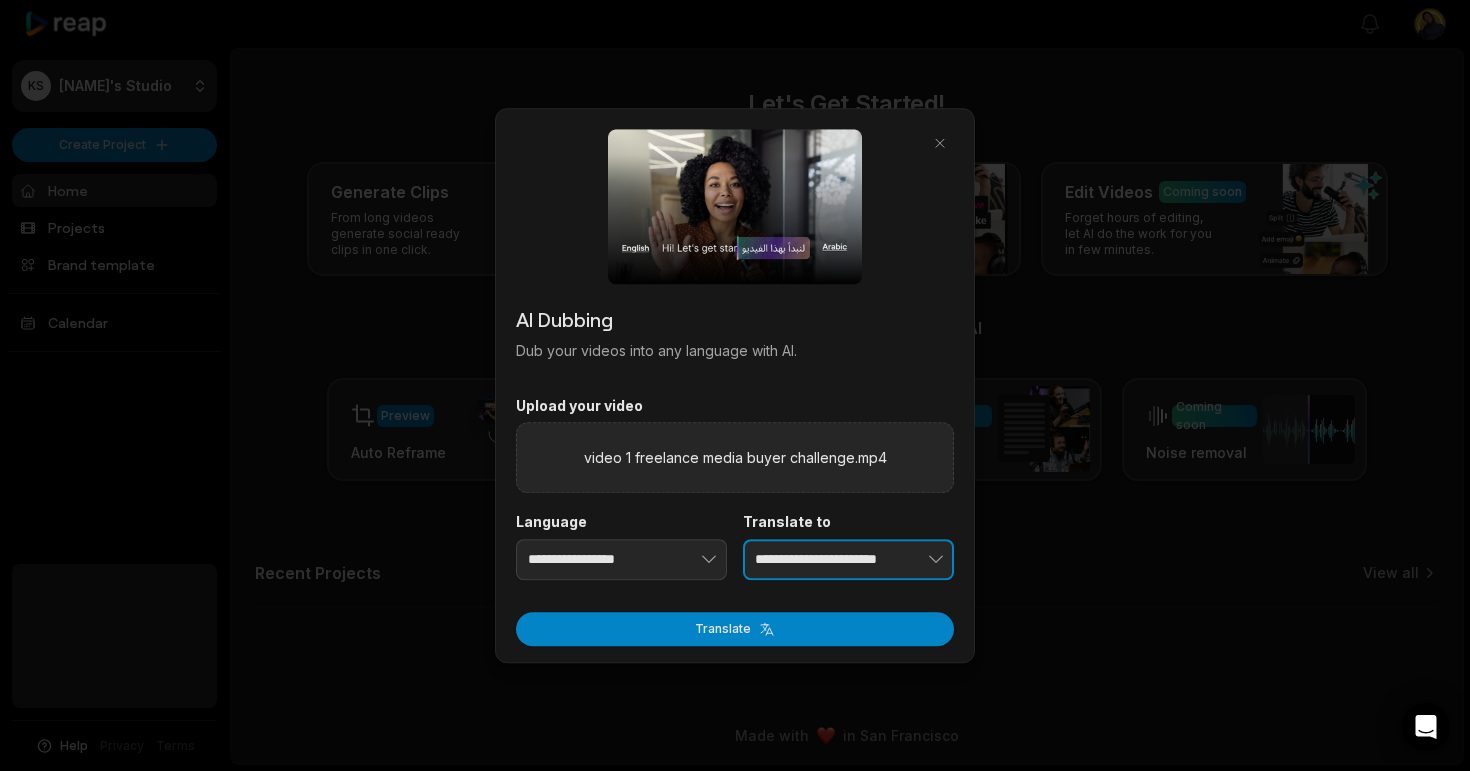 click on "**********" at bounding box center (848, 560) 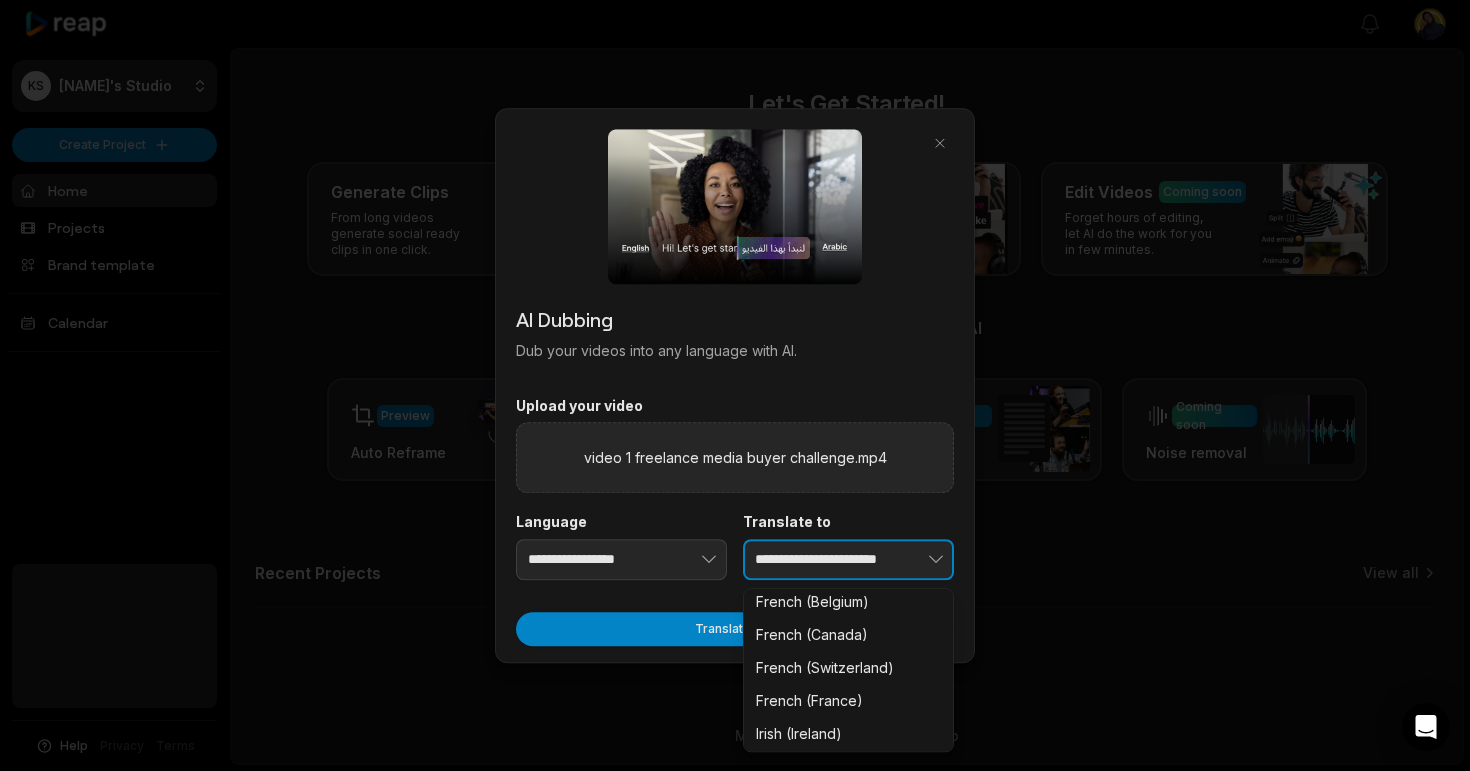 scroll, scrollTop: 2506, scrollLeft: 0, axis: vertical 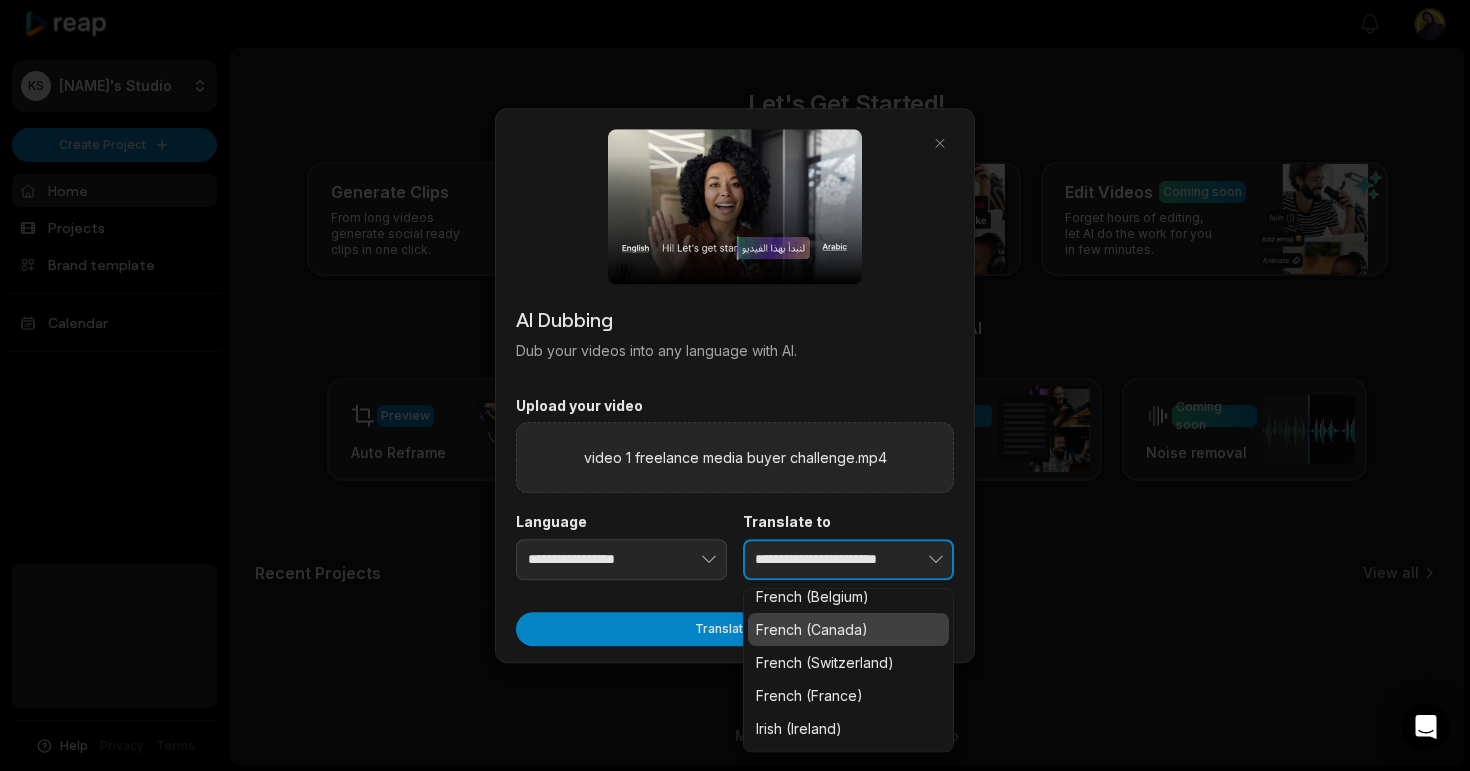 type on "**********" 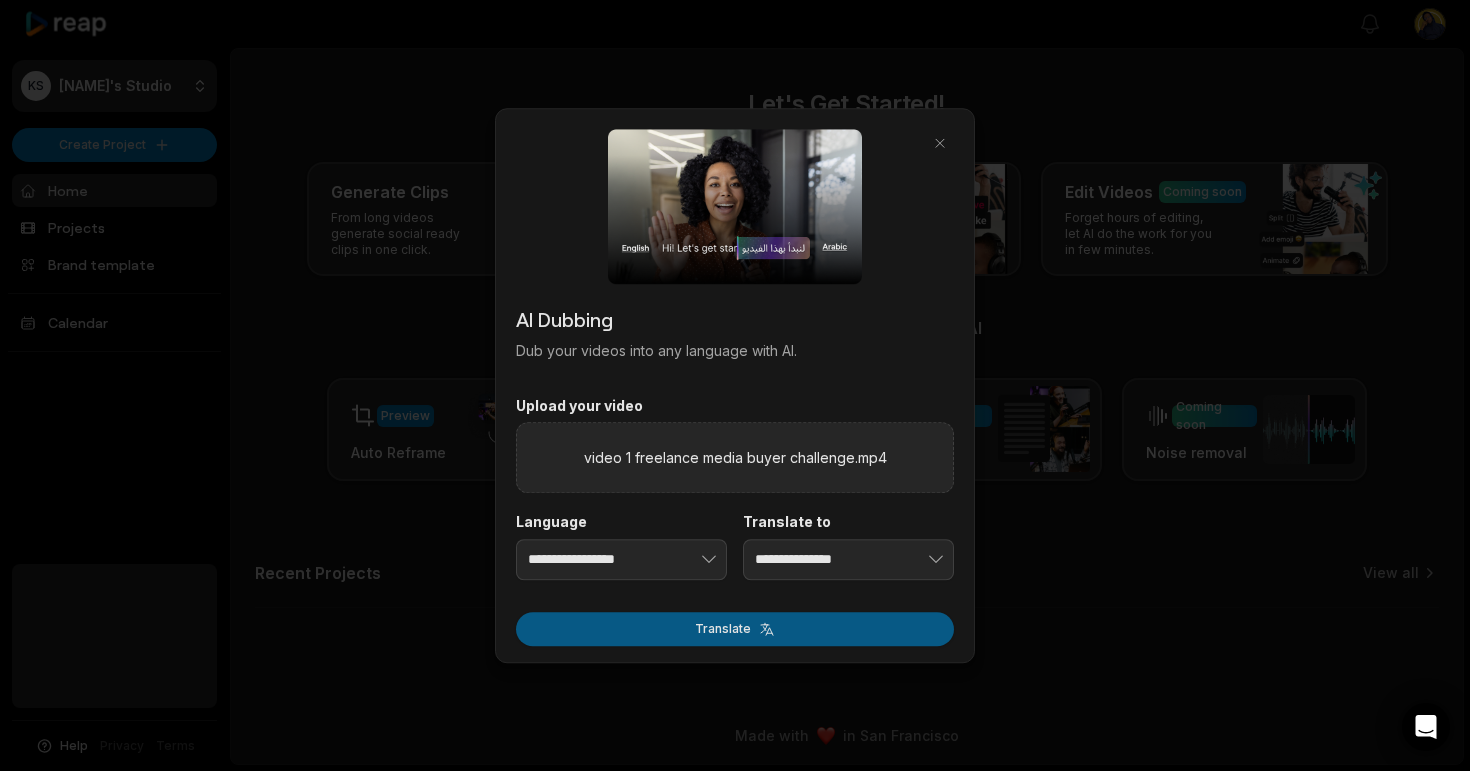 click on "Translate" at bounding box center [735, 629] 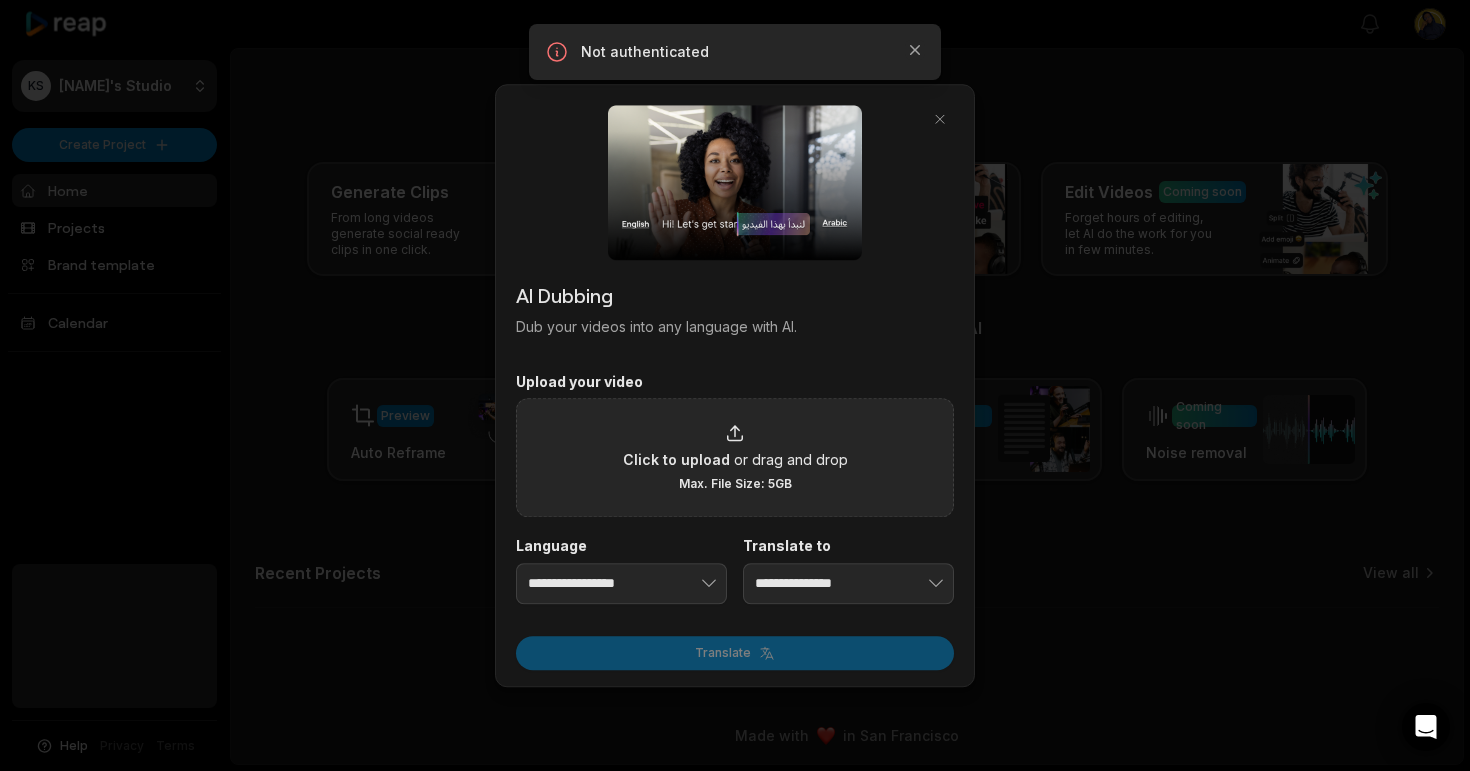 click on "Click to upload" at bounding box center (676, 459) 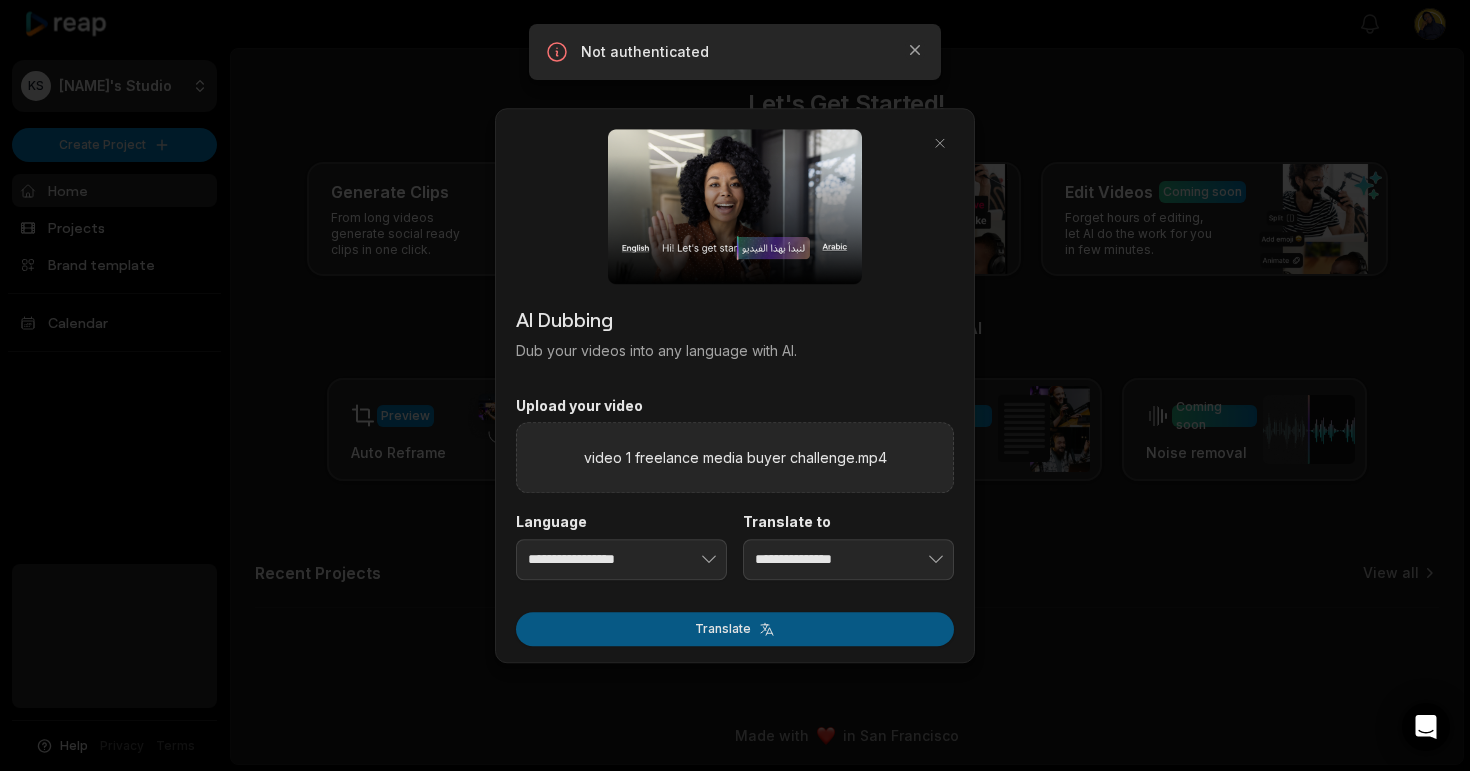 click on "Translate" at bounding box center [735, 629] 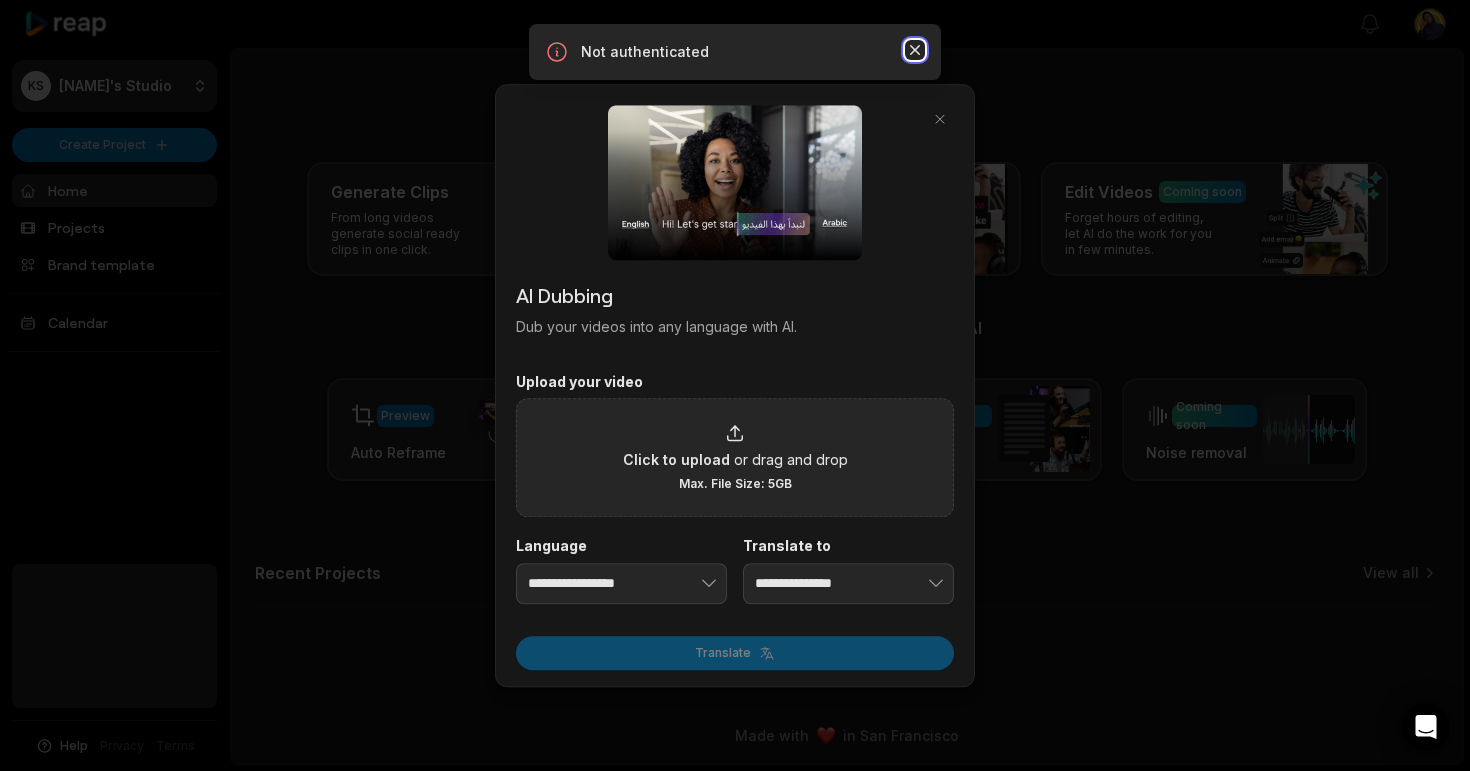 click 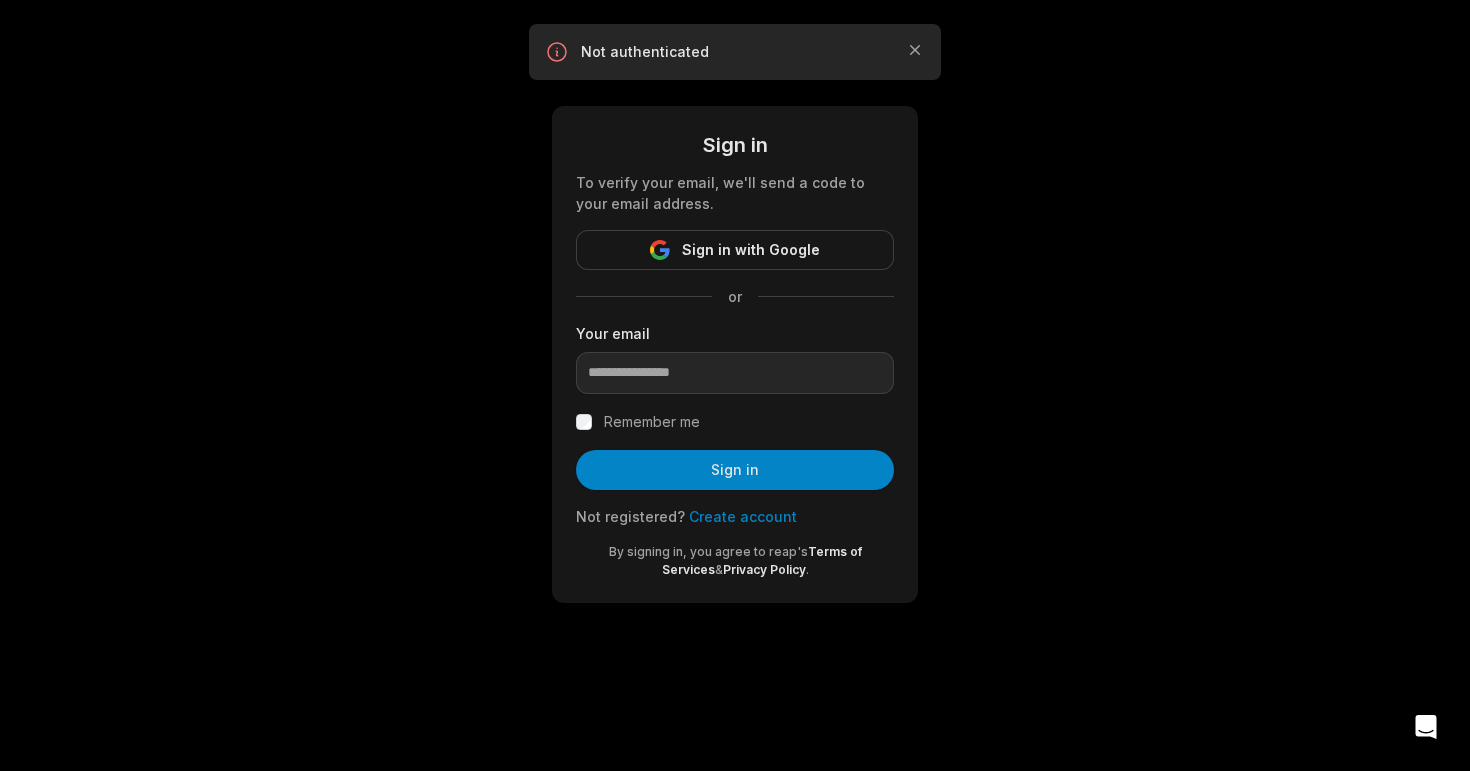 scroll, scrollTop: 0, scrollLeft: 0, axis: both 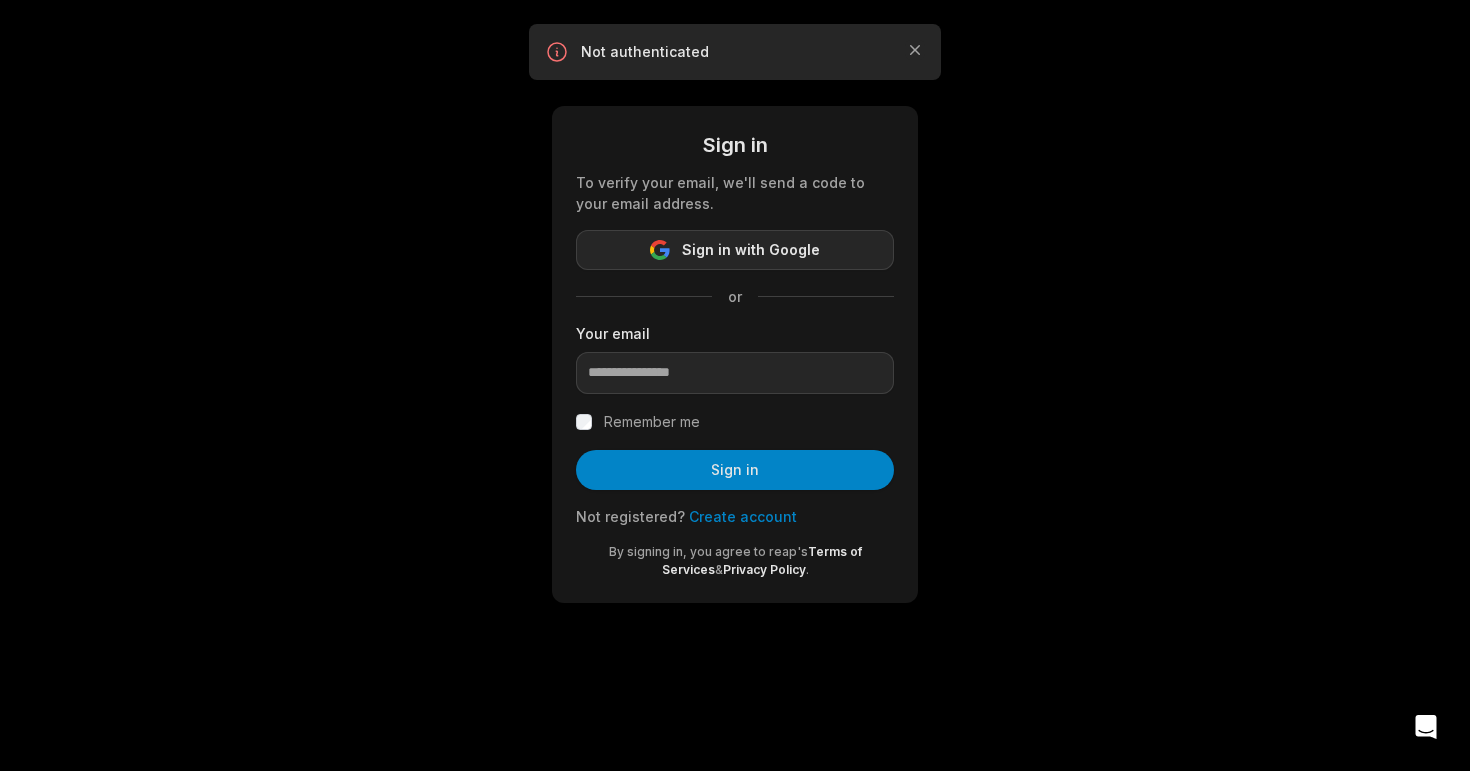 click on "Sign in with Google" at bounding box center (751, 250) 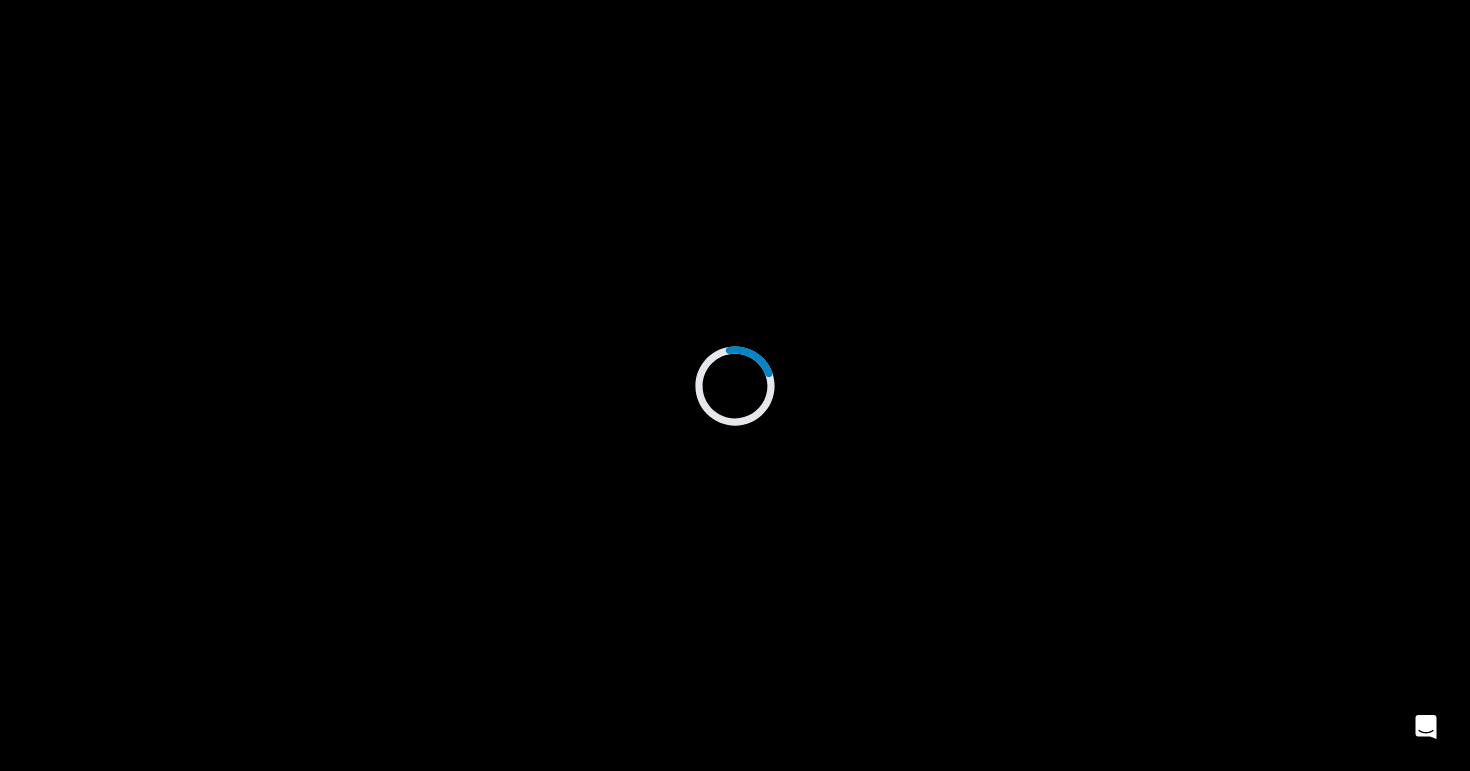 scroll, scrollTop: 0, scrollLeft: 0, axis: both 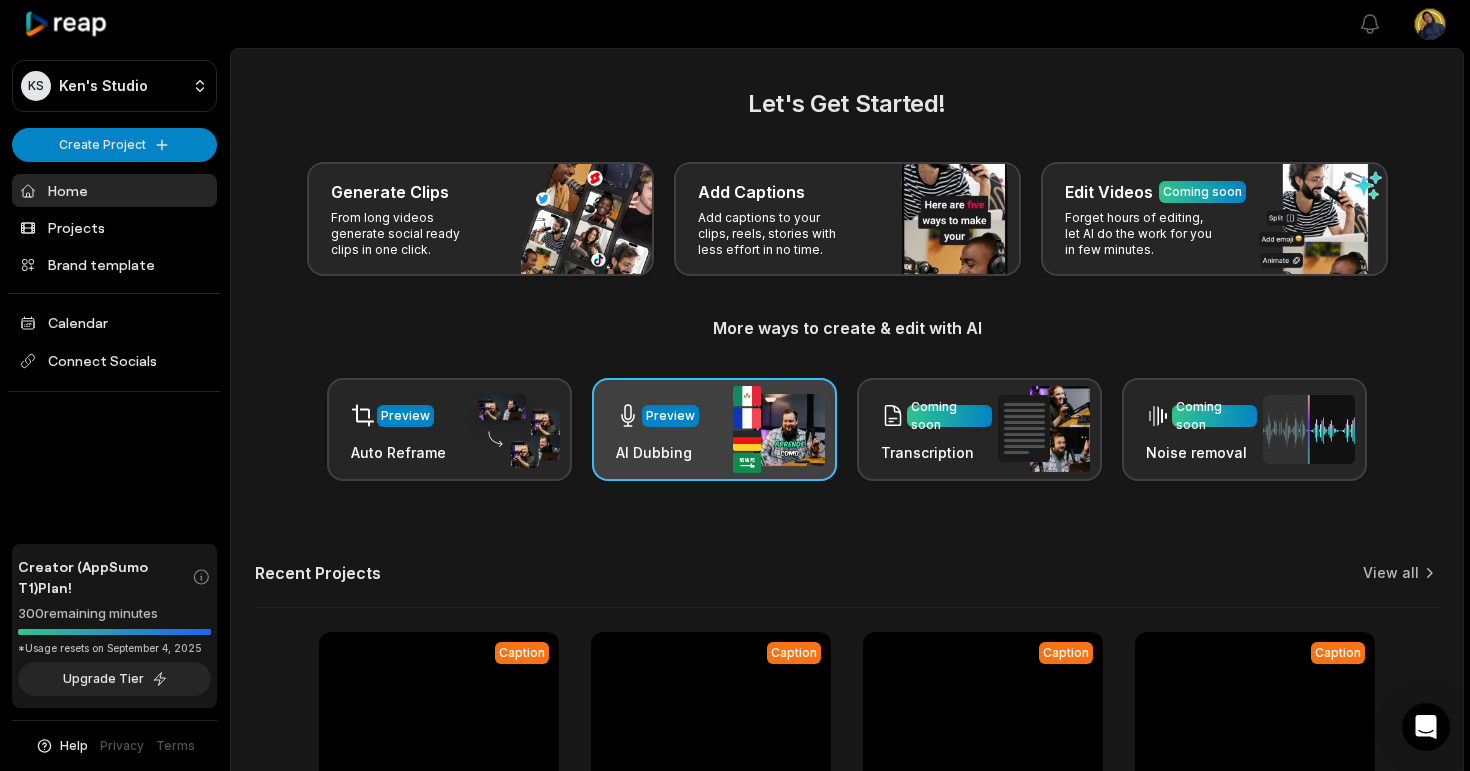 click on "Preview" at bounding box center (670, 416) 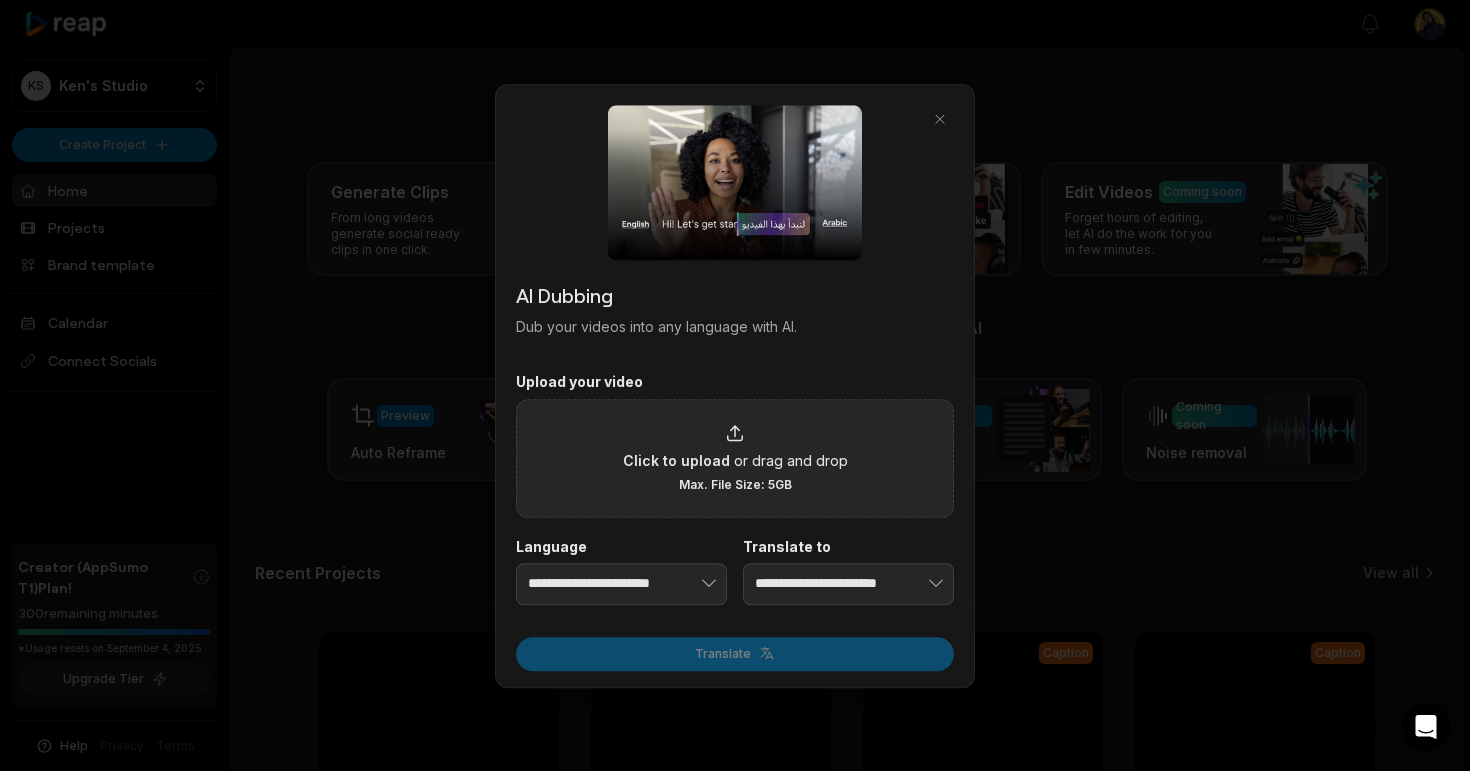 click on "Max. File Size: 5GB" at bounding box center [735, 484] 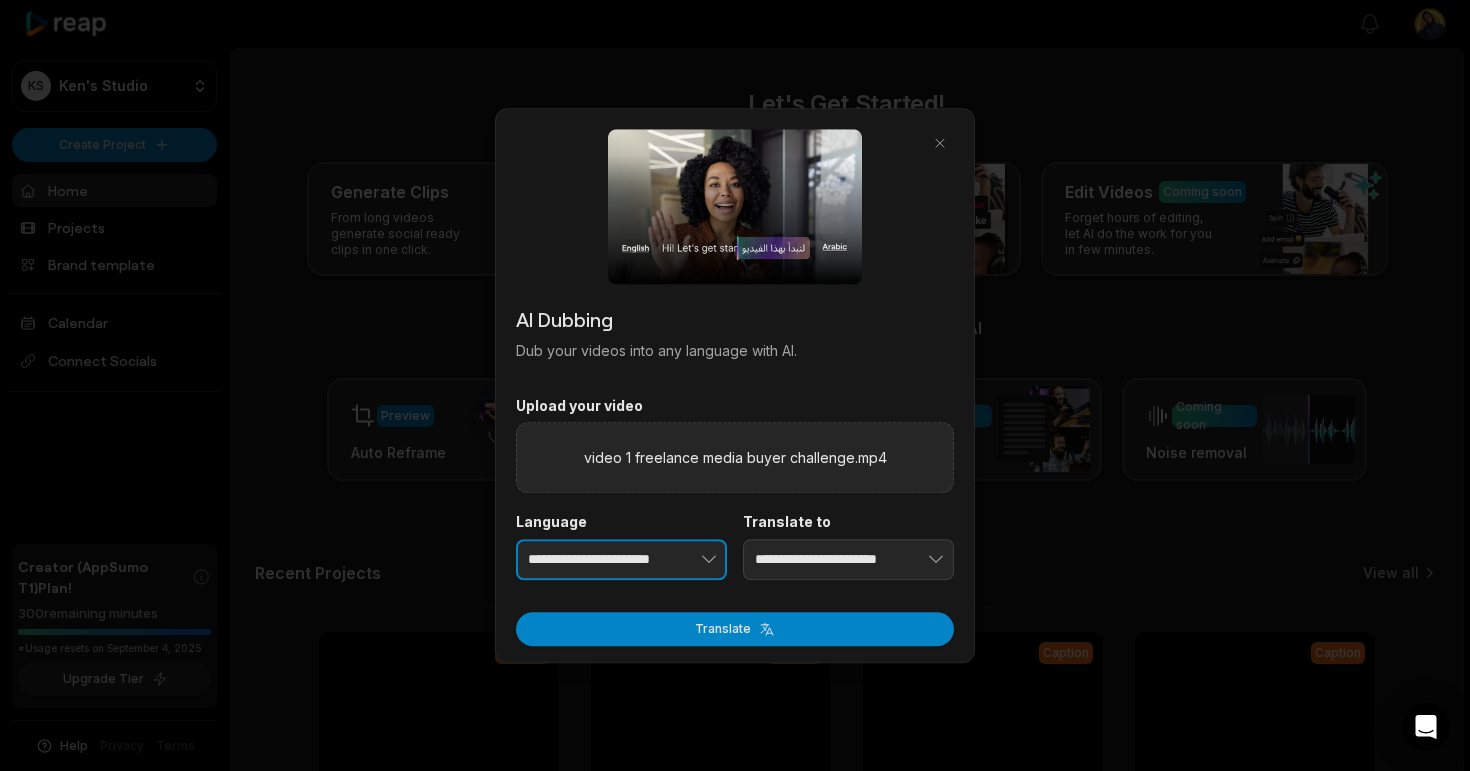 click on "**********" at bounding box center (621, 560) 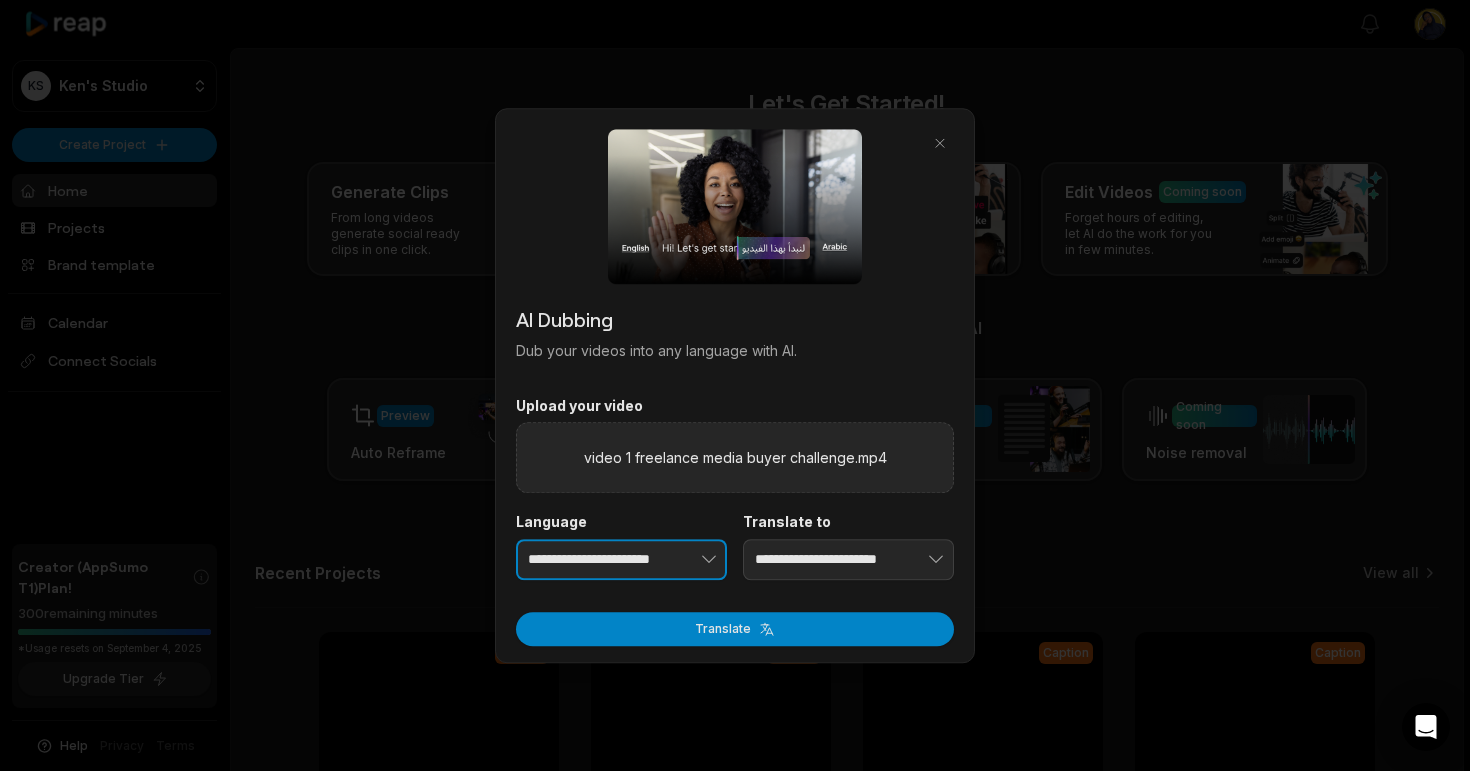 click 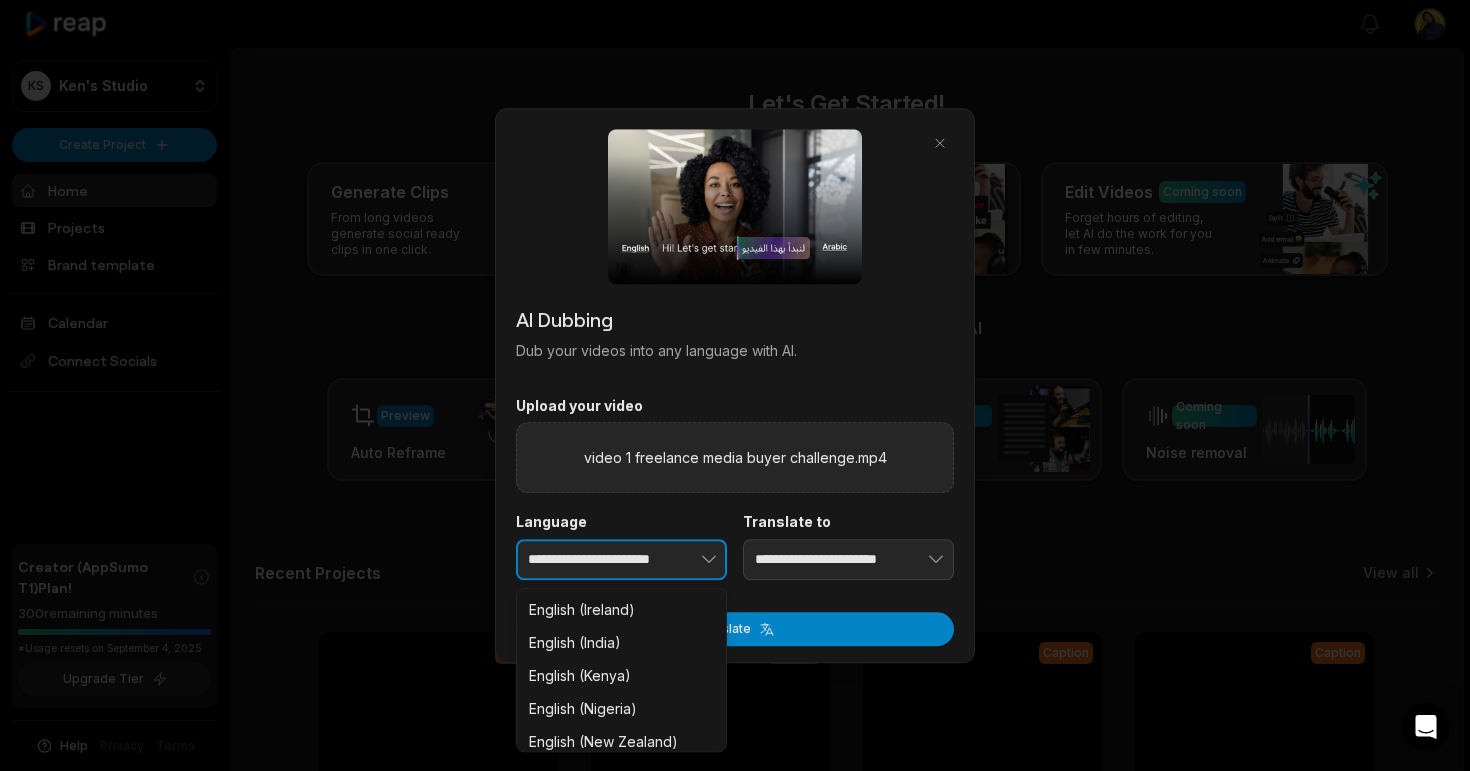 scroll, scrollTop: 1190, scrollLeft: 0, axis: vertical 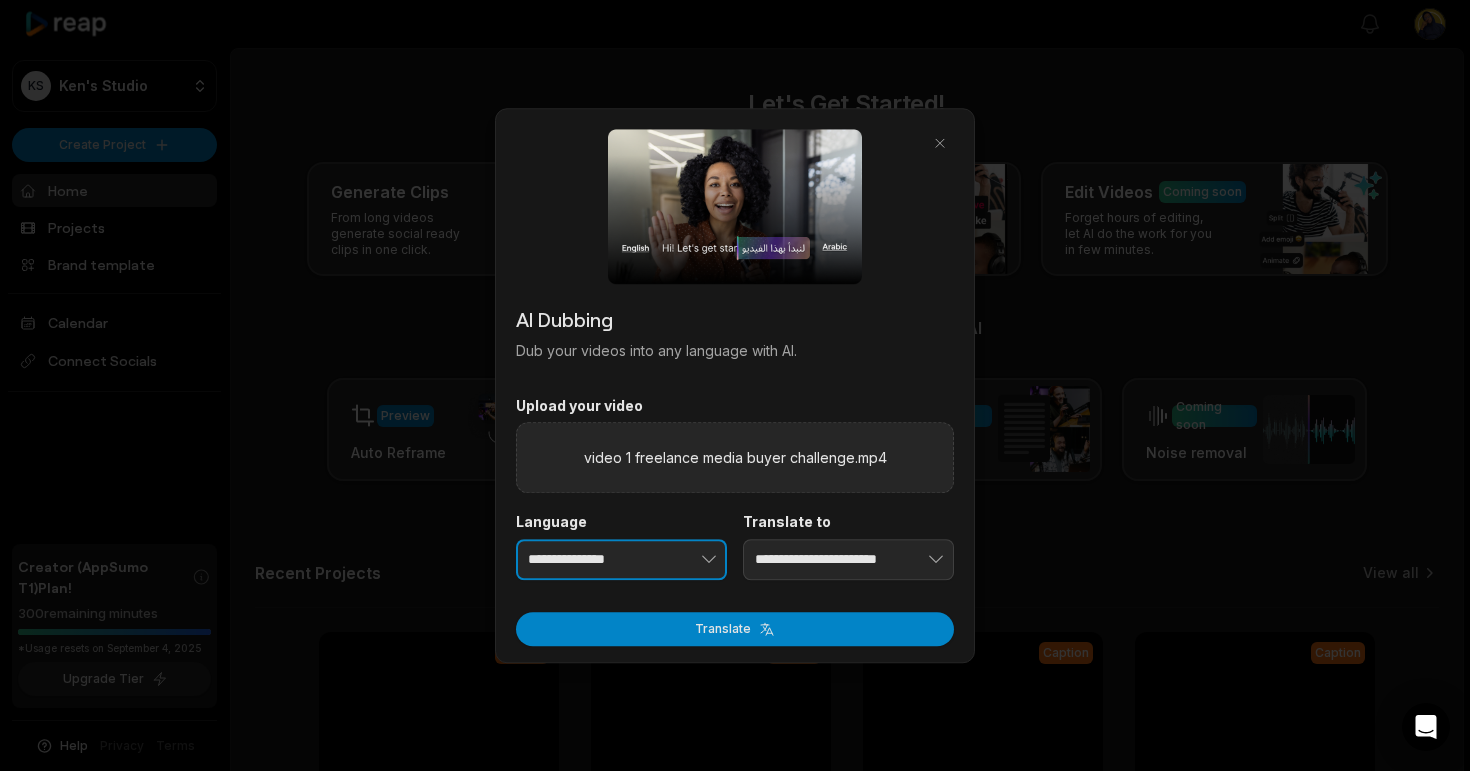 click 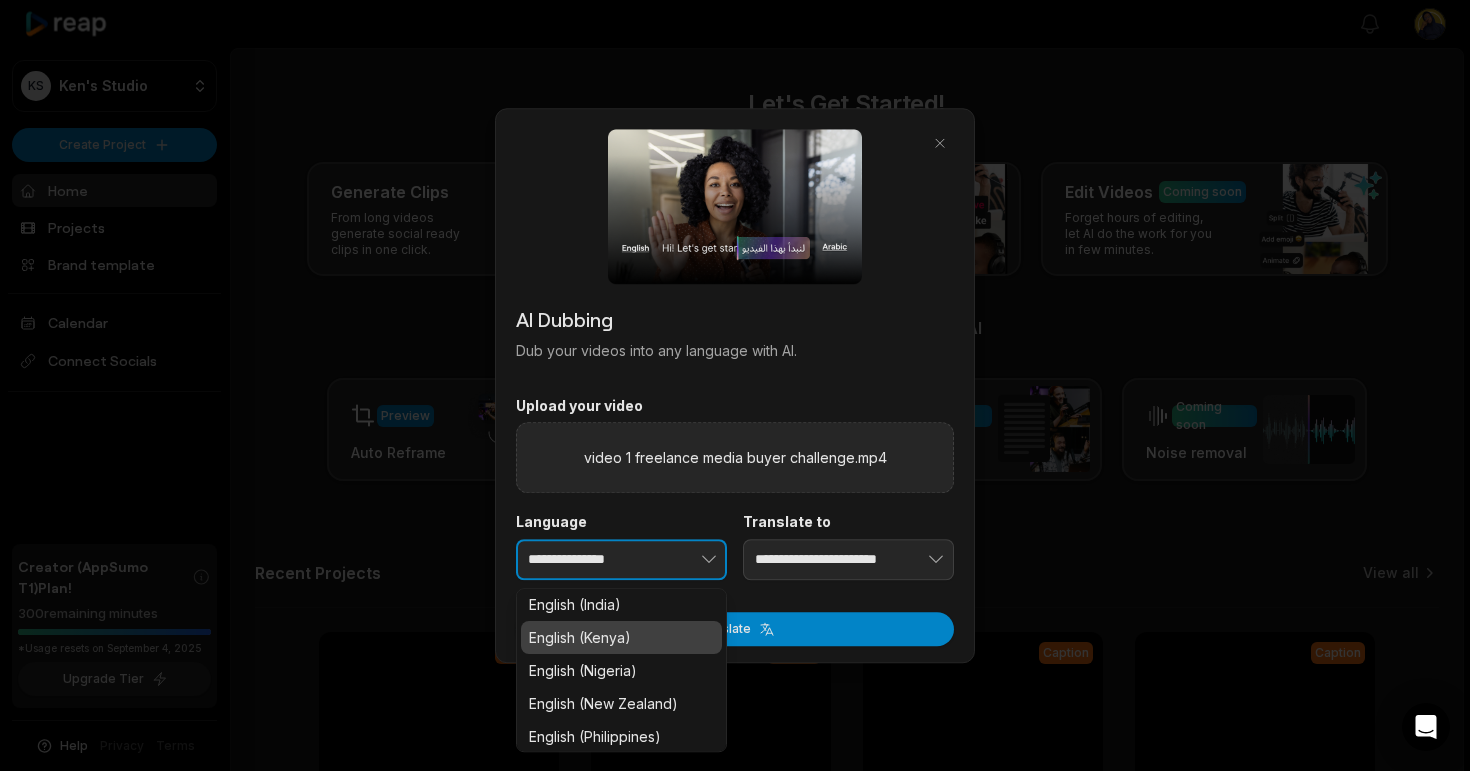 scroll, scrollTop: 1228, scrollLeft: 0, axis: vertical 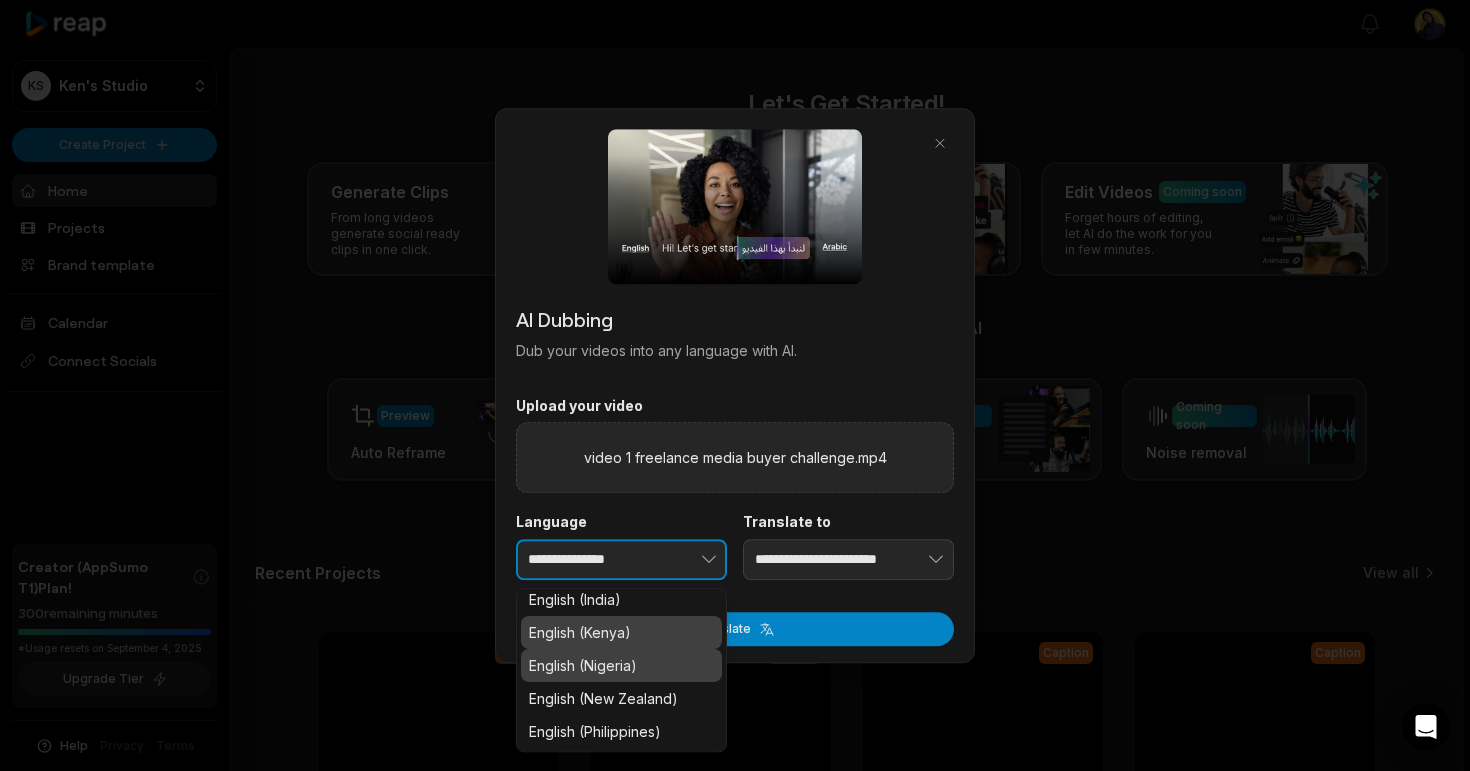 type on "**********" 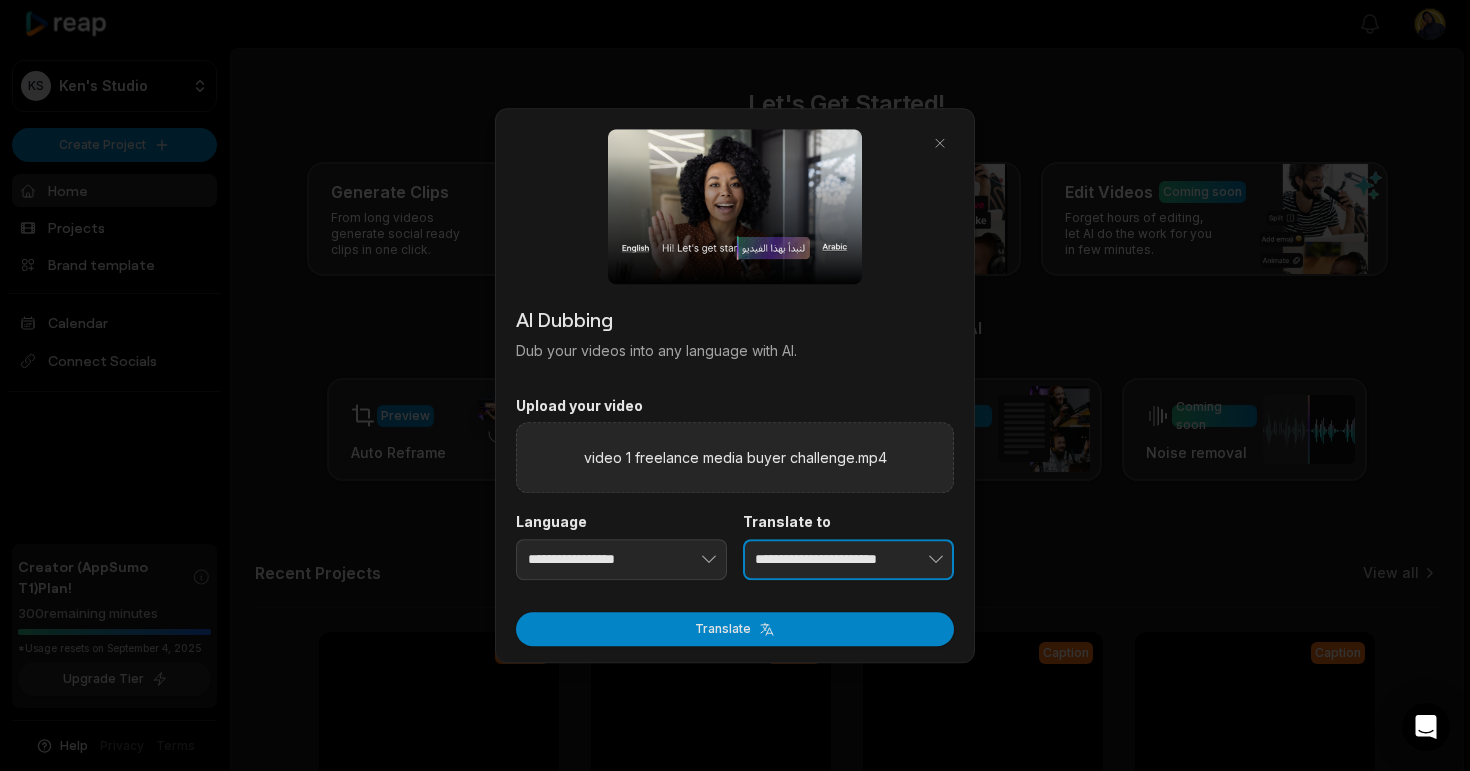 click on "**********" at bounding box center [848, 560] 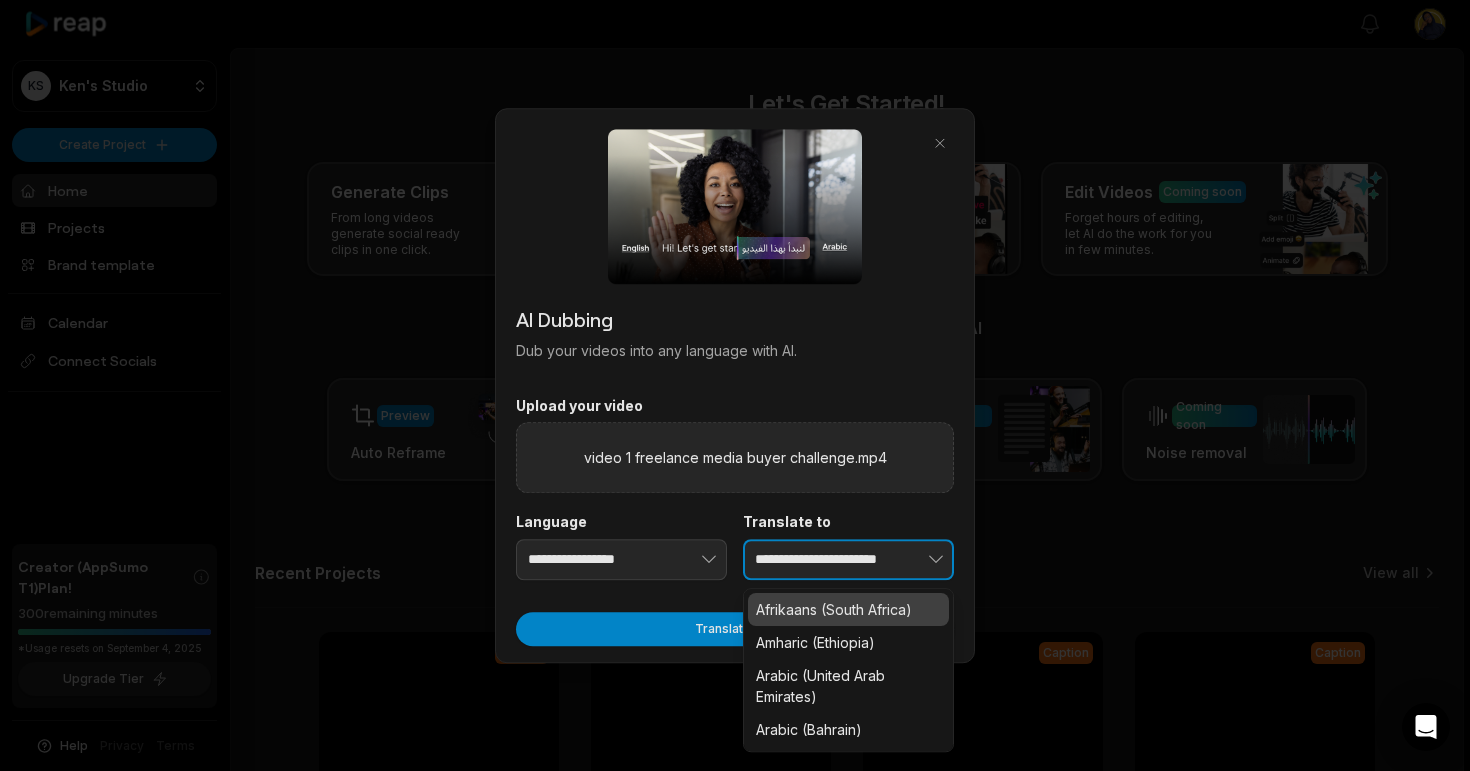 click 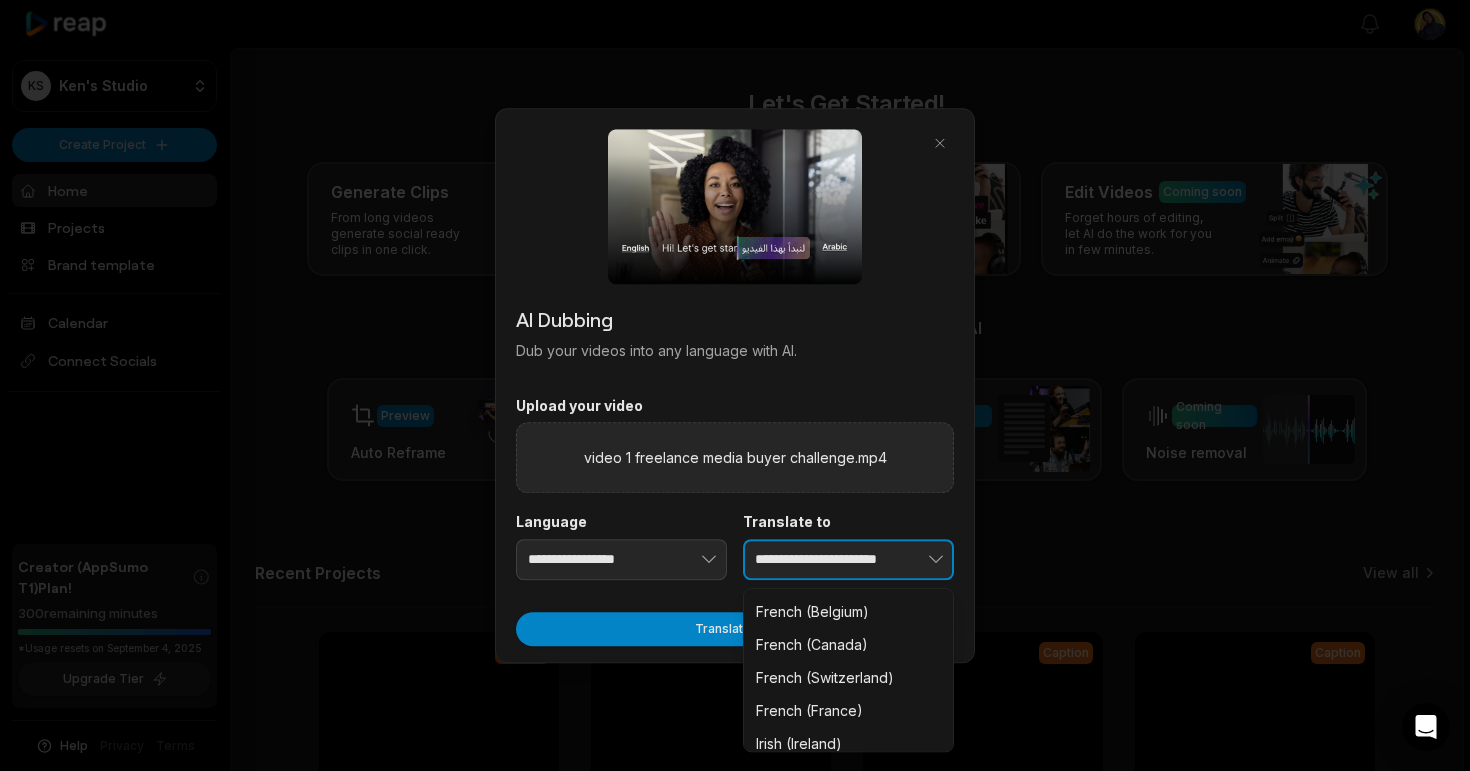 scroll, scrollTop: 2492, scrollLeft: 0, axis: vertical 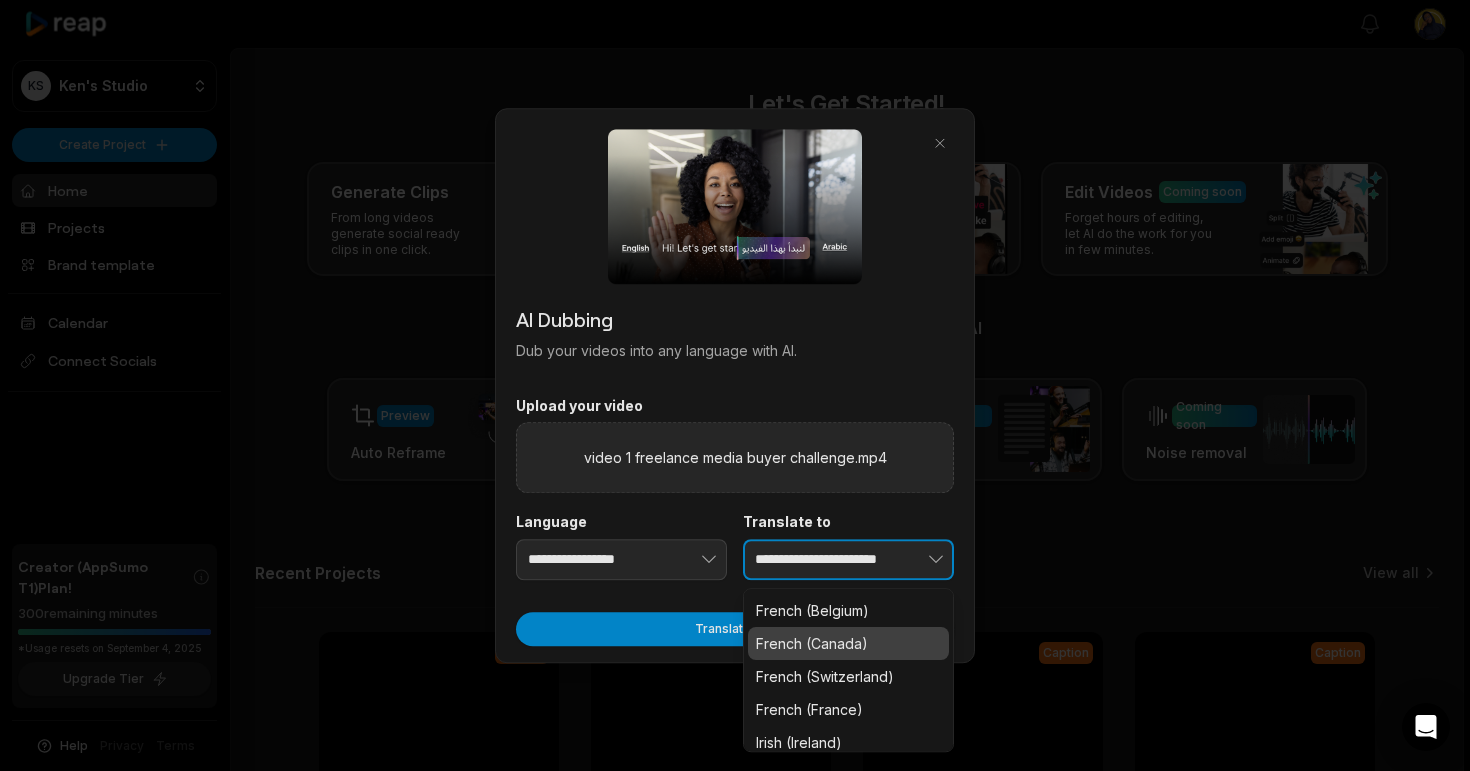 type on "**********" 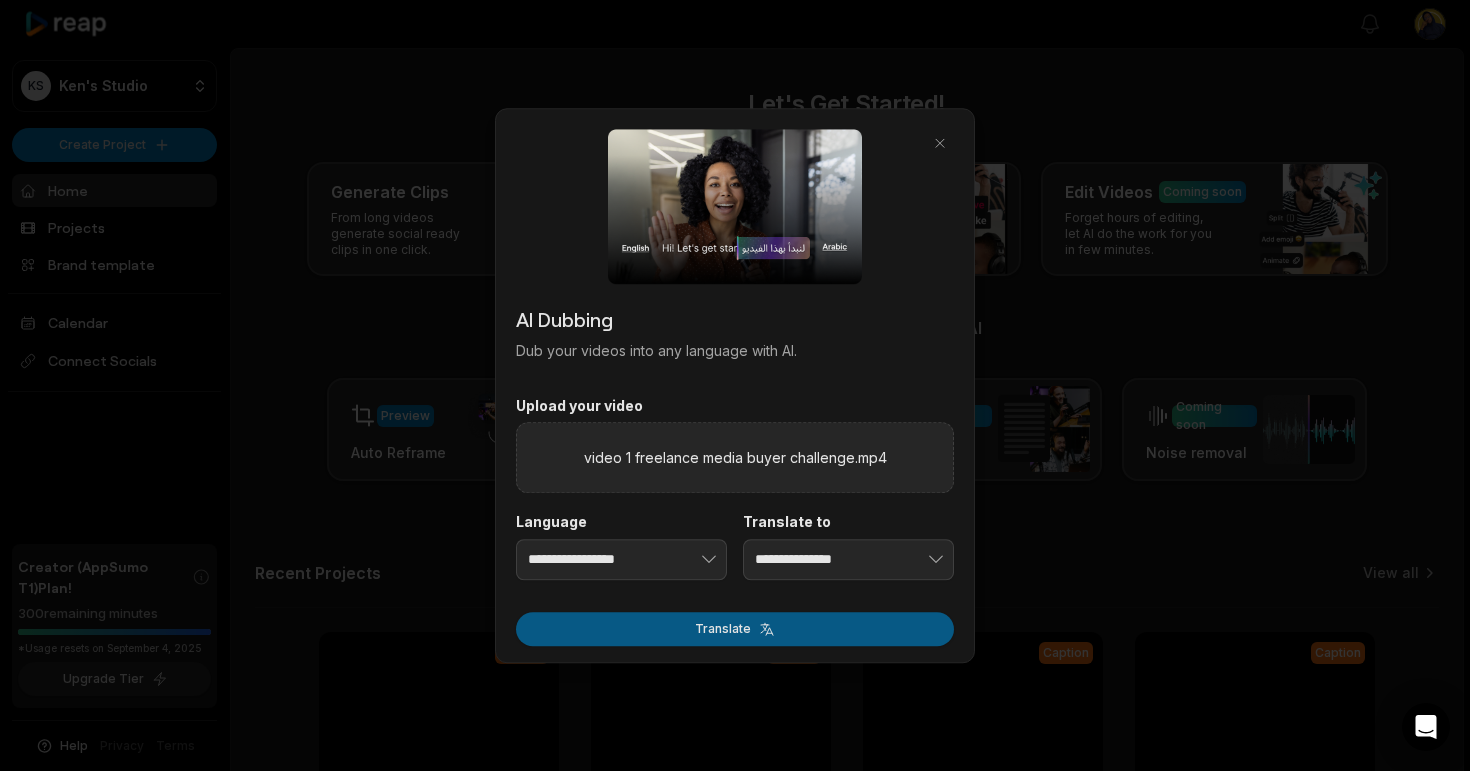 click on "Translate" at bounding box center (735, 629) 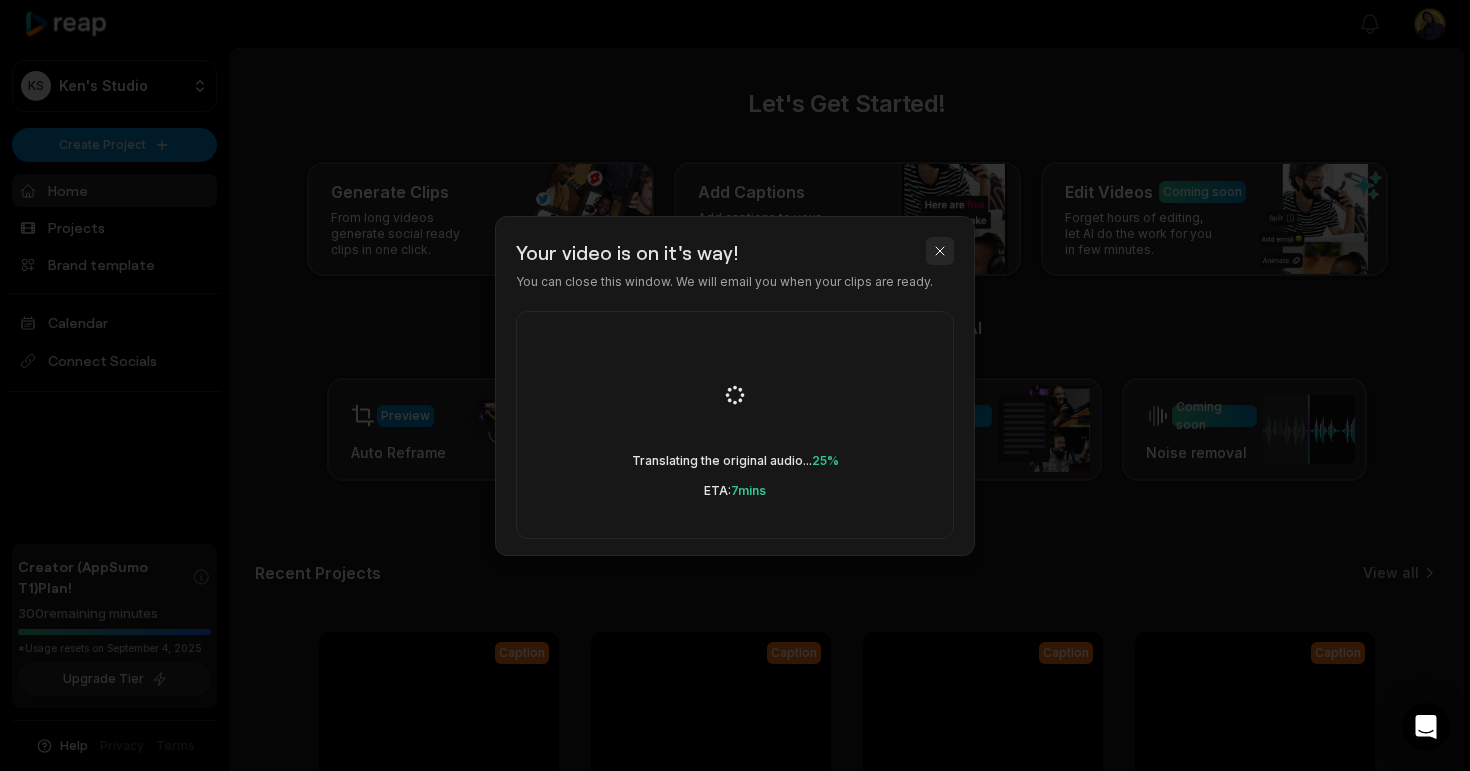 click at bounding box center [940, 251] 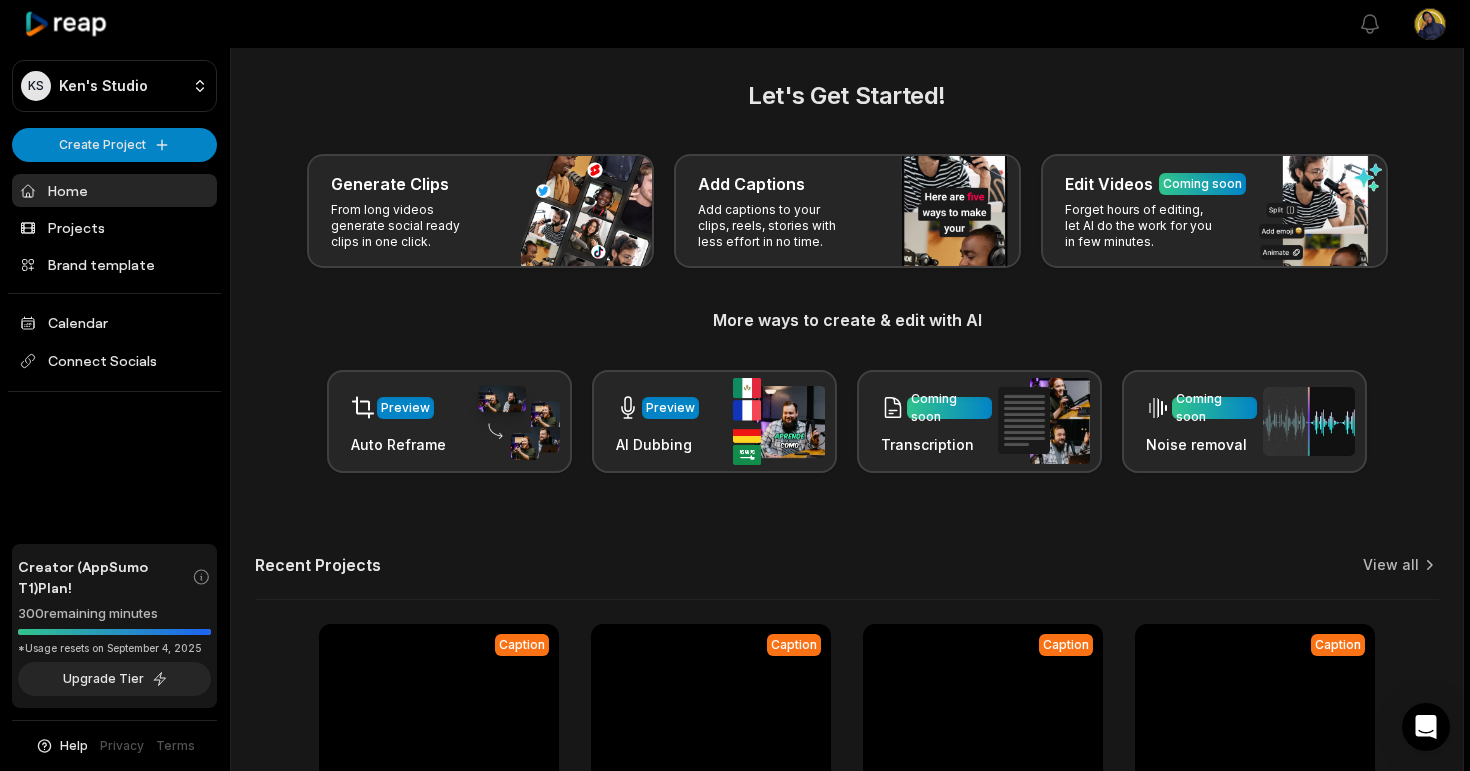 scroll, scrollTop: 0, scrollLeft: 0, axis: both 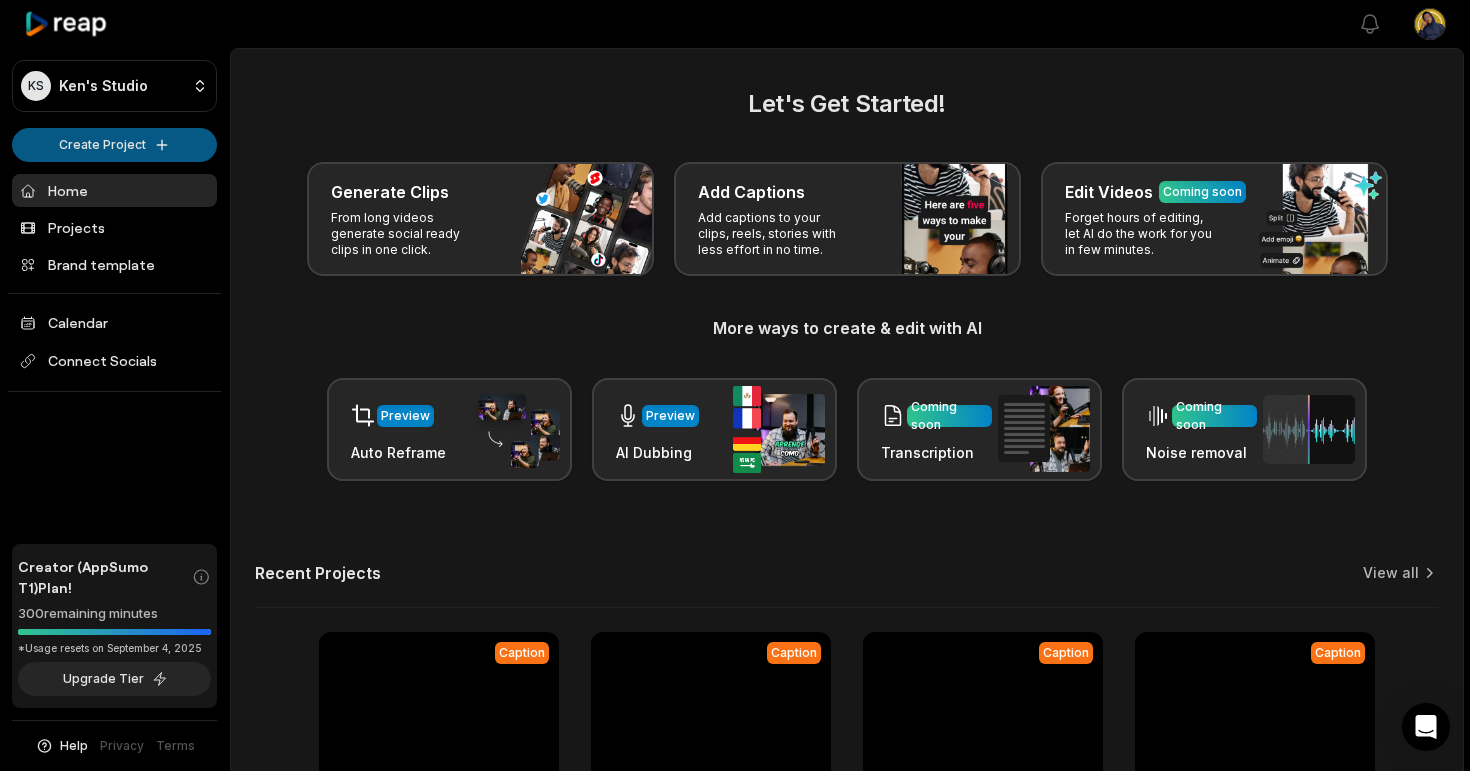click on "KS Ken's Studio Create Project Home Projects Brand template Calendar Connect Socials Creator (AppSumo T1)  Plan! 300  remaining minutes *Usage resets on September 4, 2025 Upgrade Tier Help Privacy Terms Open sidebar View notifications Open user menu   Let's Get Started! Generate Clips From long videos generate social ready clips in one click. Add Captions Add captions to your clips, reels, stories with less effort in no time. Edit Videos Coming soon Forget hours of editing, let AI do the work for you in few minutes. More ways to create & edit with AI Preview Auto Reframe Preview AI Dubbing Coming soon Transcription Coming soon Noise removal Recent Projects View all Caption 01:54 IMG_0101 Open options 24 days ago Caption 03:36 IMG_0079 Open options a month ago Caption 14:50 vsl training Open options 2 months ago Caption 02:51 naulage vsl thank you Open options 2 months ago Made with   in San Francisco" at bounding box center [735, 385] 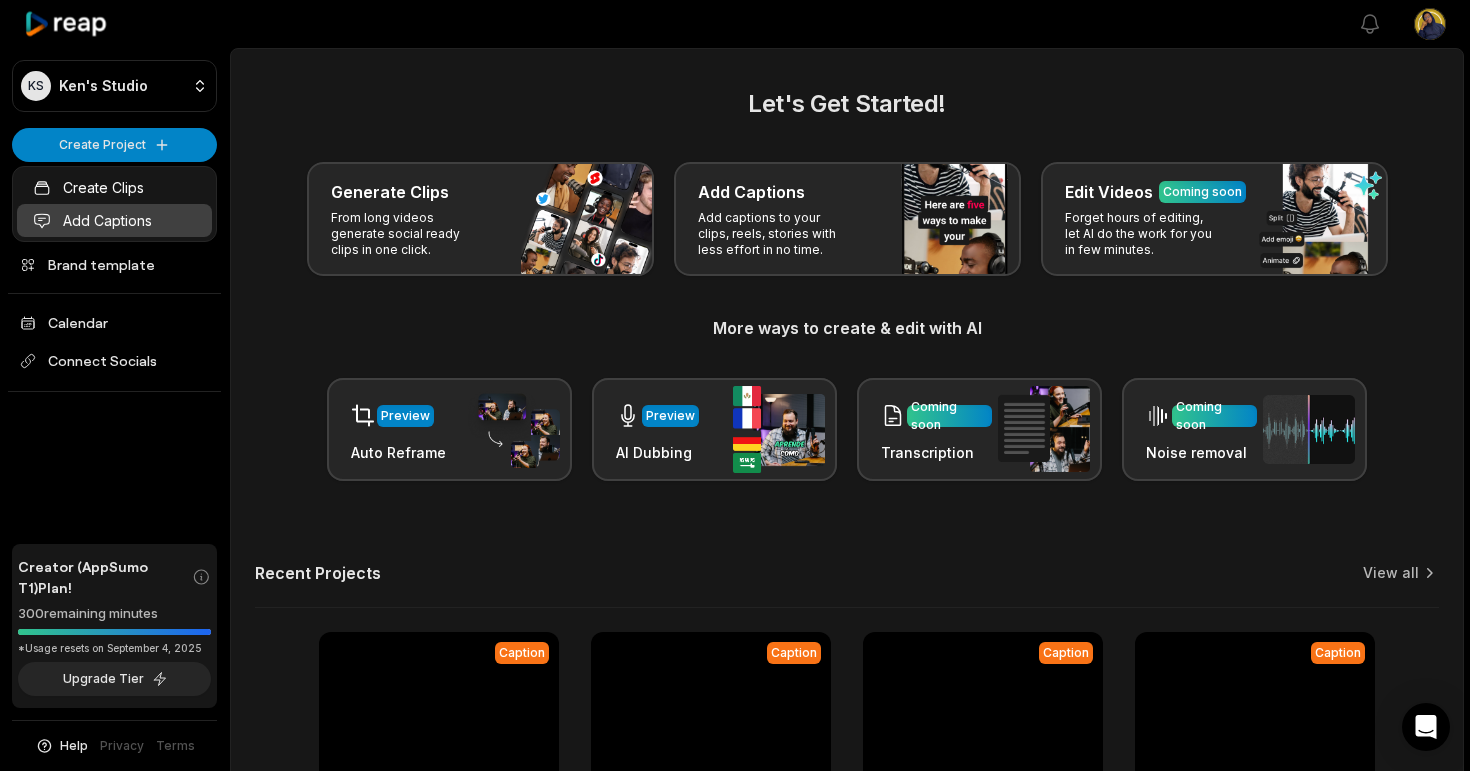 click on "Add Captions" at bounding box center [114, 220] 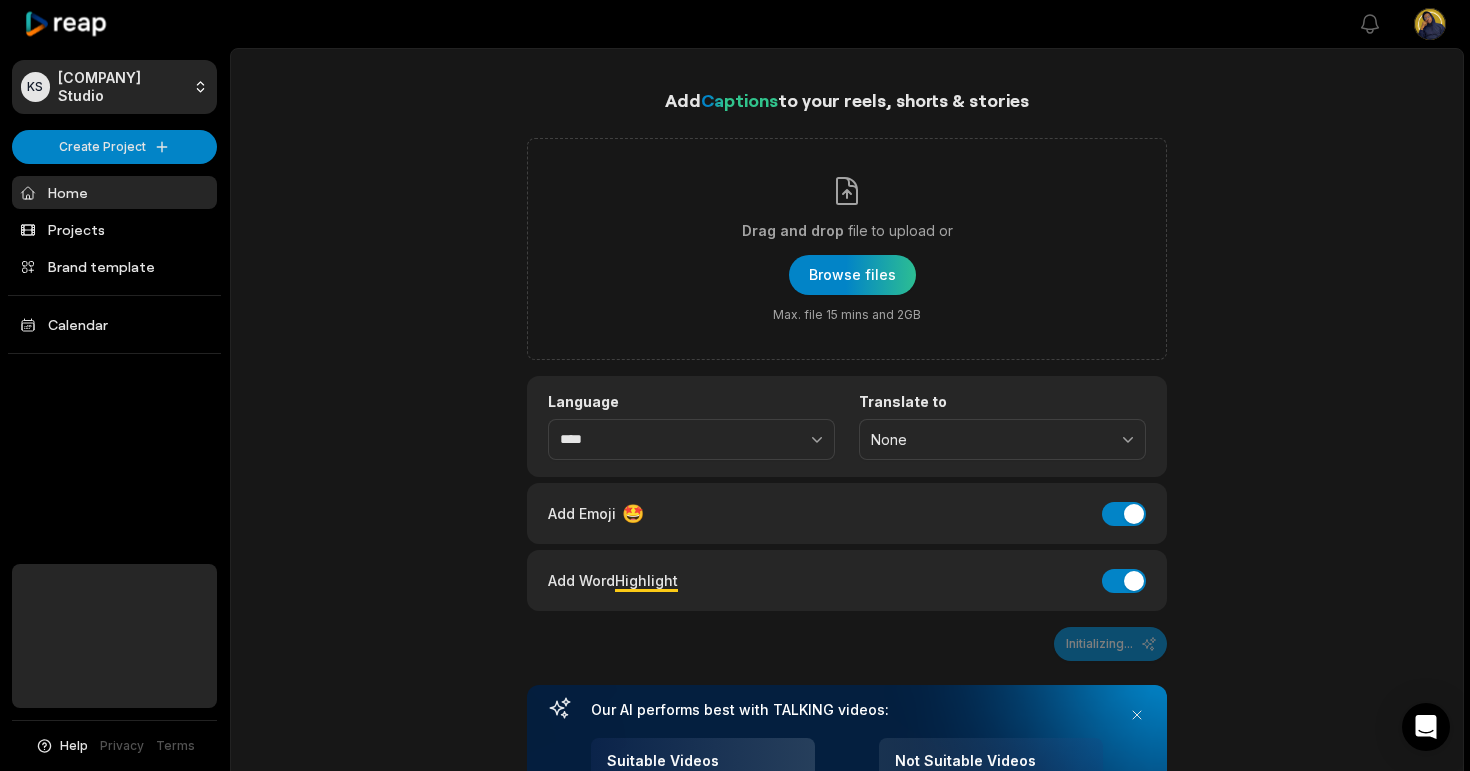 scroll, scrollTop: 0, scrollLeft: 0, axis: both 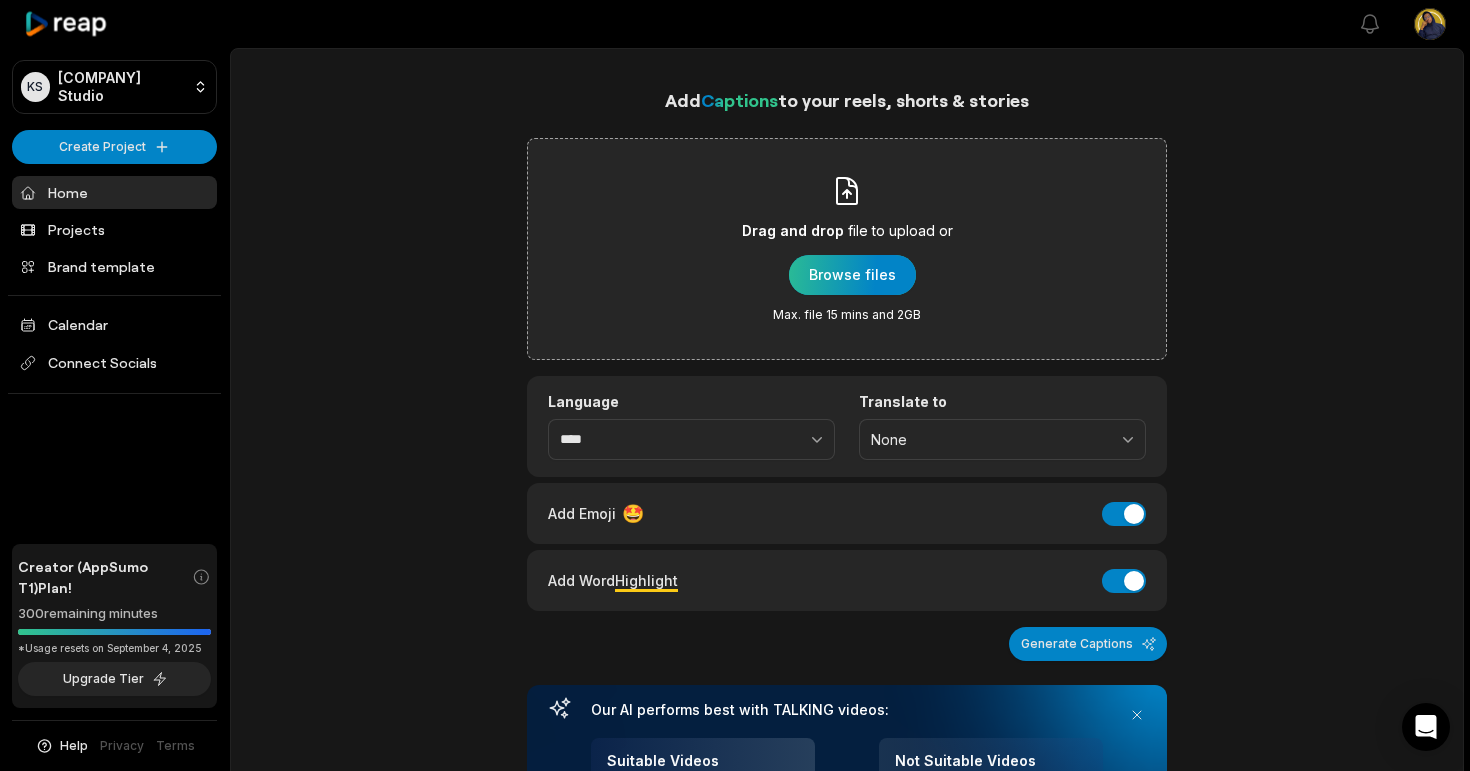 click at bounding box center (852, 275) 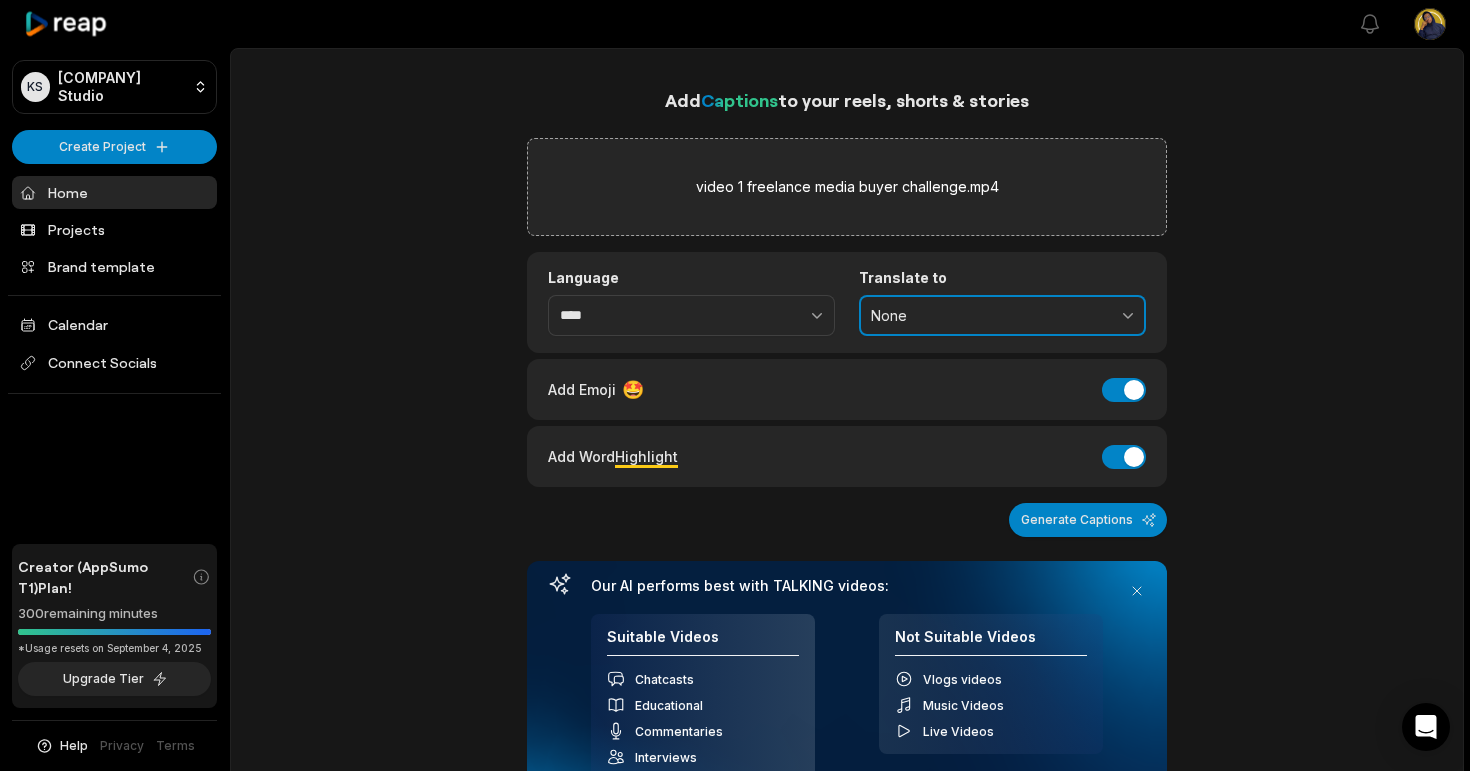 click on "None" at bounding box center [988, 316] 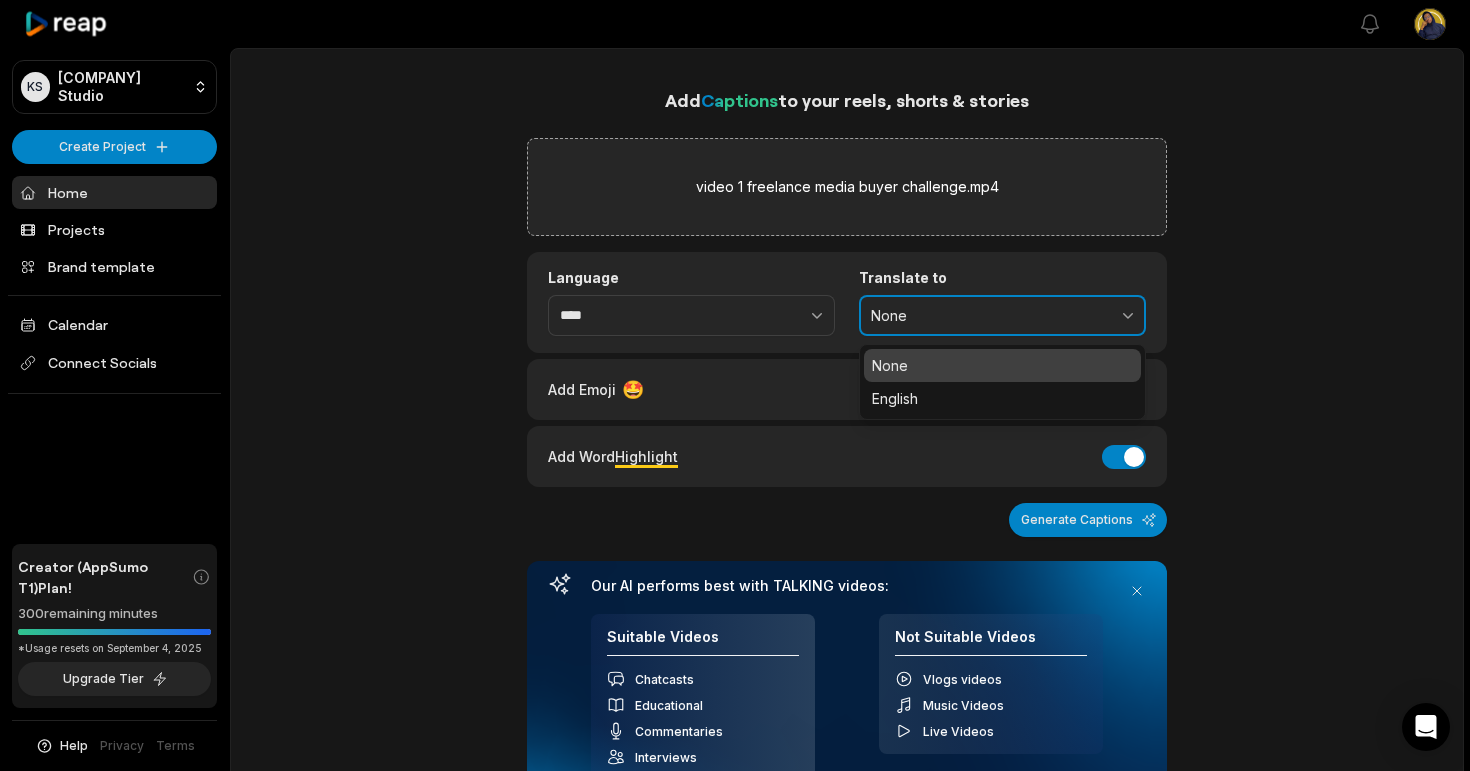 click on "None" at bounding box center (988, 316) 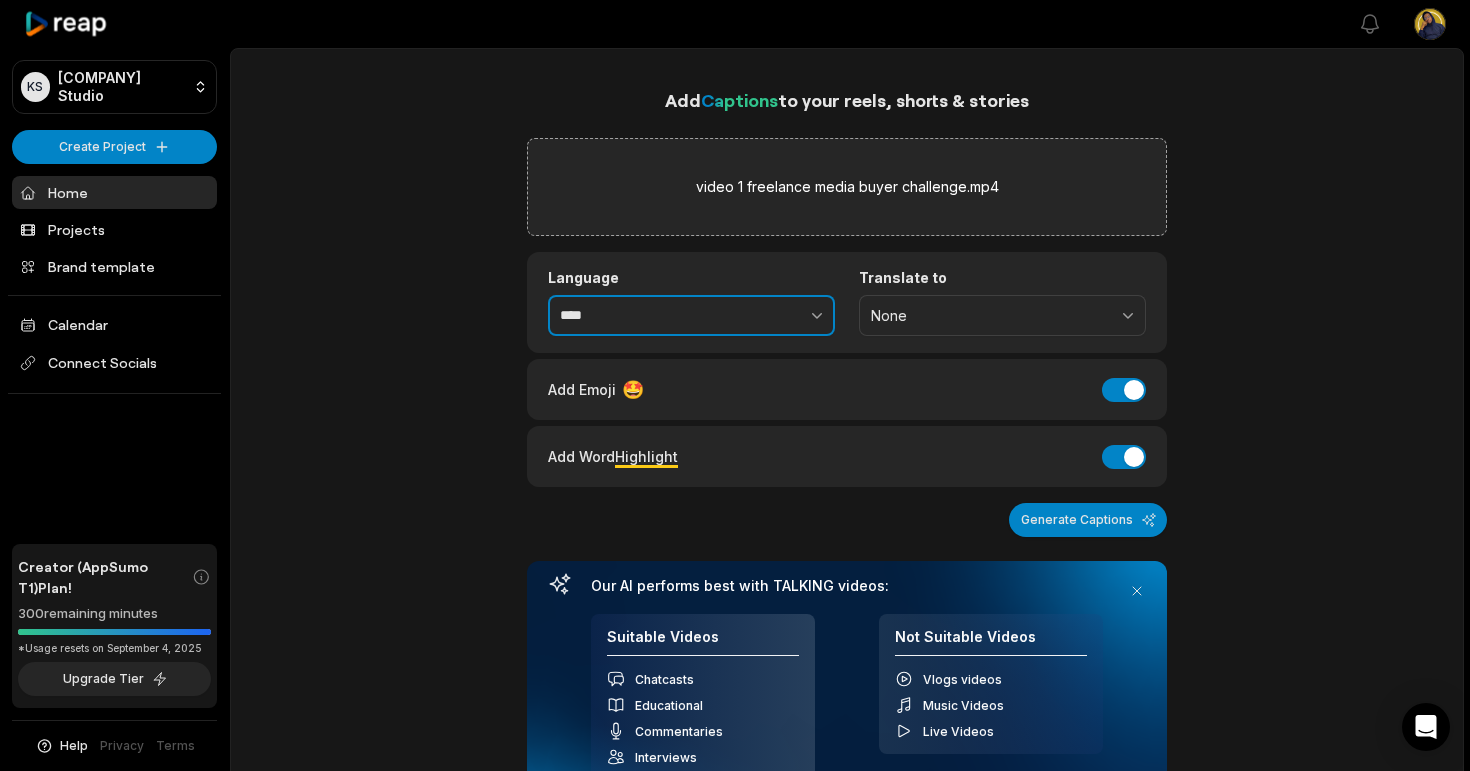 click at bounding box center (773, 316) 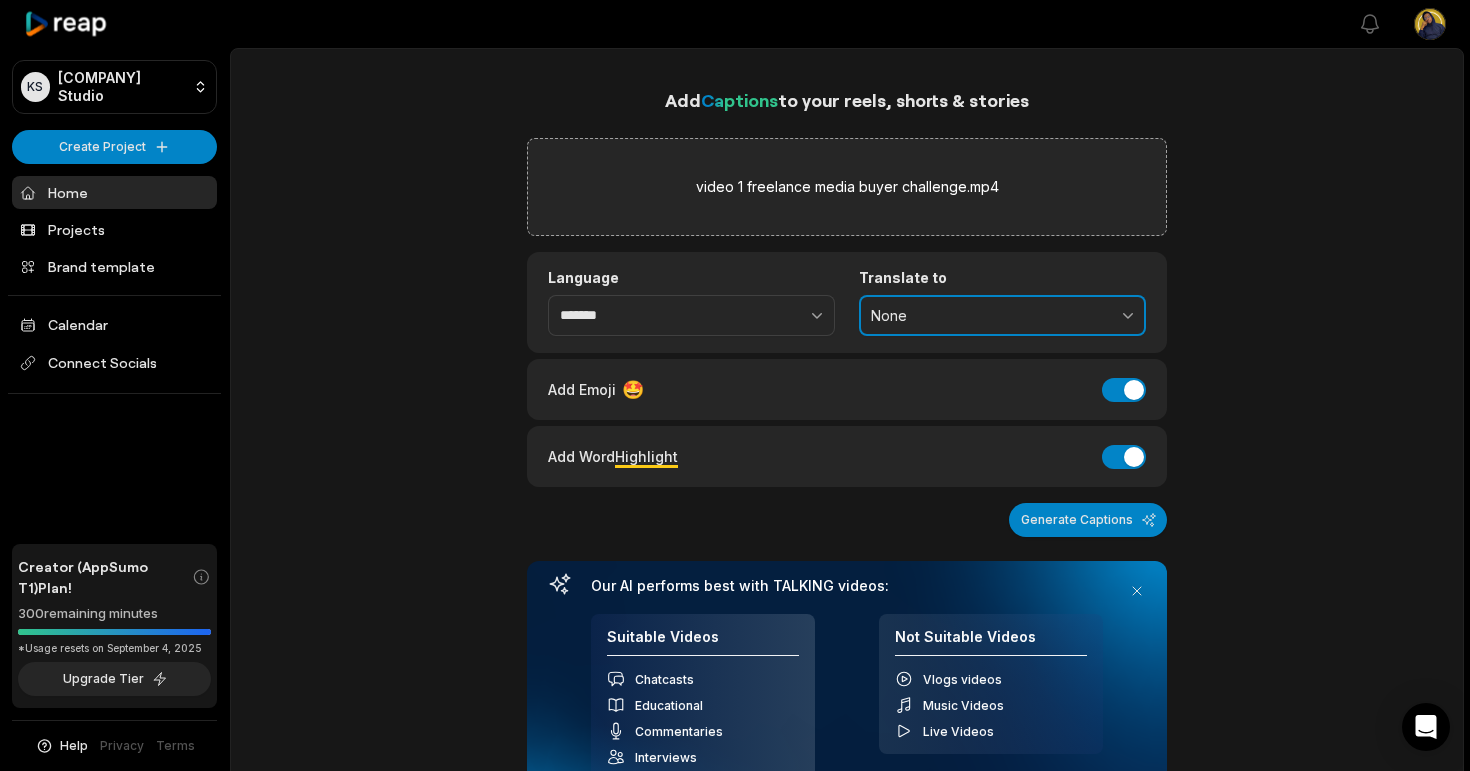 click on "None" at bounding box center (1002, 316) 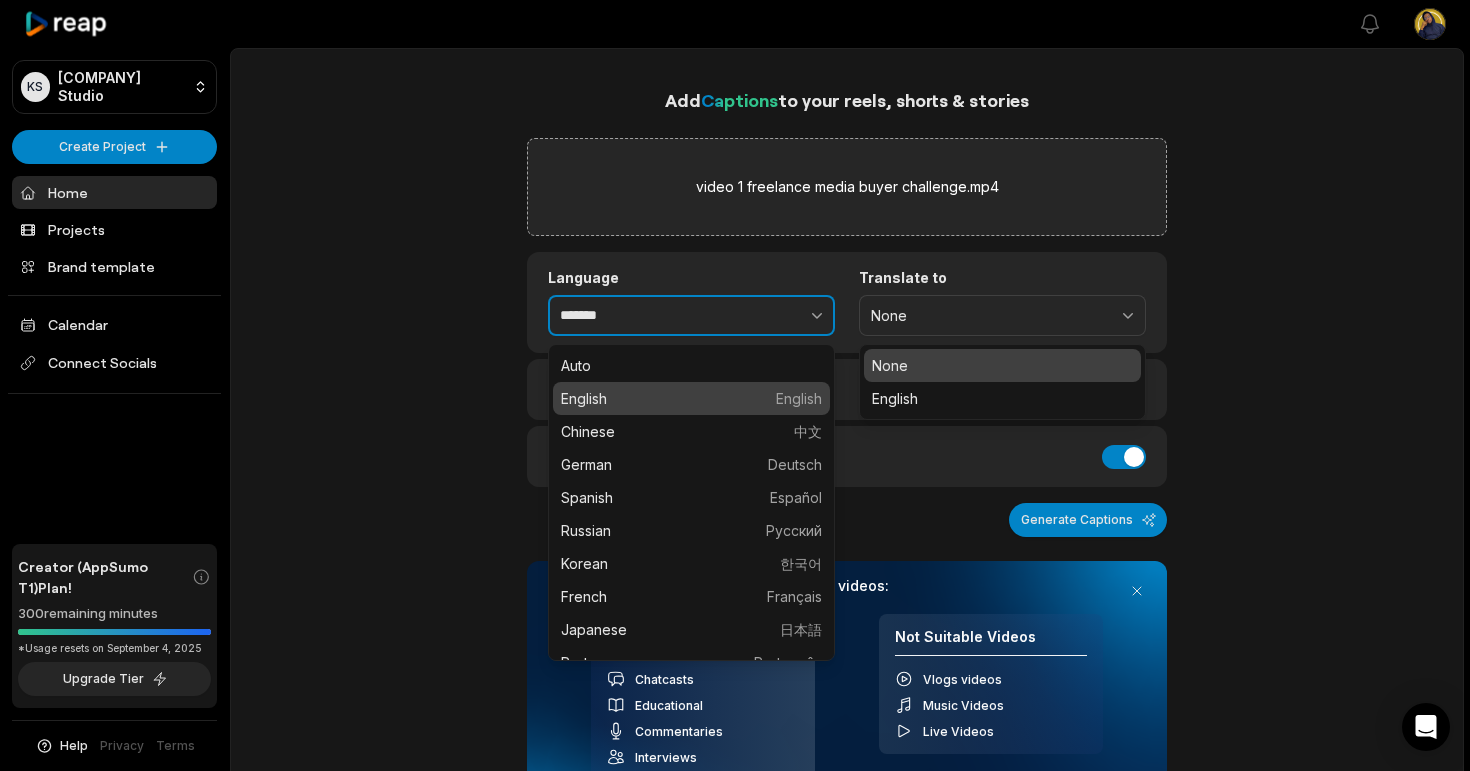 click at bounding box center [773, 316] 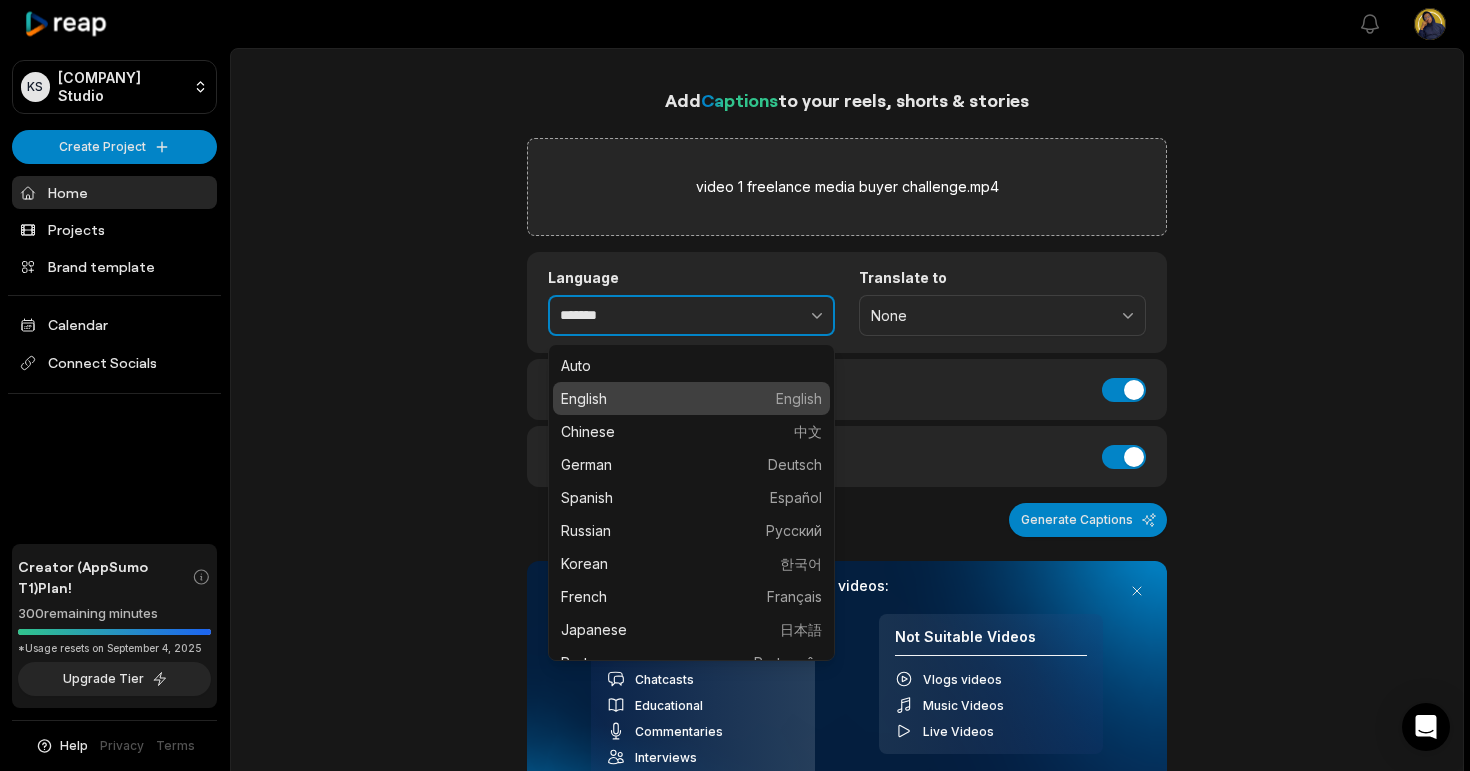 click 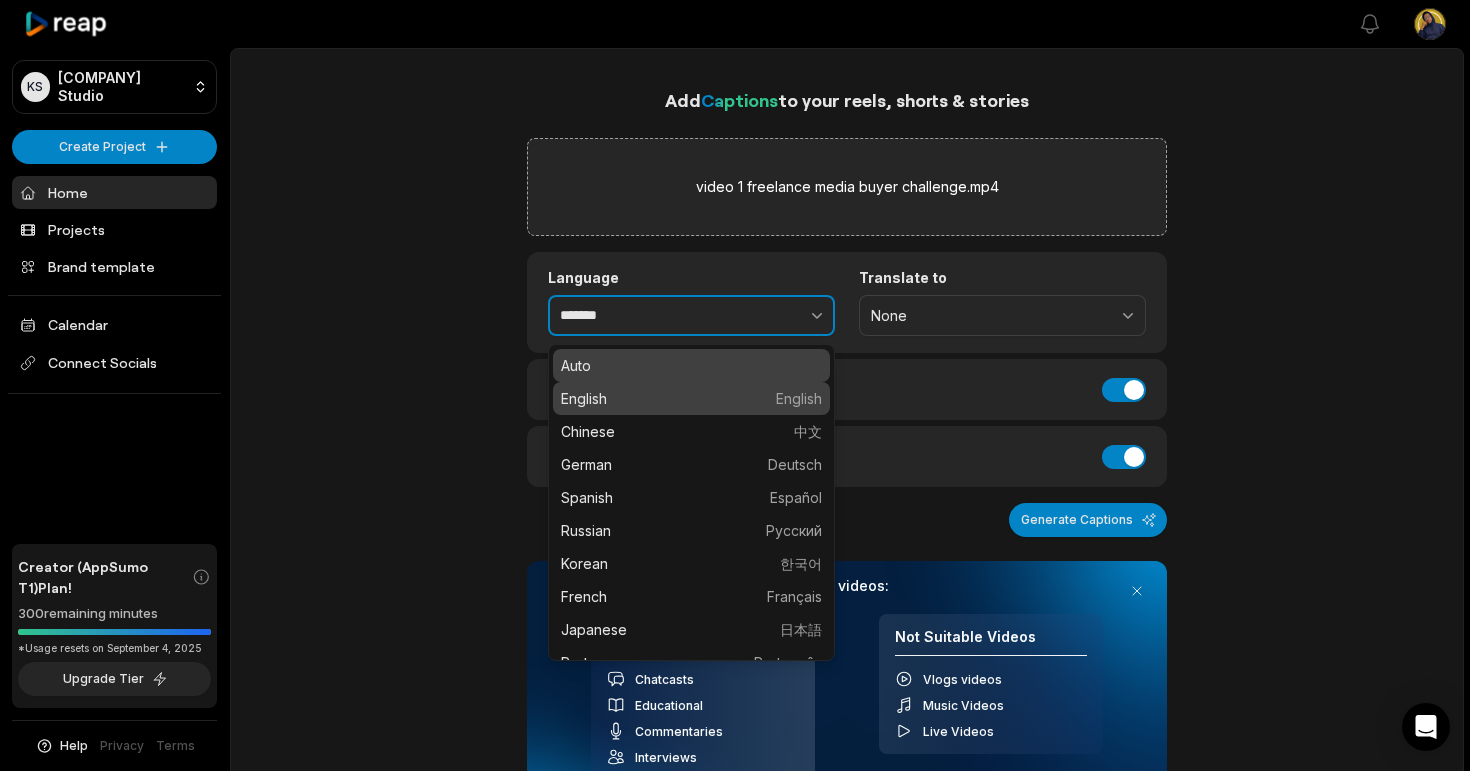type on "****" 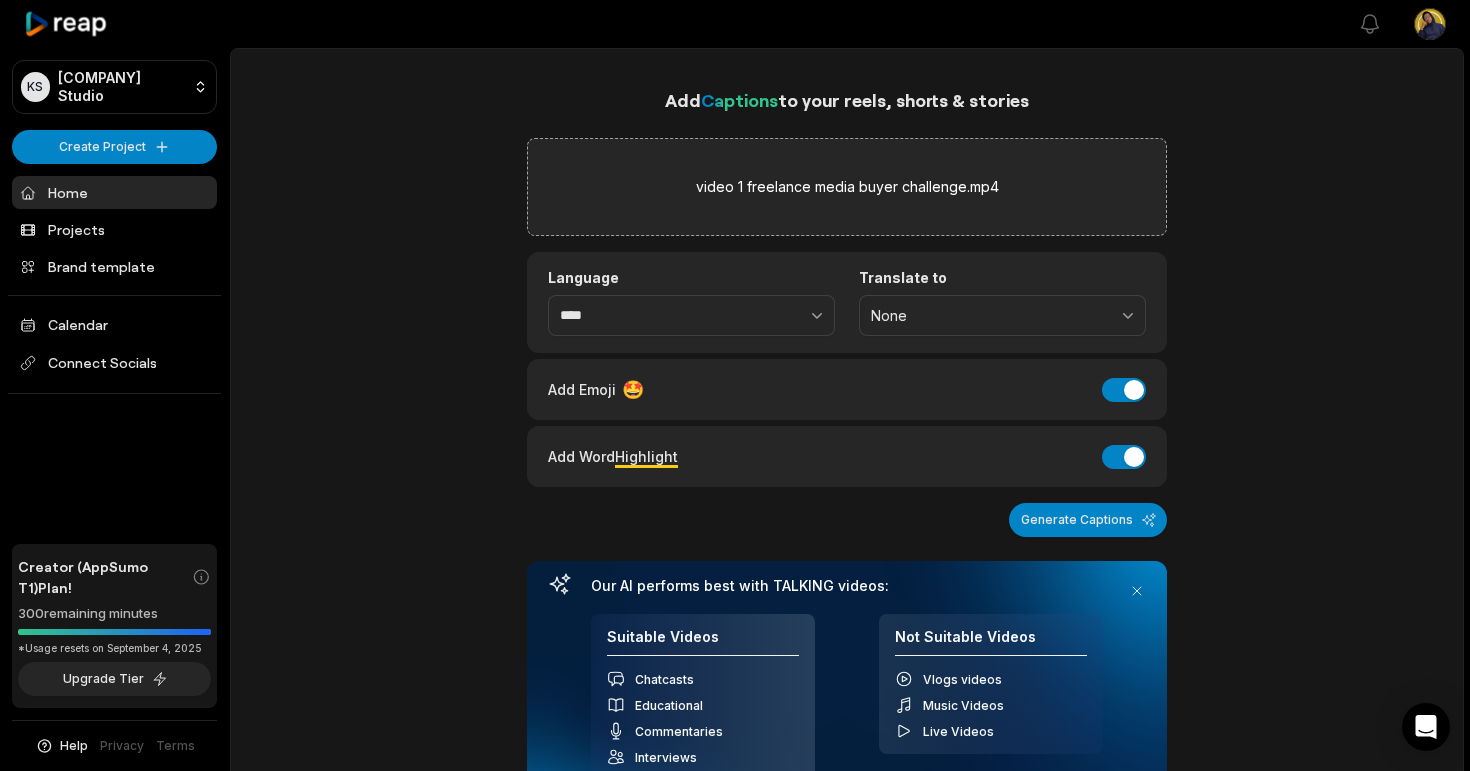 click on "Add  Captions  to your reels, shorts & stories video 1 freelance media buyer challenge.mp4 Language **** Translate to None Add Emoji 🤩 Add Emoji Add Word  Highlight Add Word Highlight Generate Captions Your browser does not support mp4 format. Our AI performs best with TALKING videos: Suitable Videos Chatcasts Educational  Commentaries  Interviews  Speeches Not Suitable Videos Vlogs videos Music Videos Live Videos" at bounding box center (847, 463) 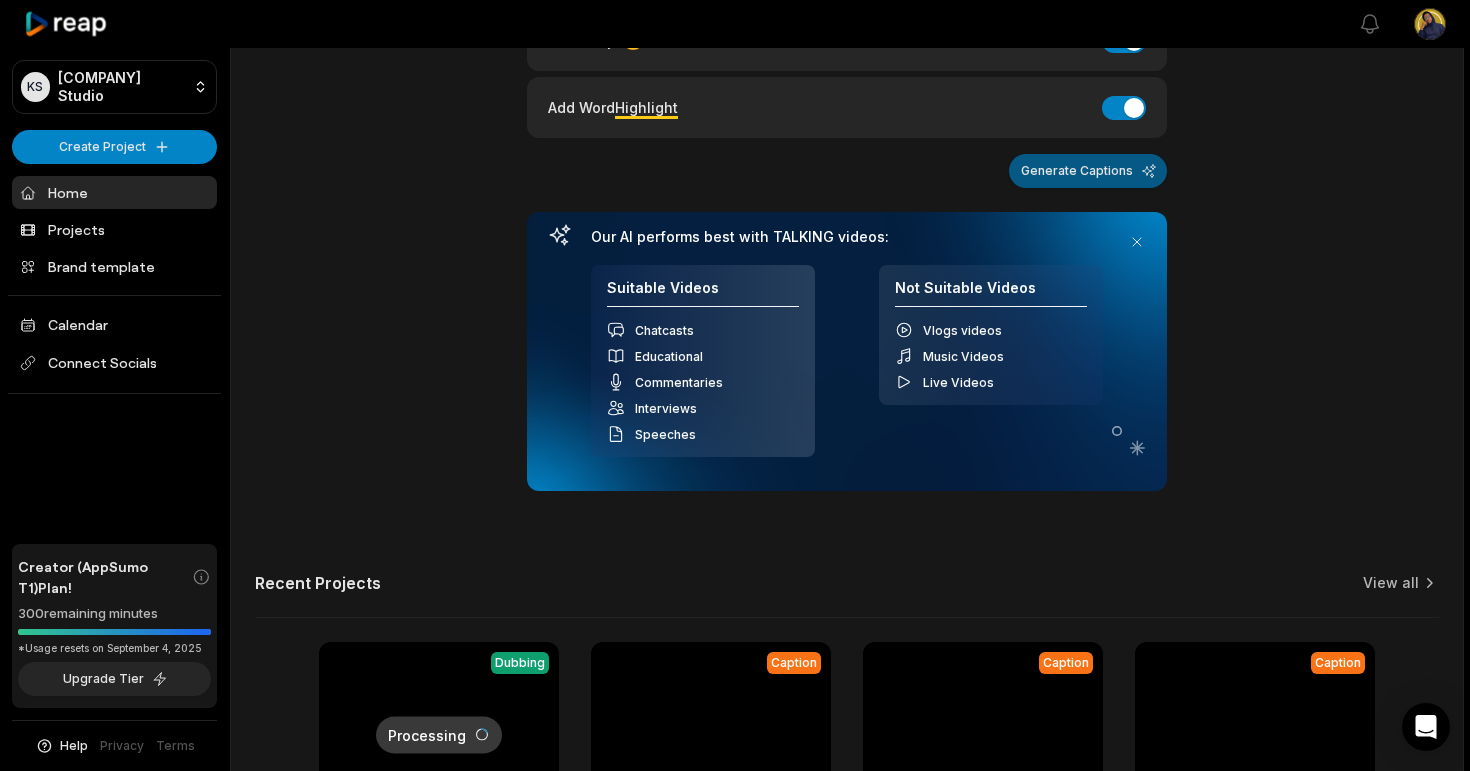 scroll, scrollTop: 359, scrollLeft: 0, axis: vertical 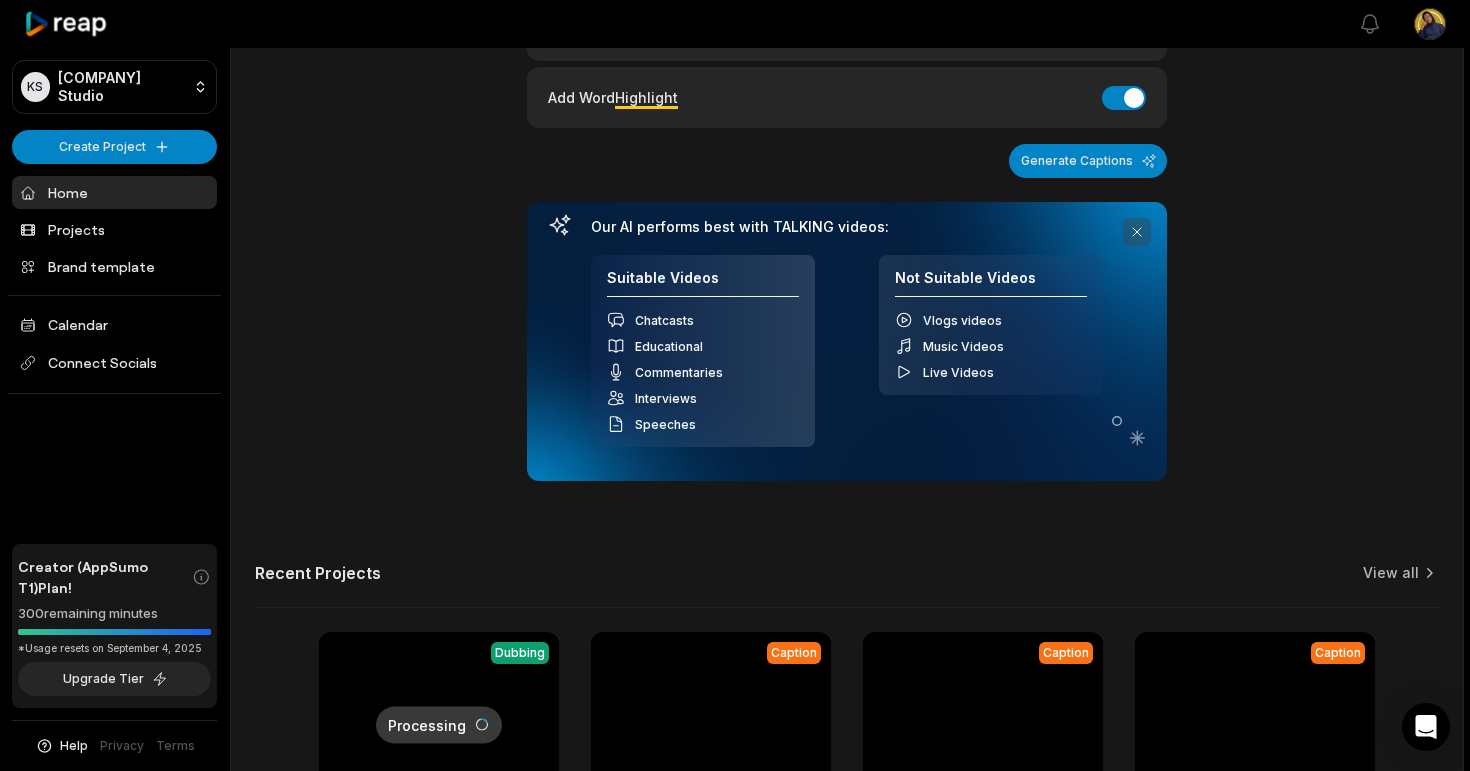 click at bounding box center (1137, 232) 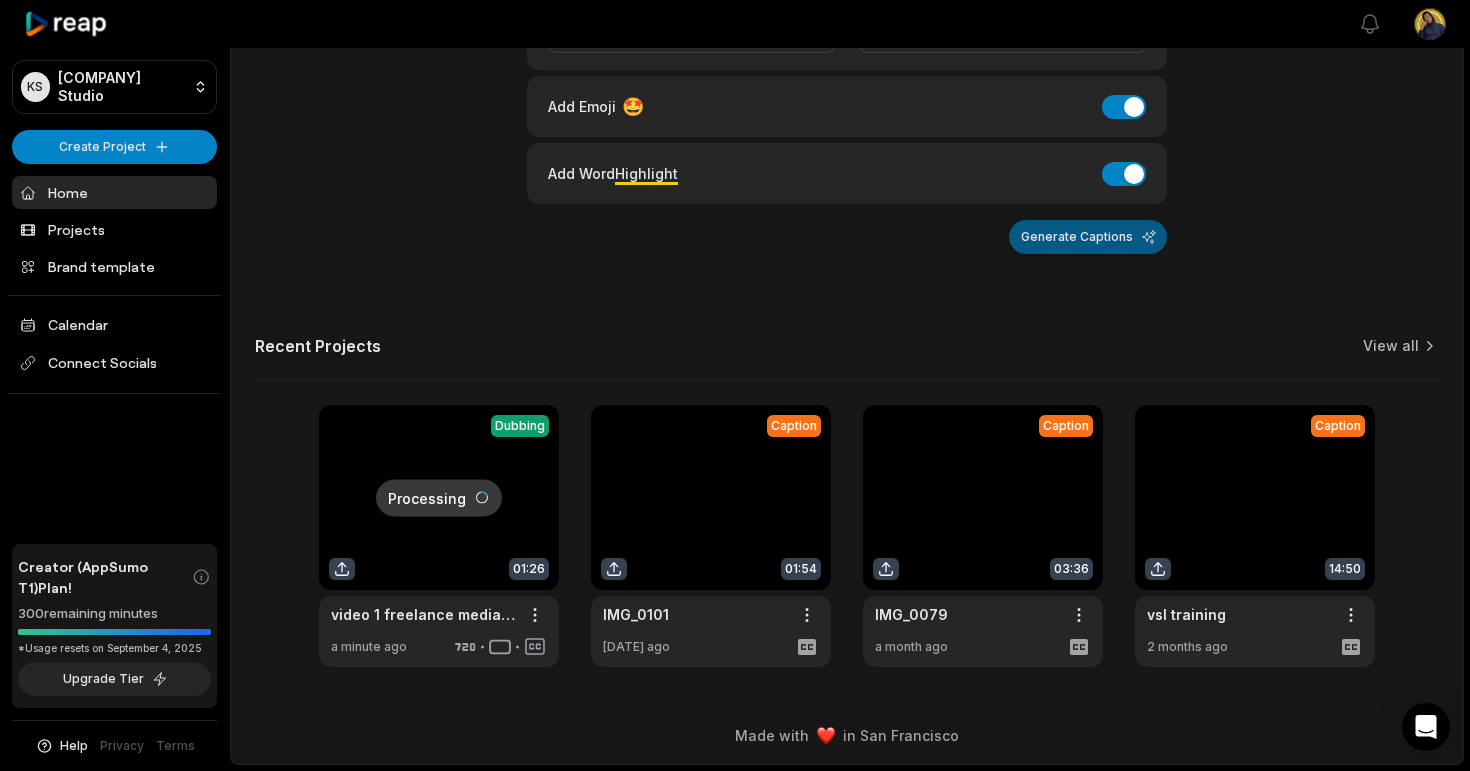 click on "Generate Captions" at bounding box center (1088, 237) 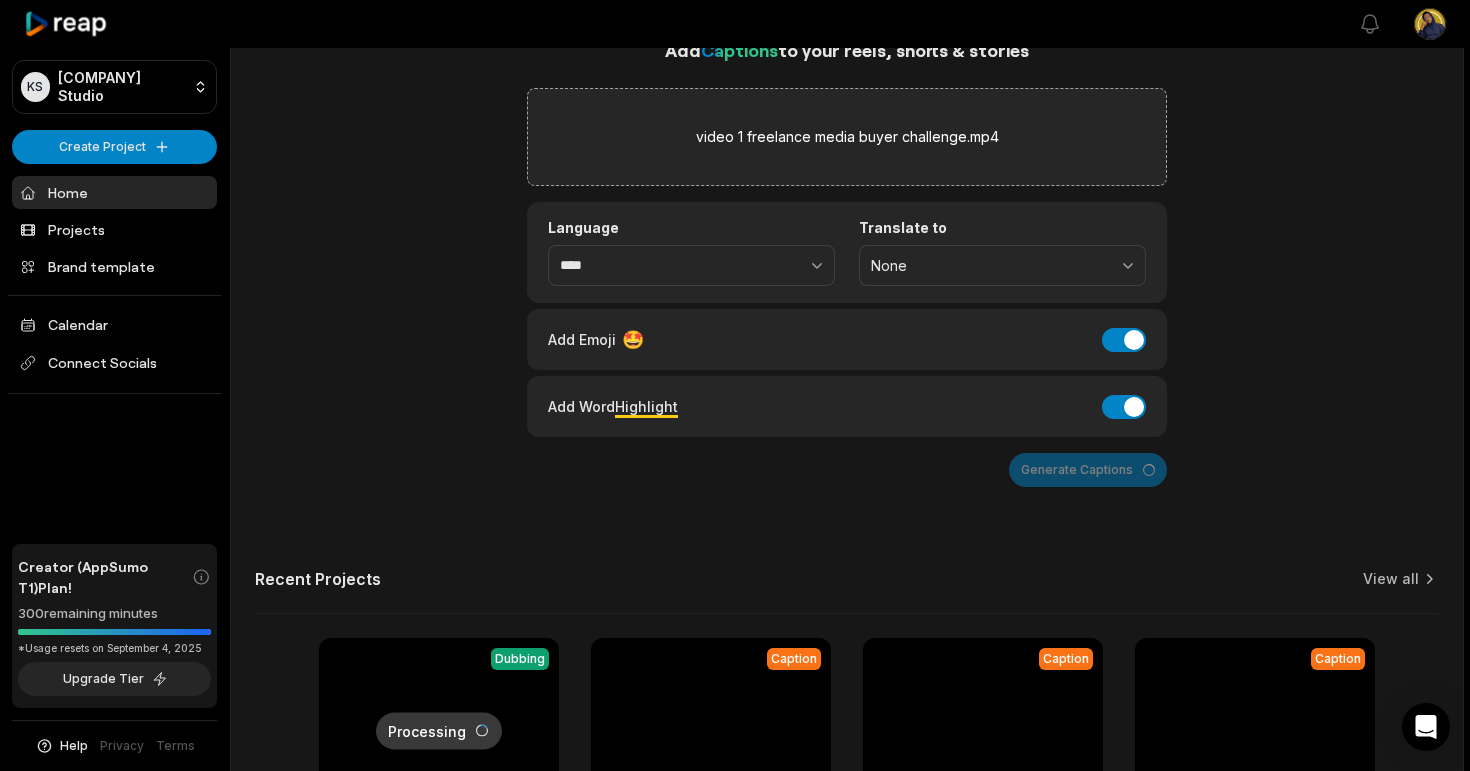 scroll, scrollTop: 0, scrollLeft: 0, axis: both 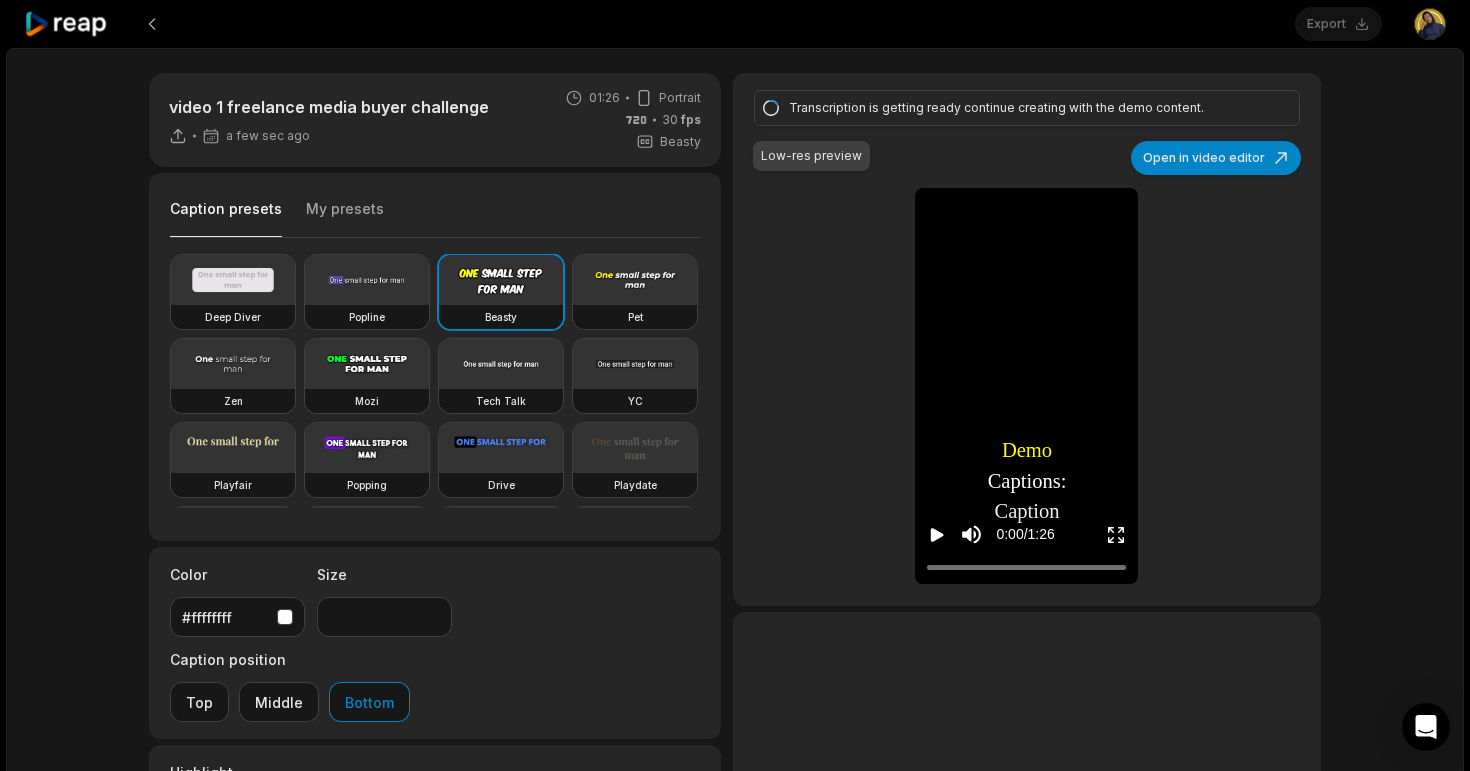 click on "My presets" at bounding box center (345, 218) 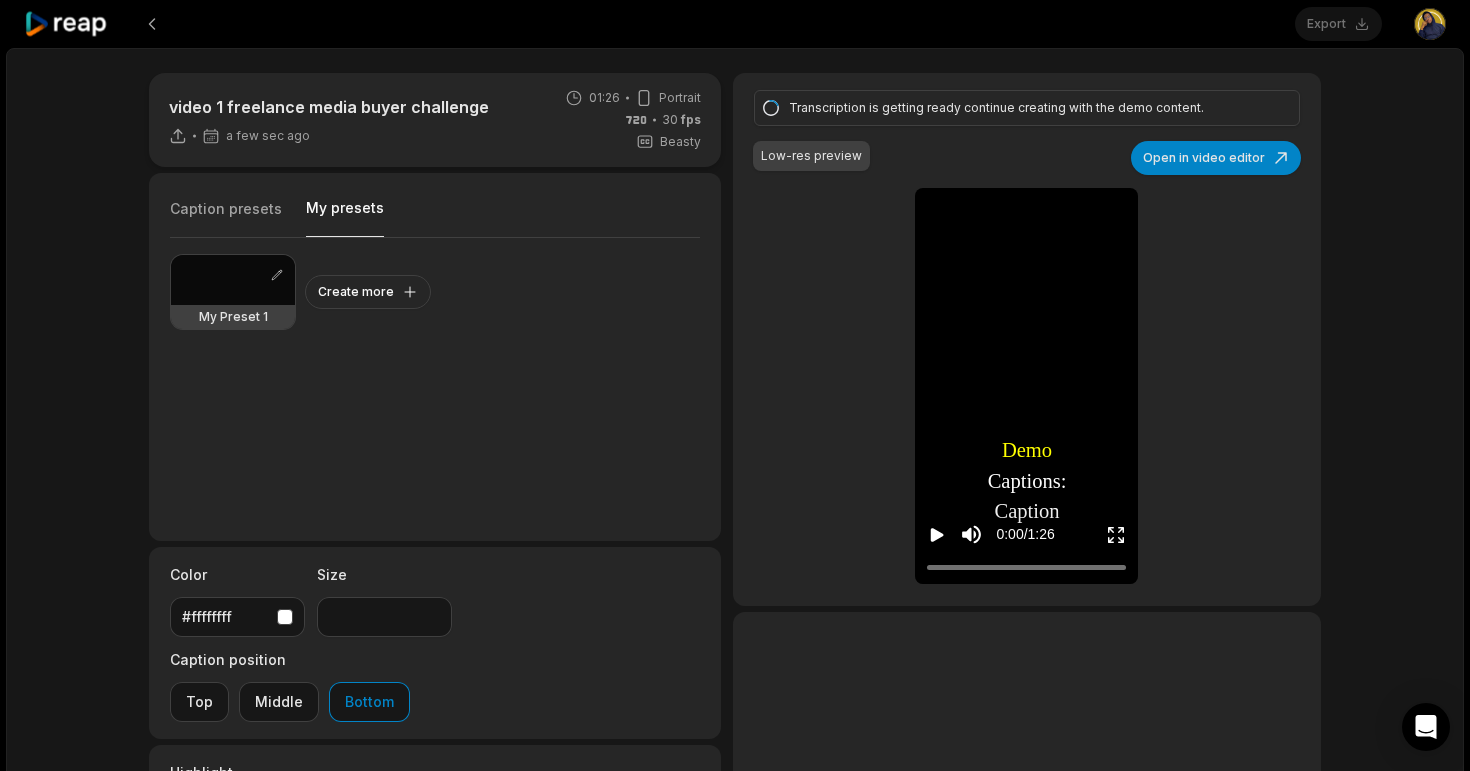 click on "Caption presets" at bounding box center (226, 218) 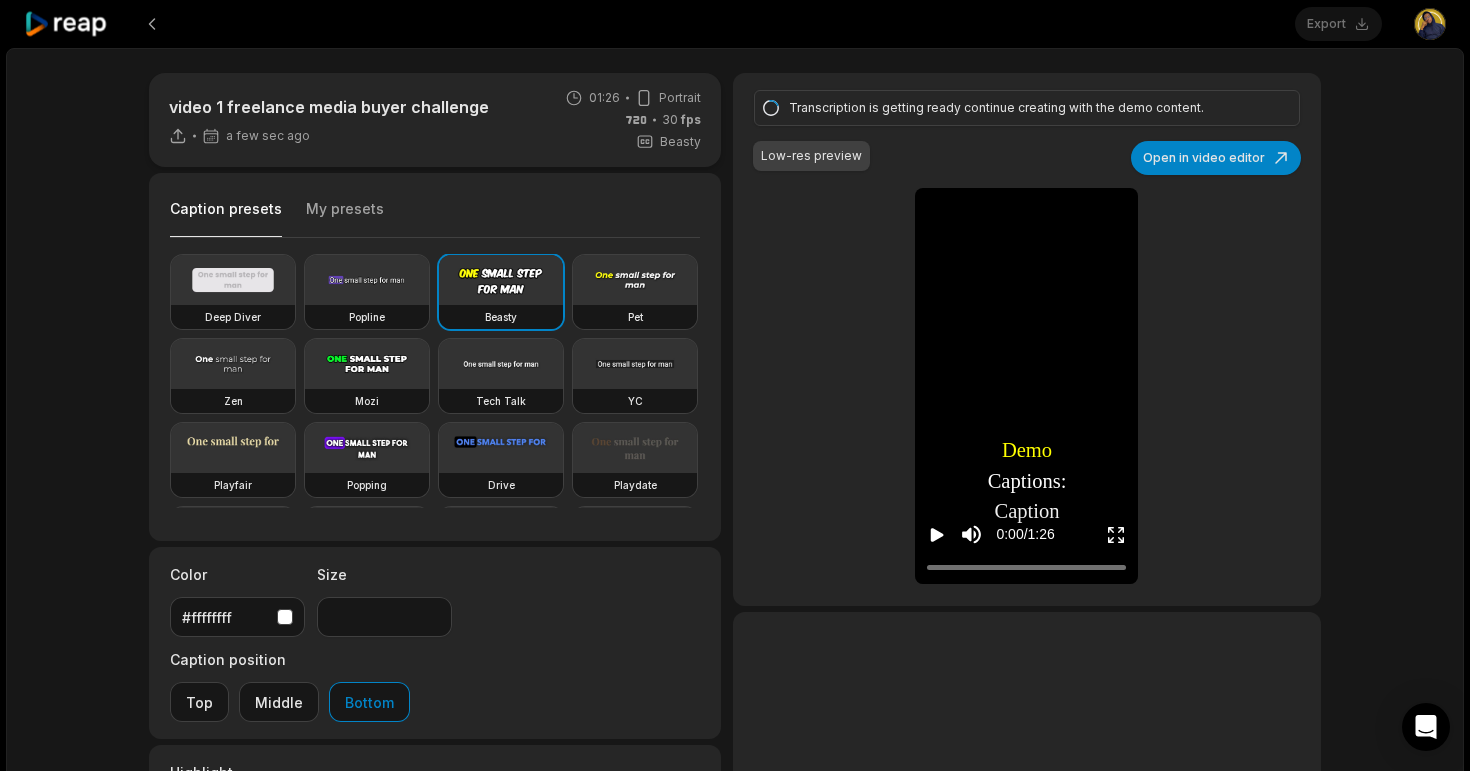 click on "My presets" at bounding box center [345, 218] 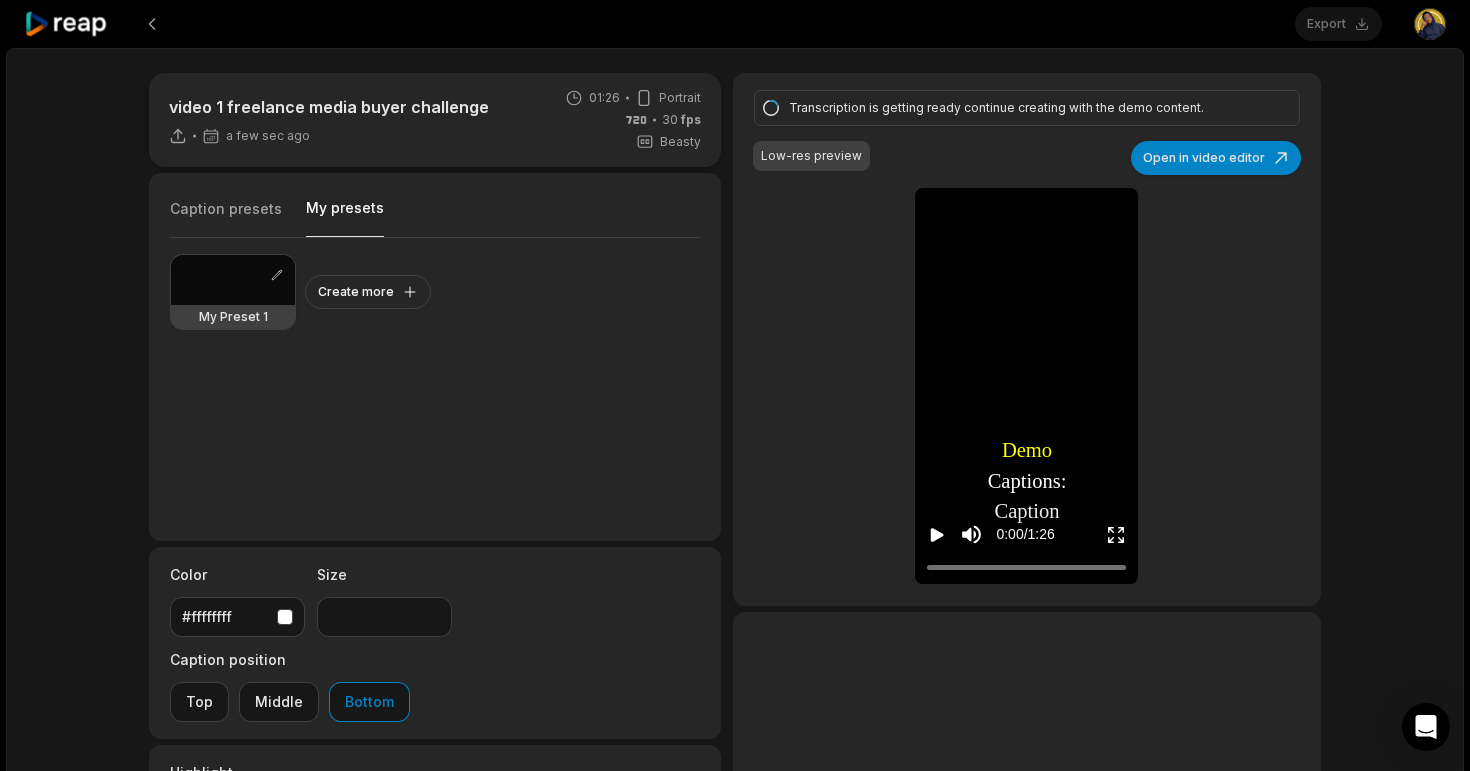 click at bounding box center [233, 280] 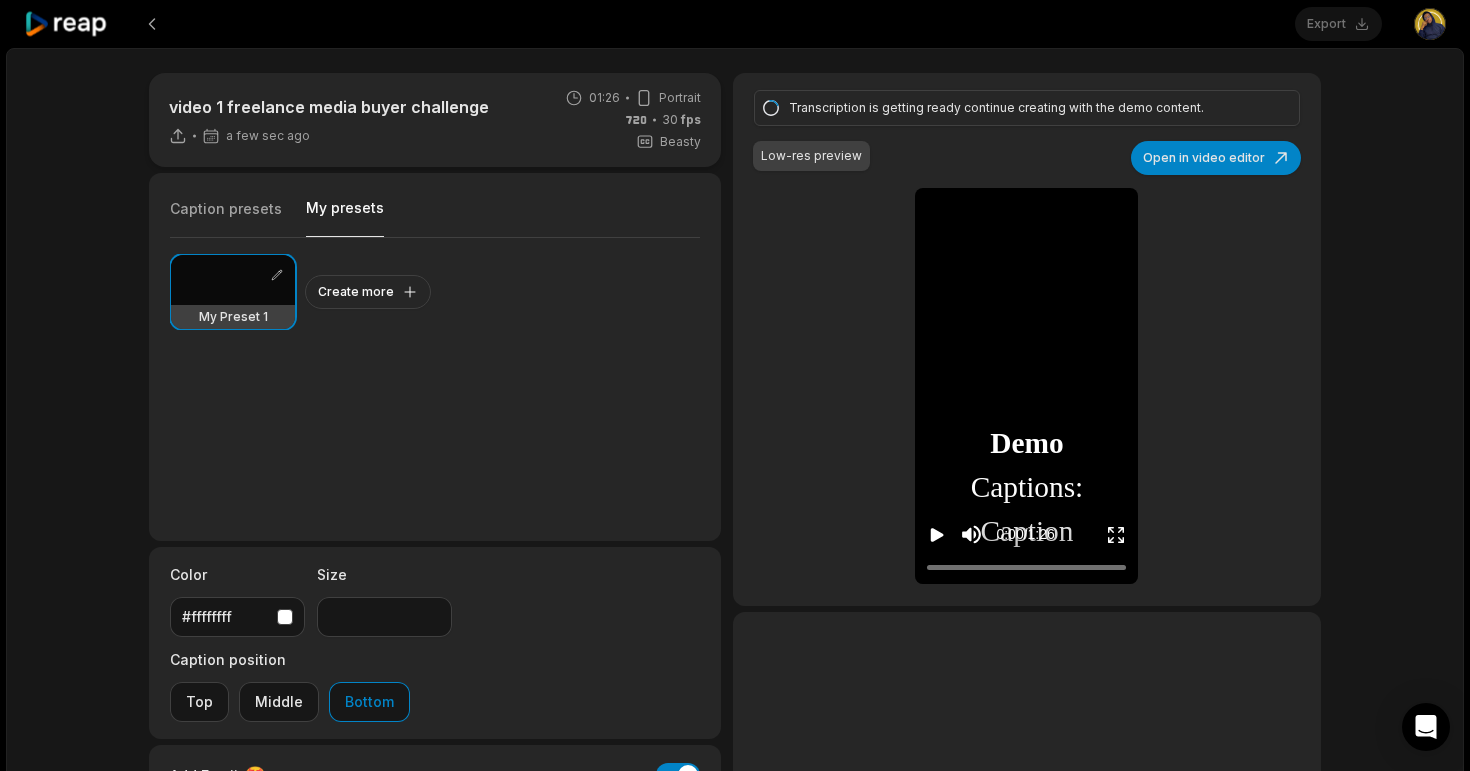 click 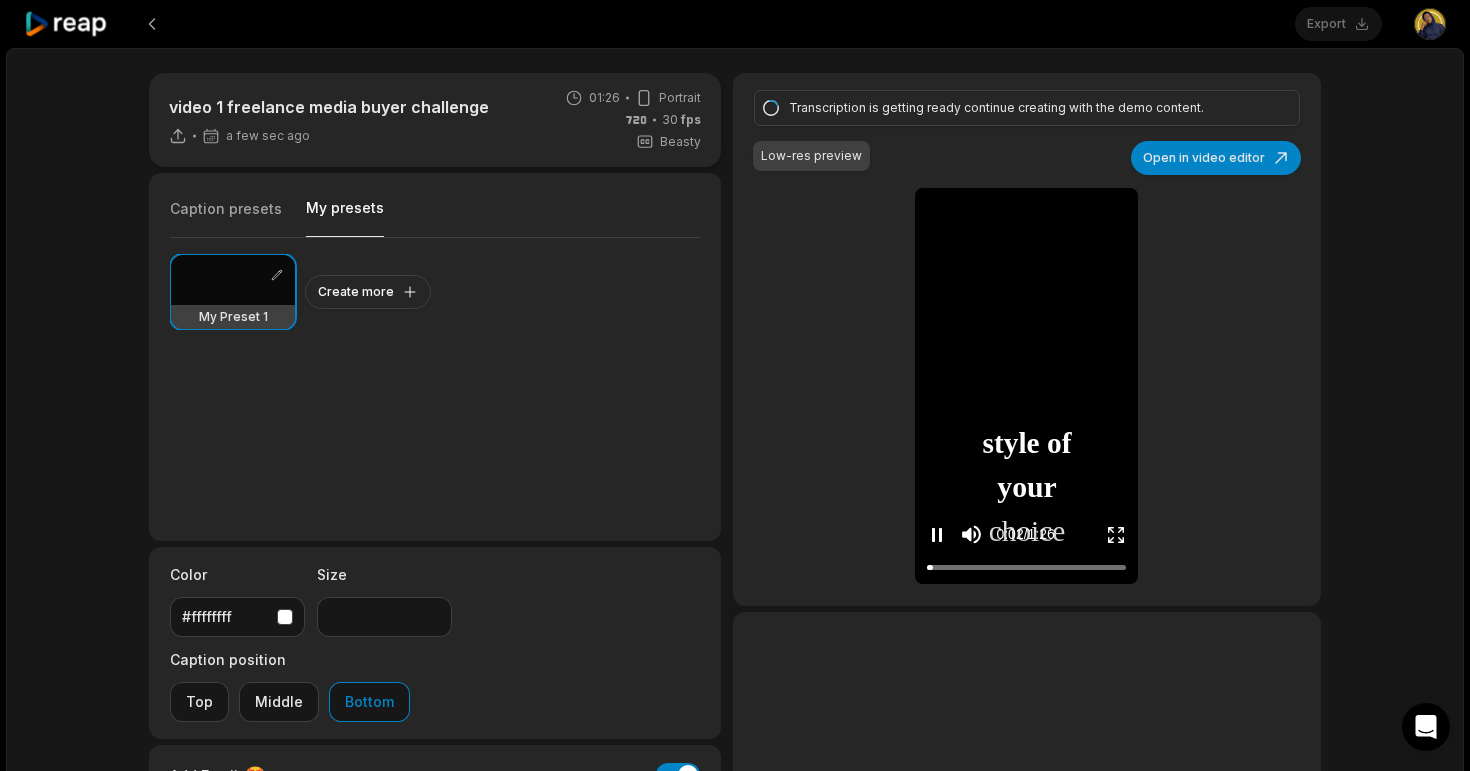 click 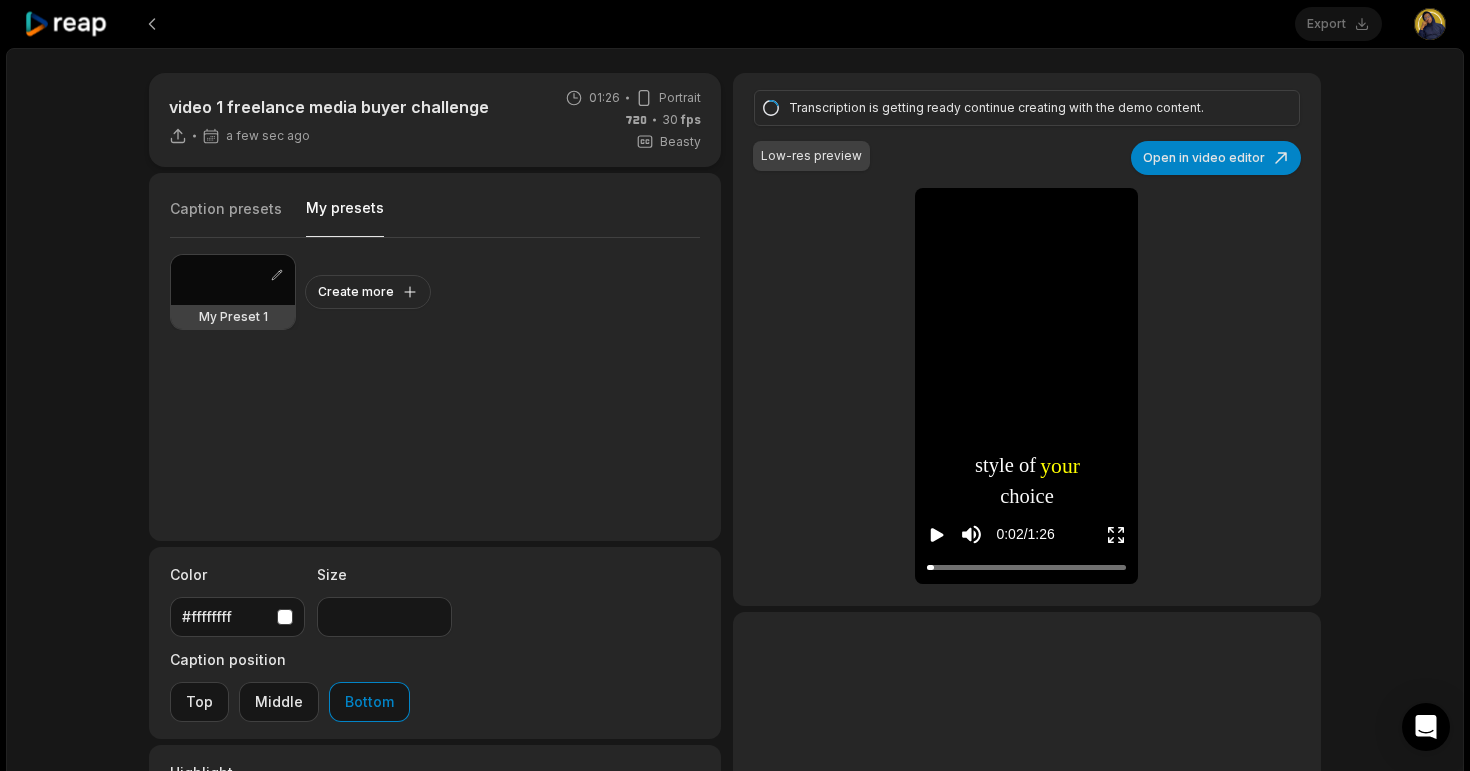 click at bounding box center [233, 280] 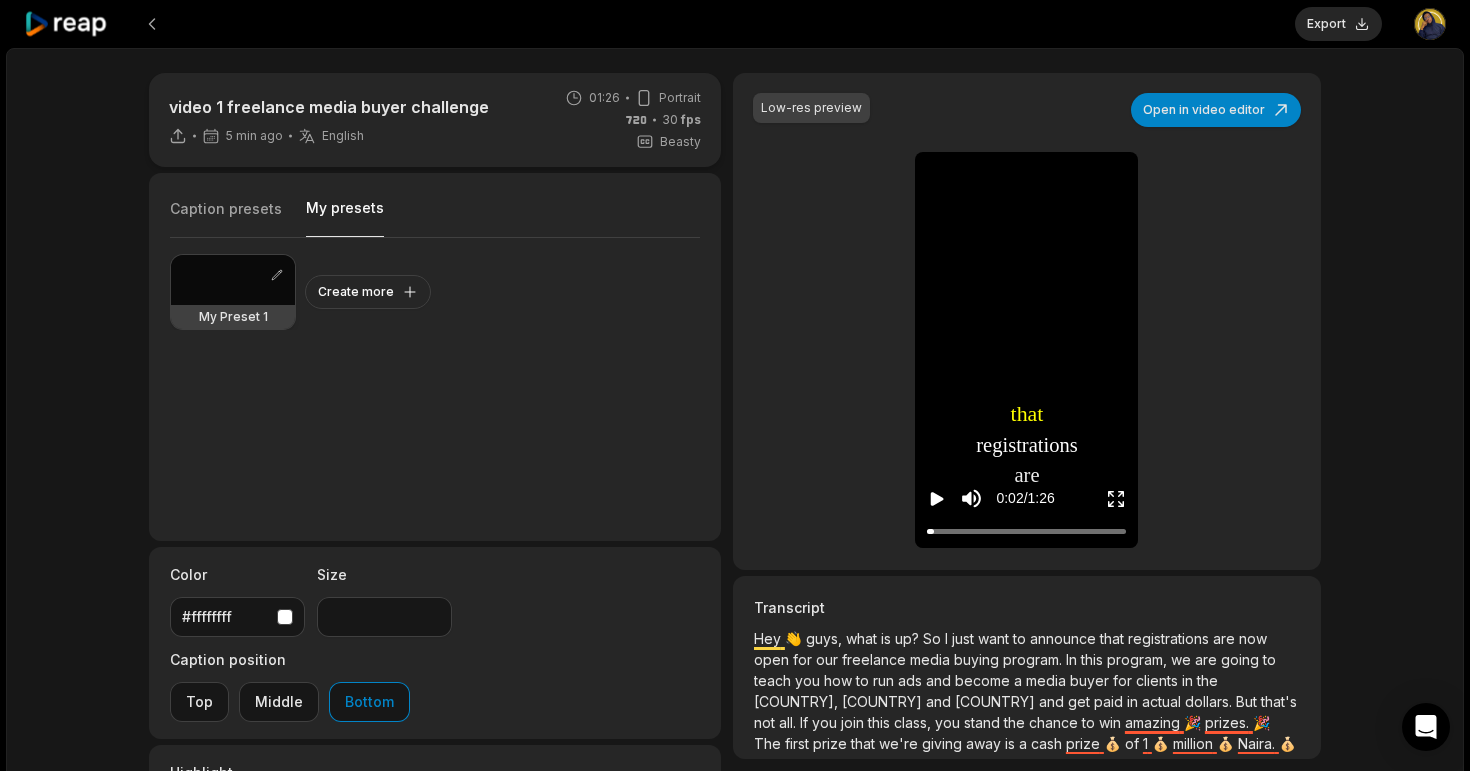 click at bounding box center [233, 280] 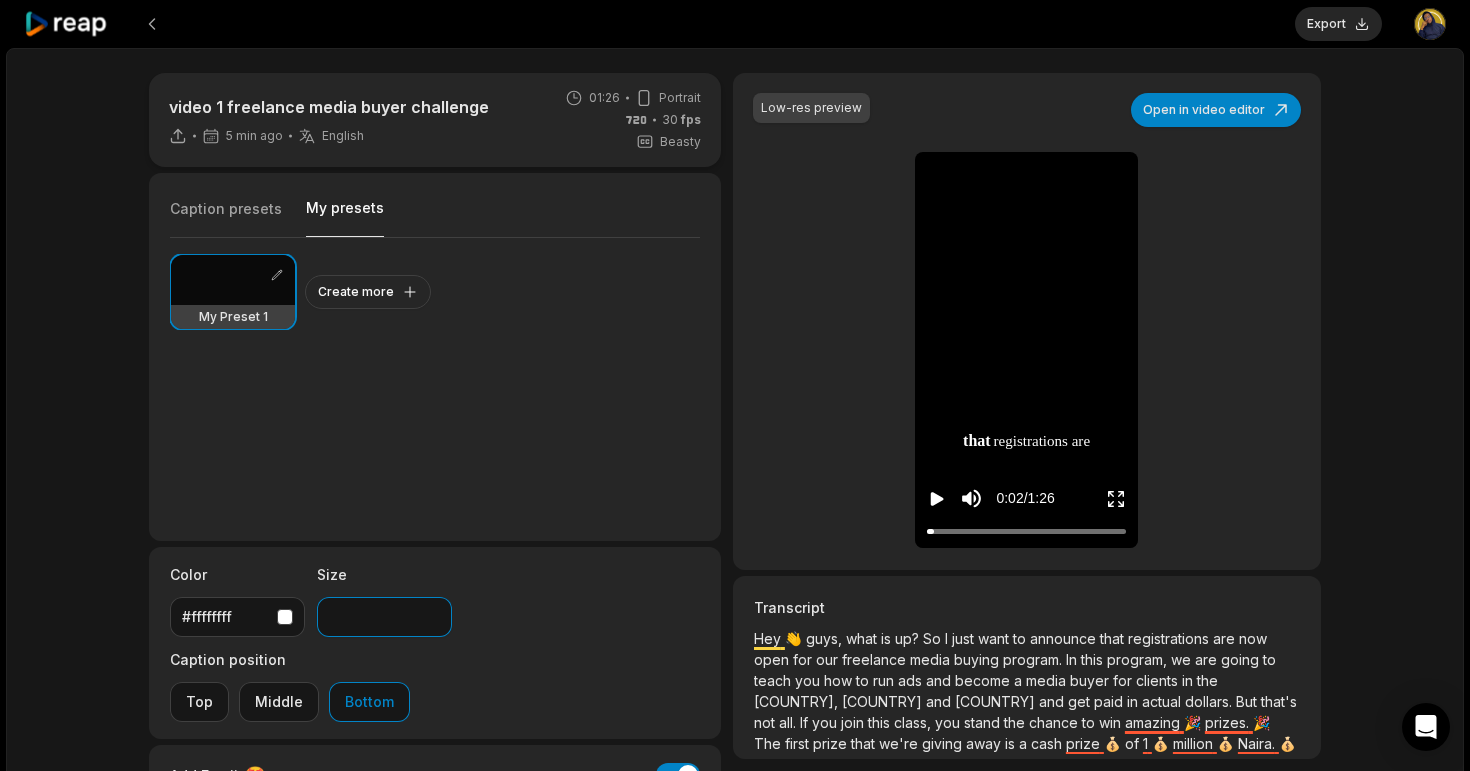 type on "**" 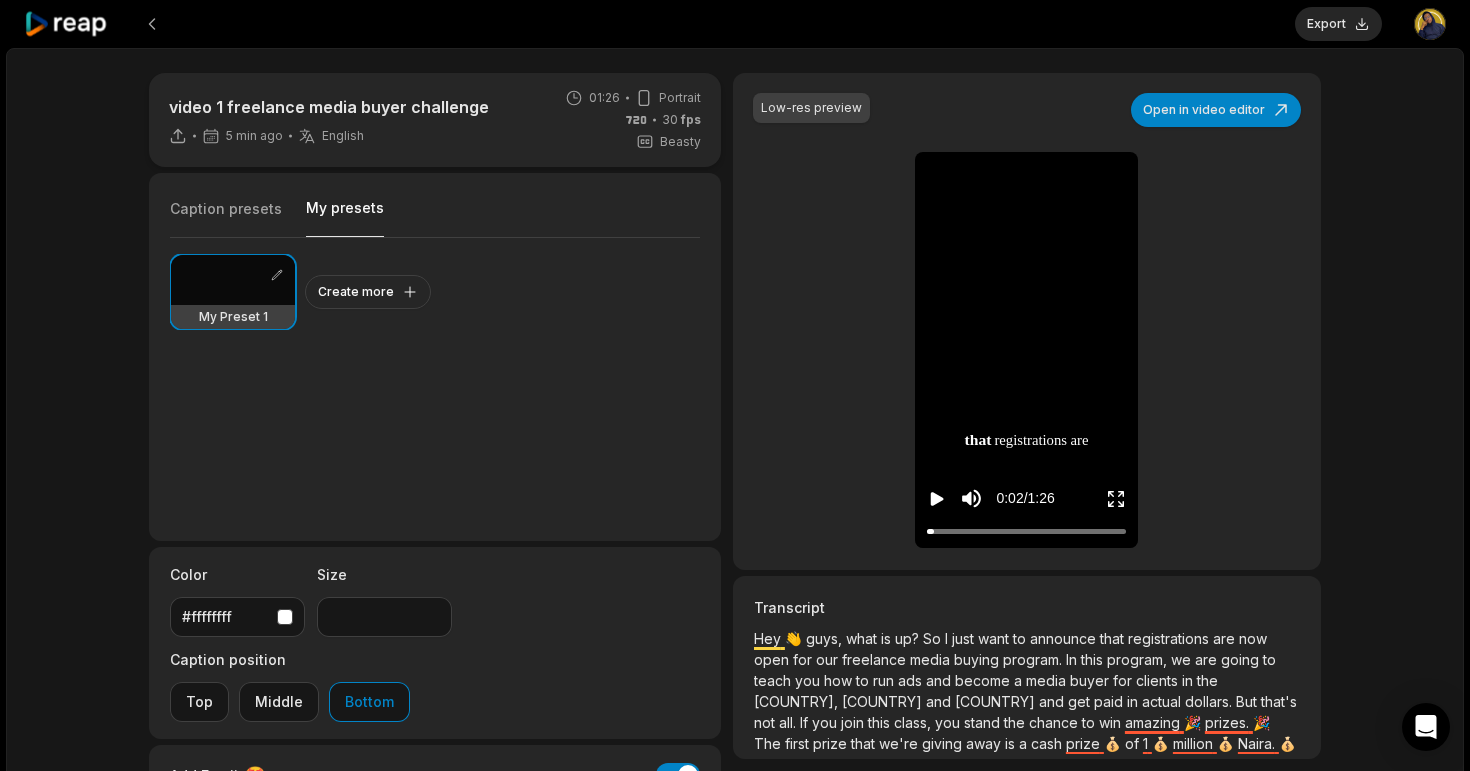 click 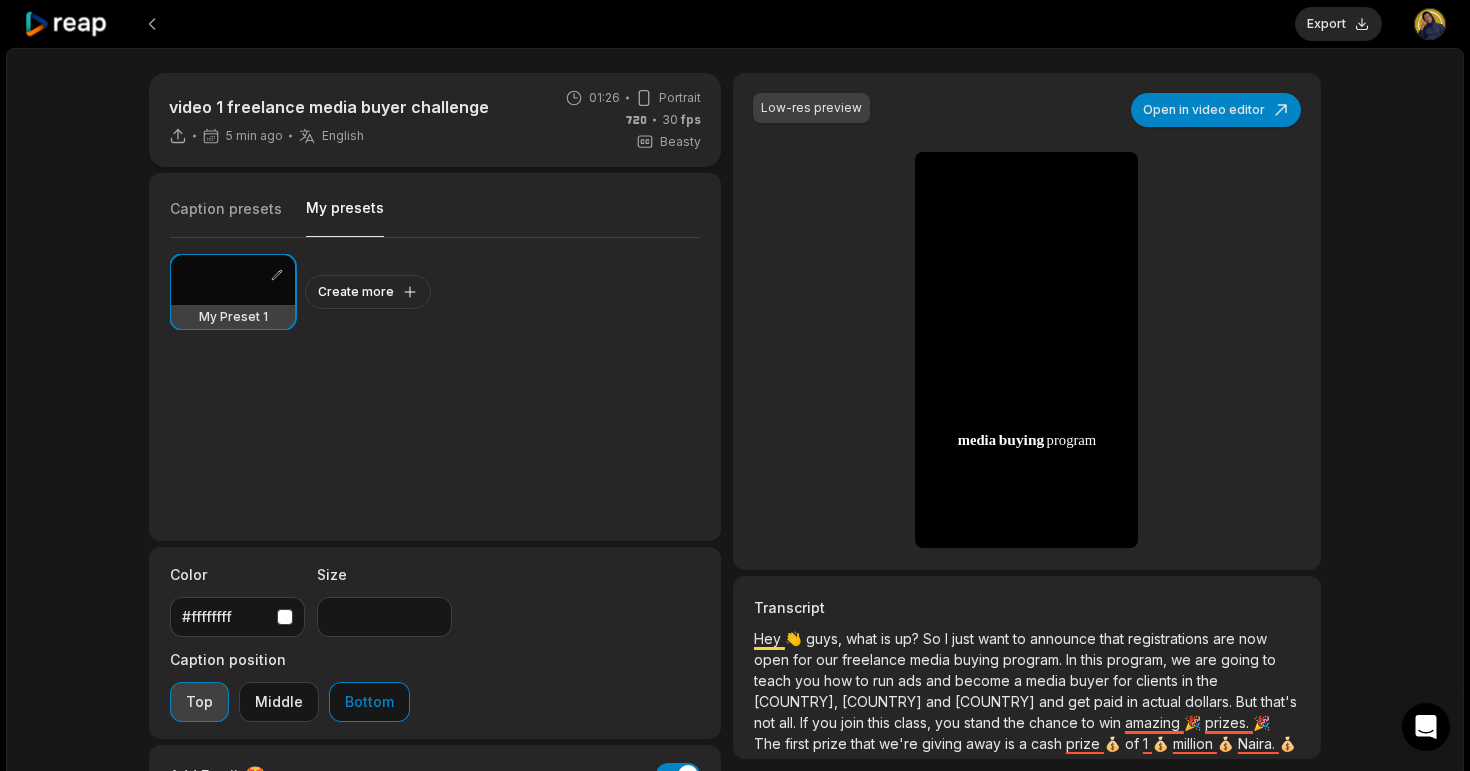 click on "Top" at bounding box center (199, 702) 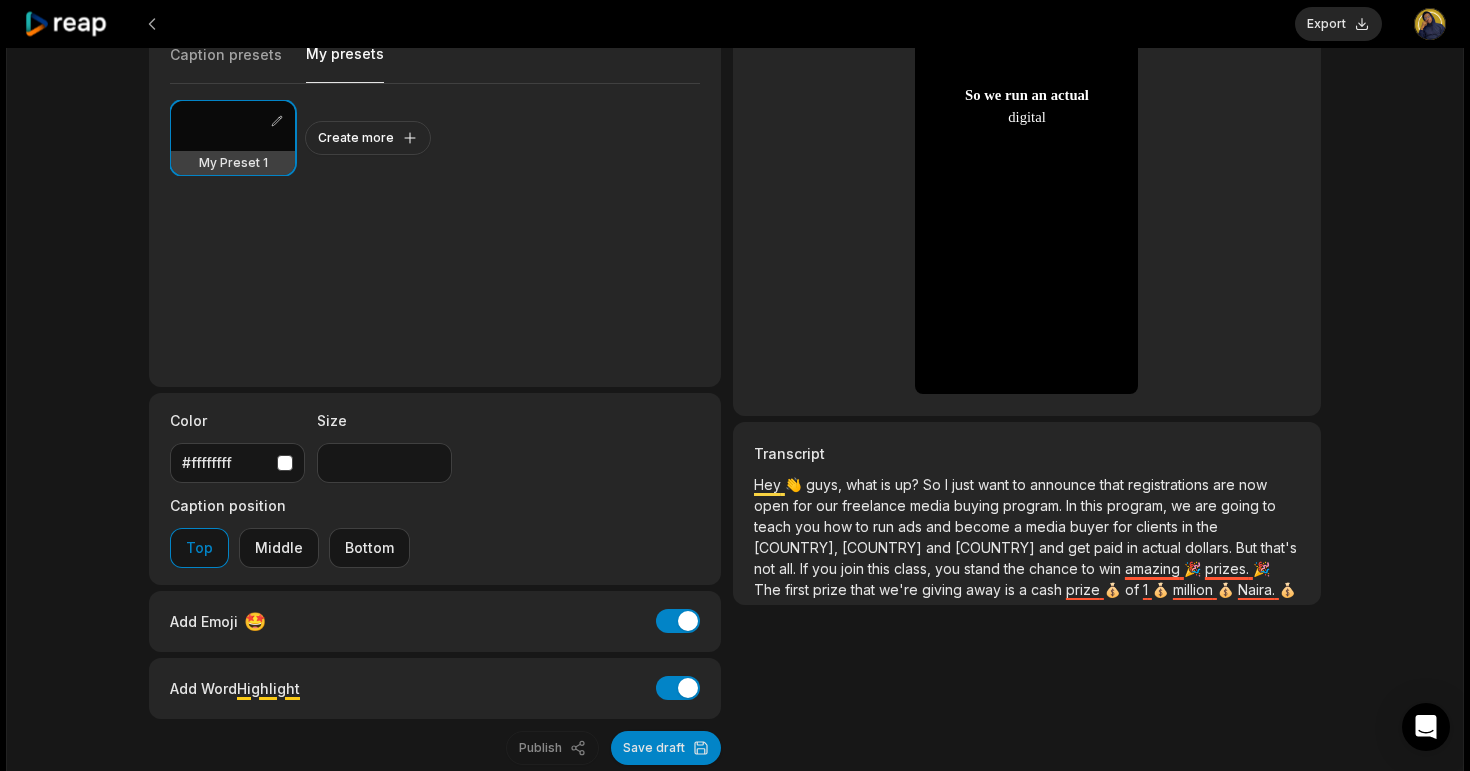 scroll, scrollTop: 172, scrollLeft: 0, axis: vertical 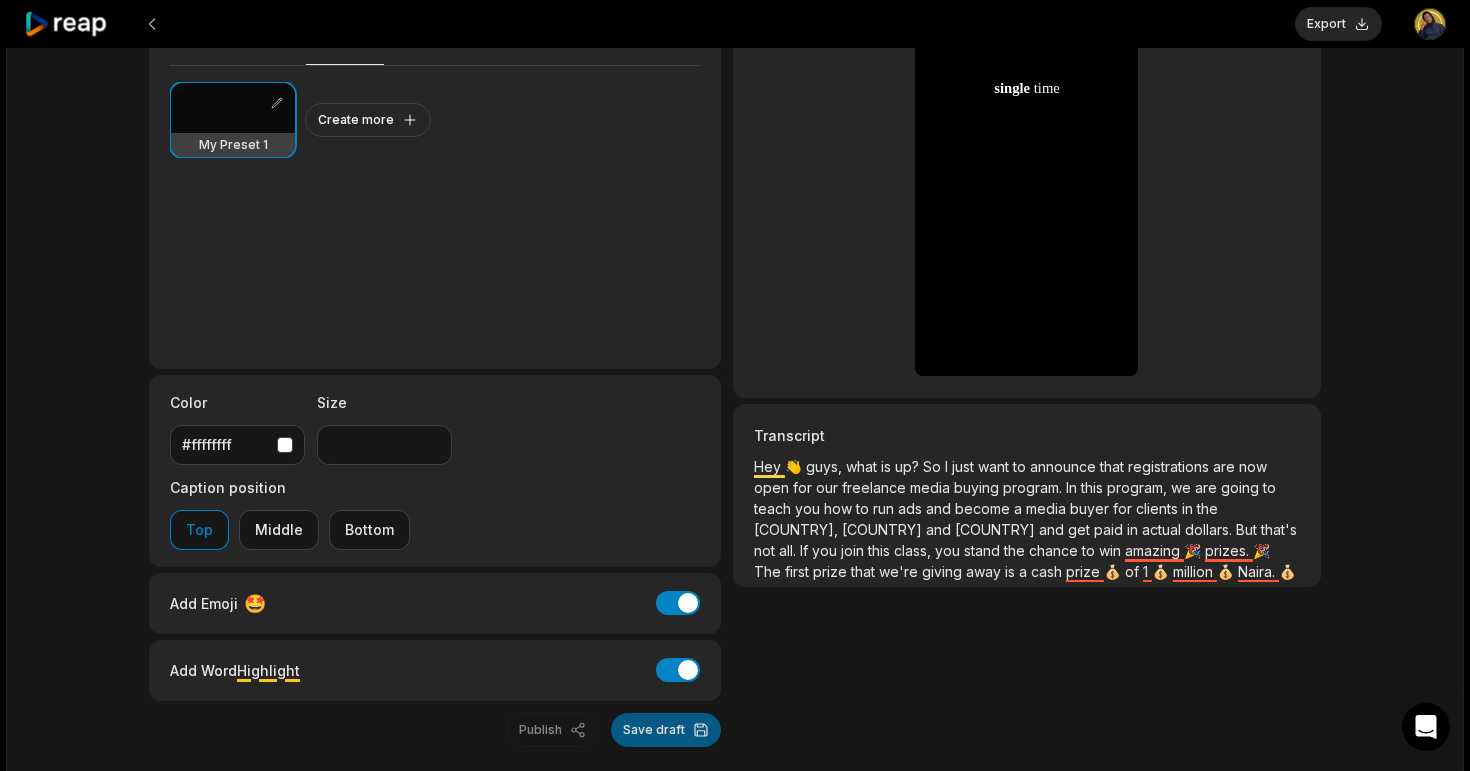 click on "Save draft" at bounding box center (666, 730) 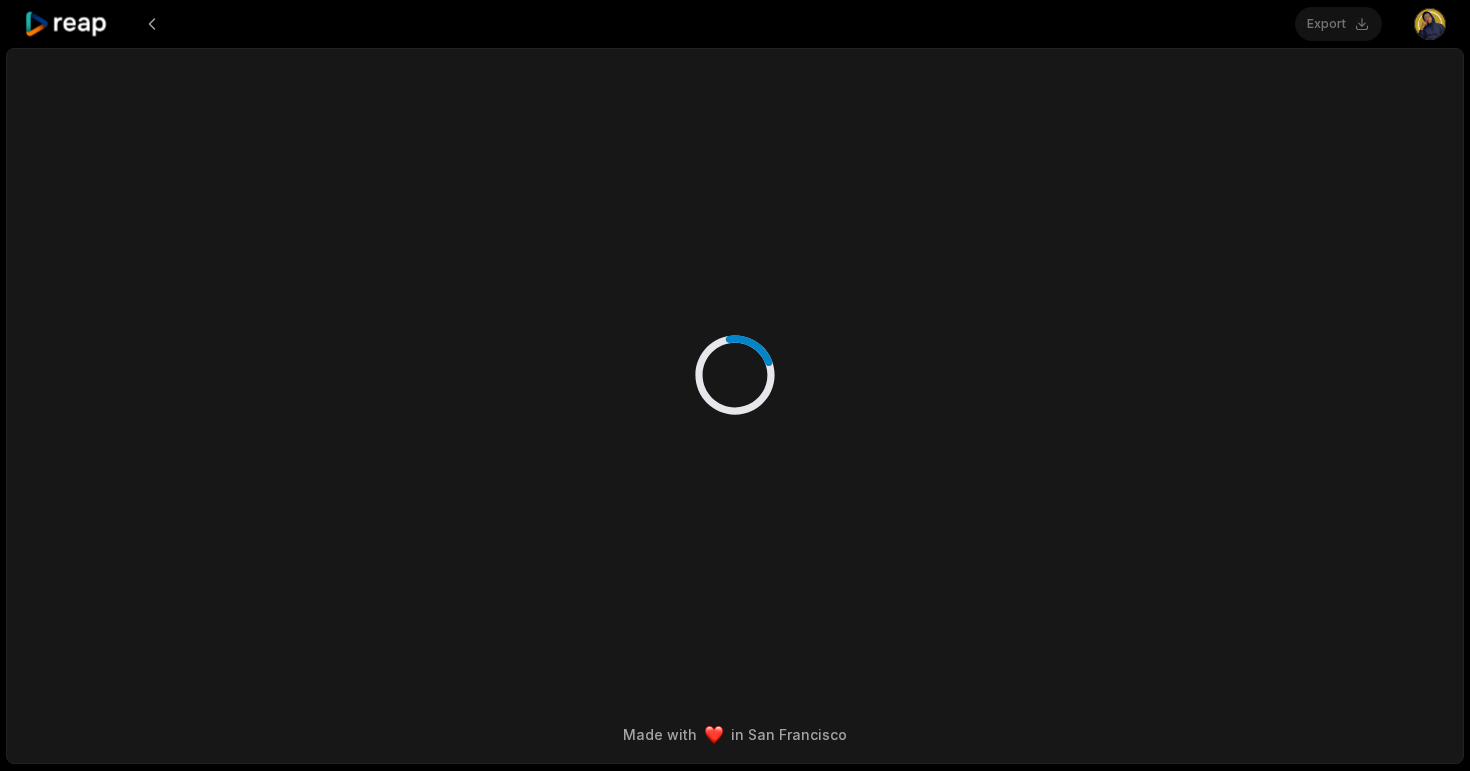 scroll, scrollTop: 0, scrollLeft: 0, axis: both 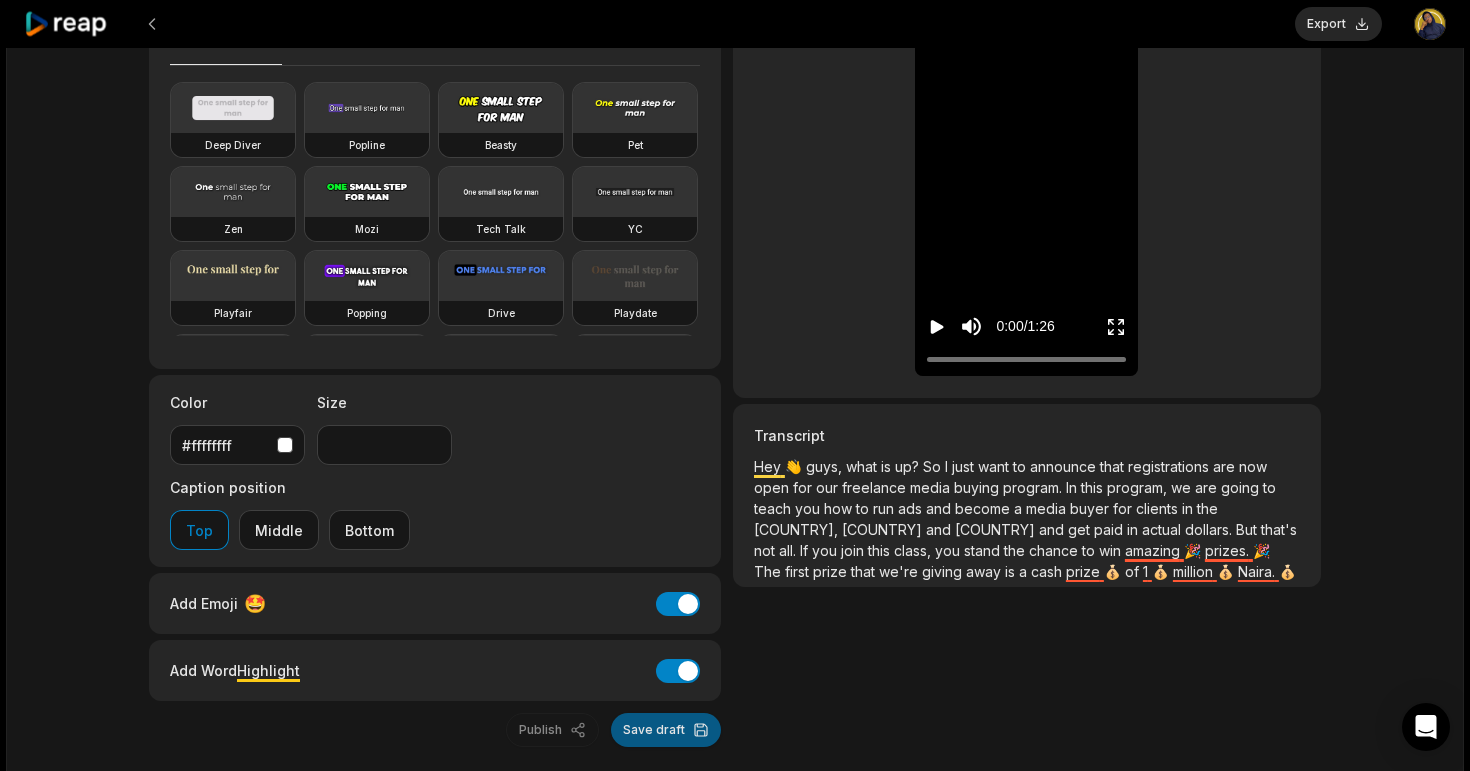 click on "Save draft" at bounding box center (666, 730) 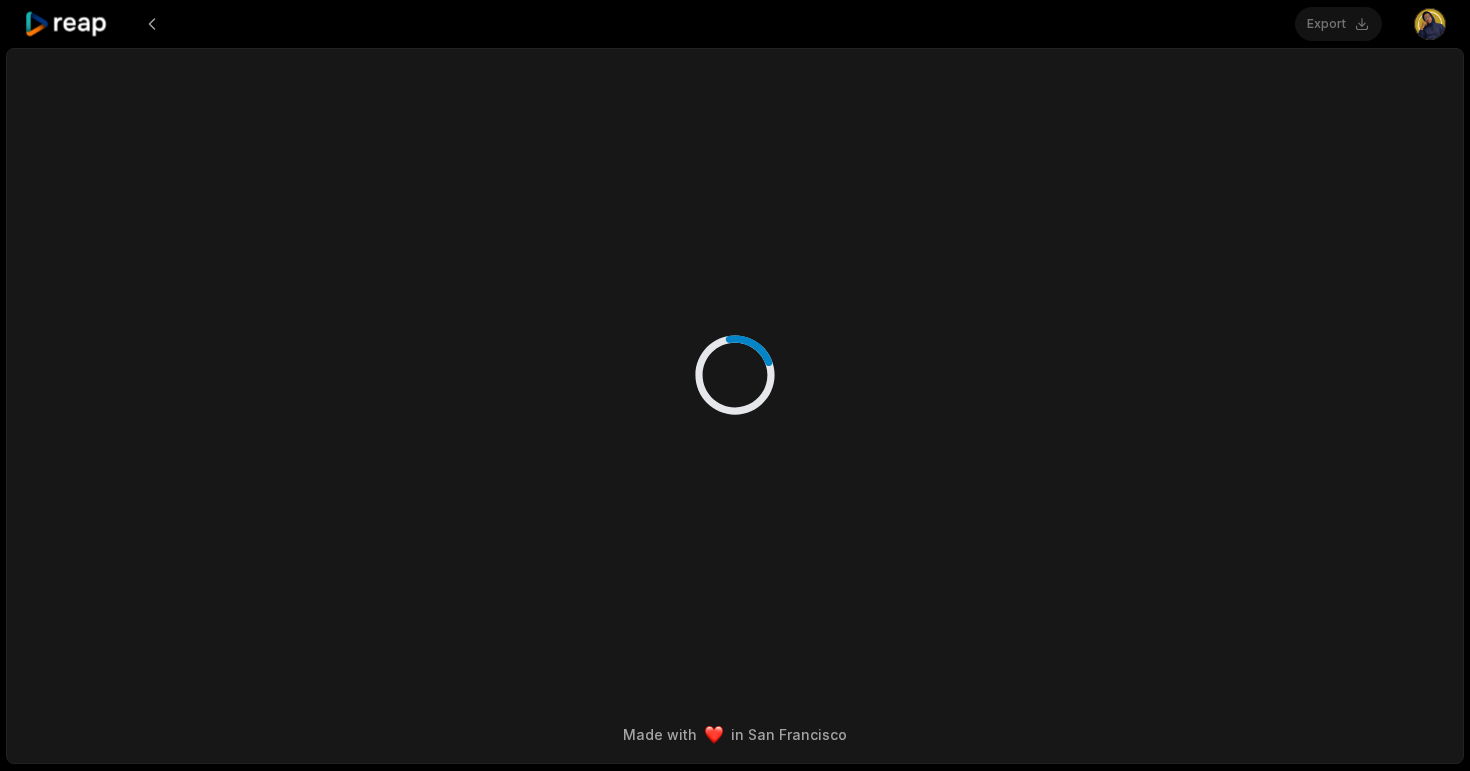scroll, scrollTop: 0, scrollLeft: 0, axis: both 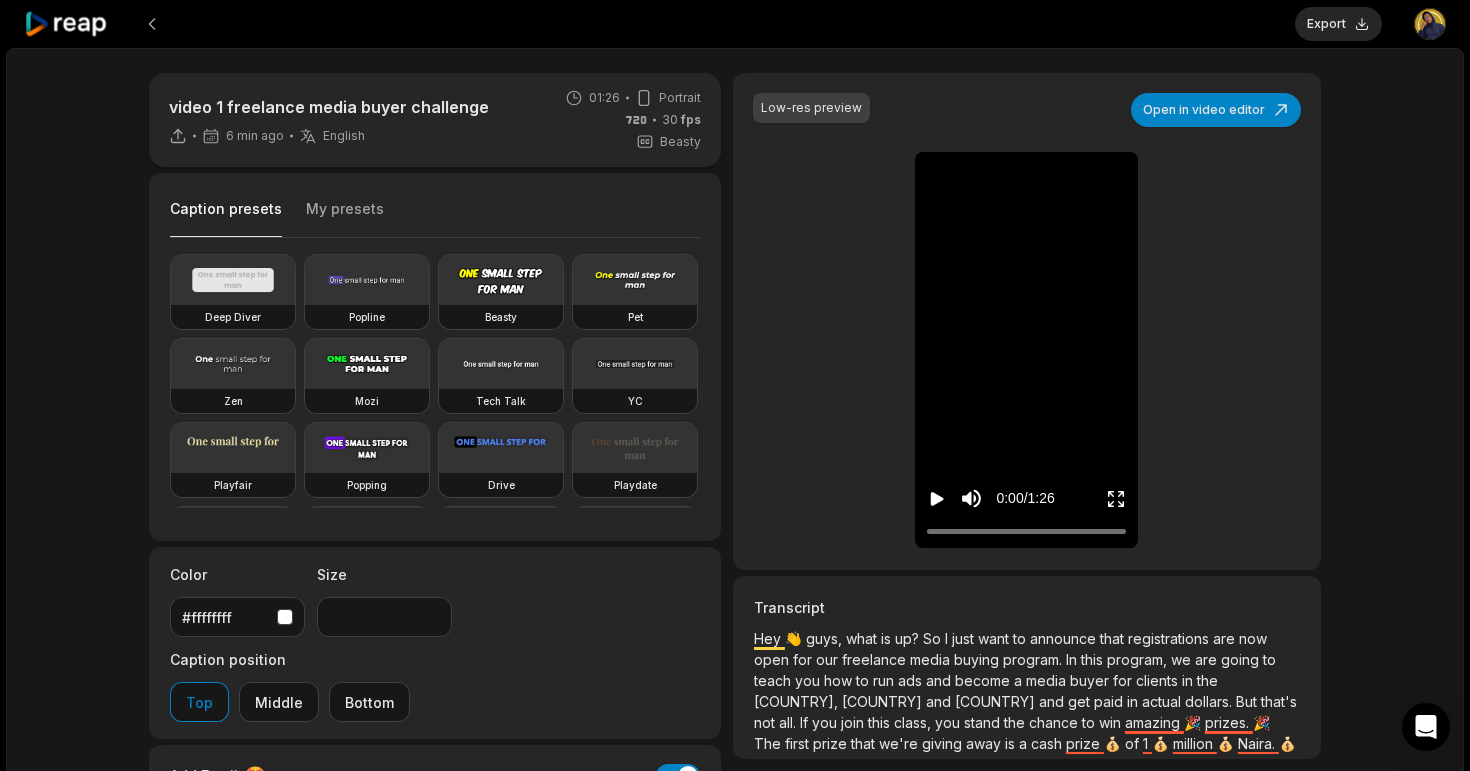 click 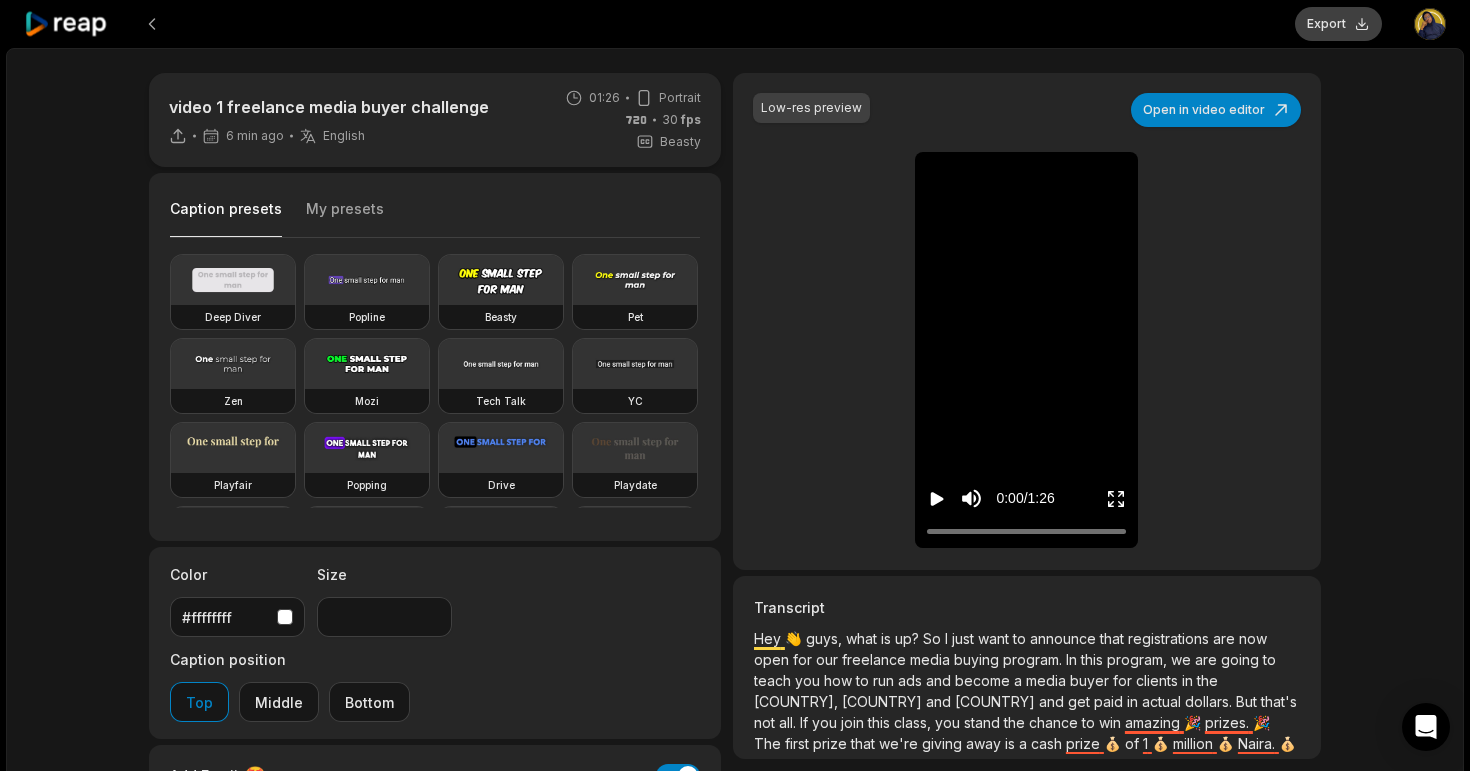 click on "Export" at bounding box center (1338, 24) 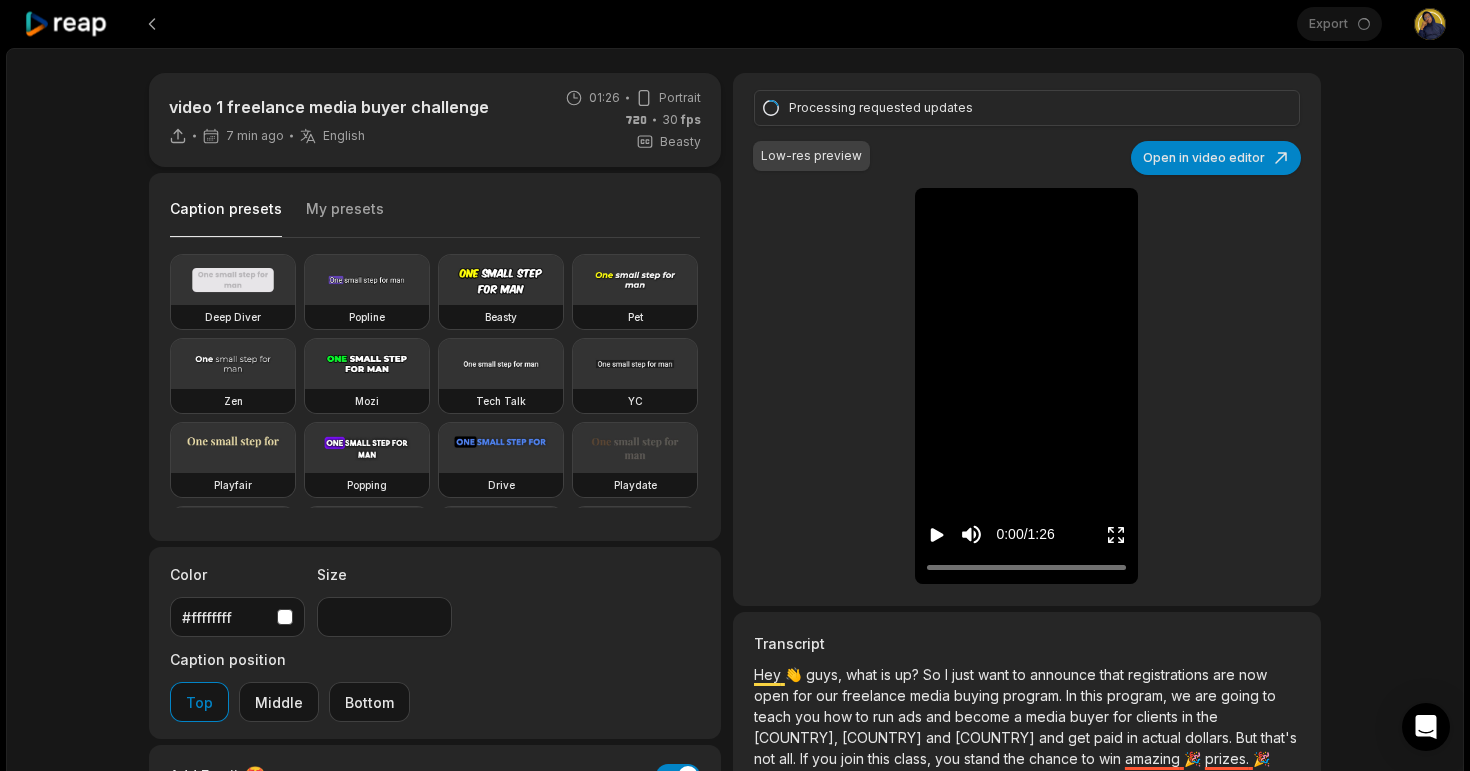 type on "**" 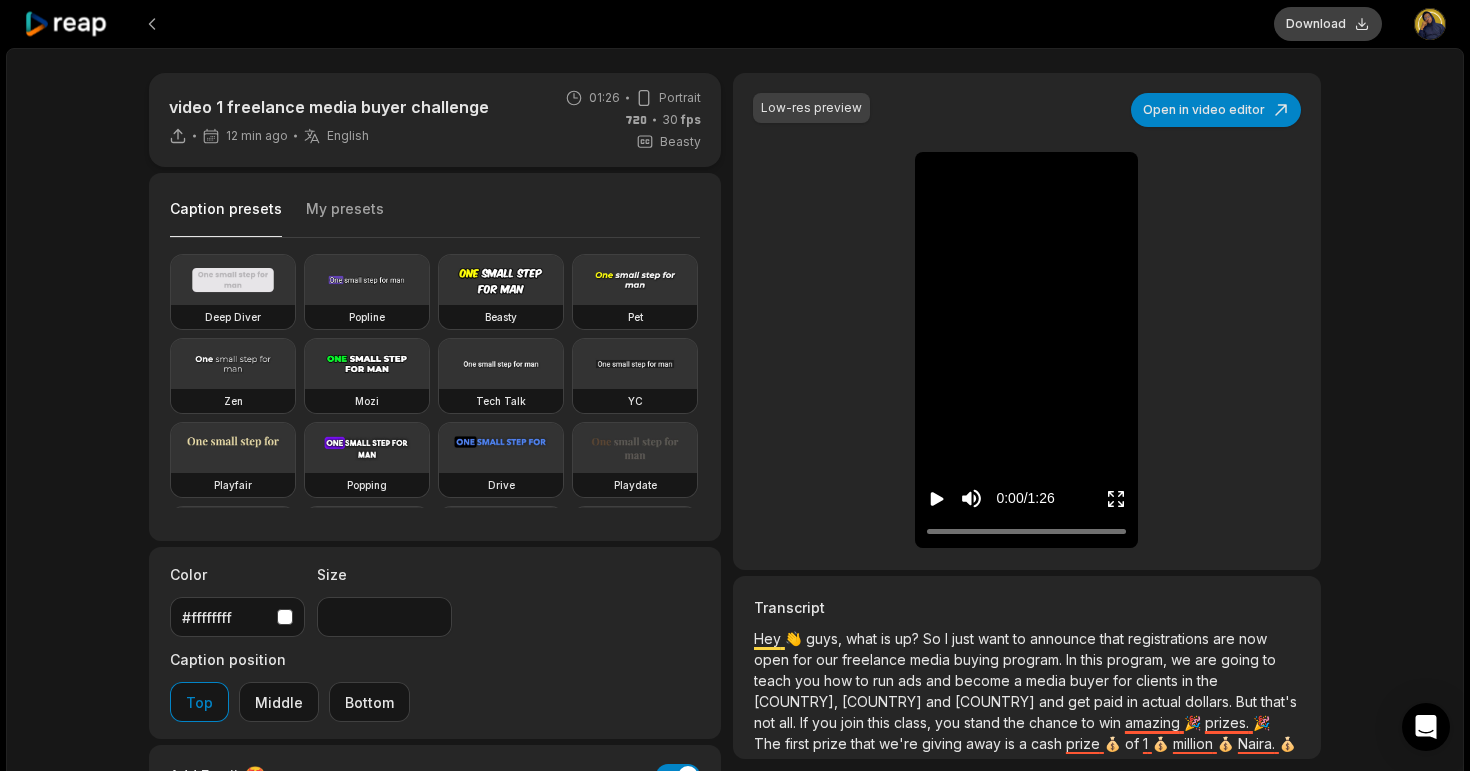 click on "Download" at bounding box center (1328, 24) 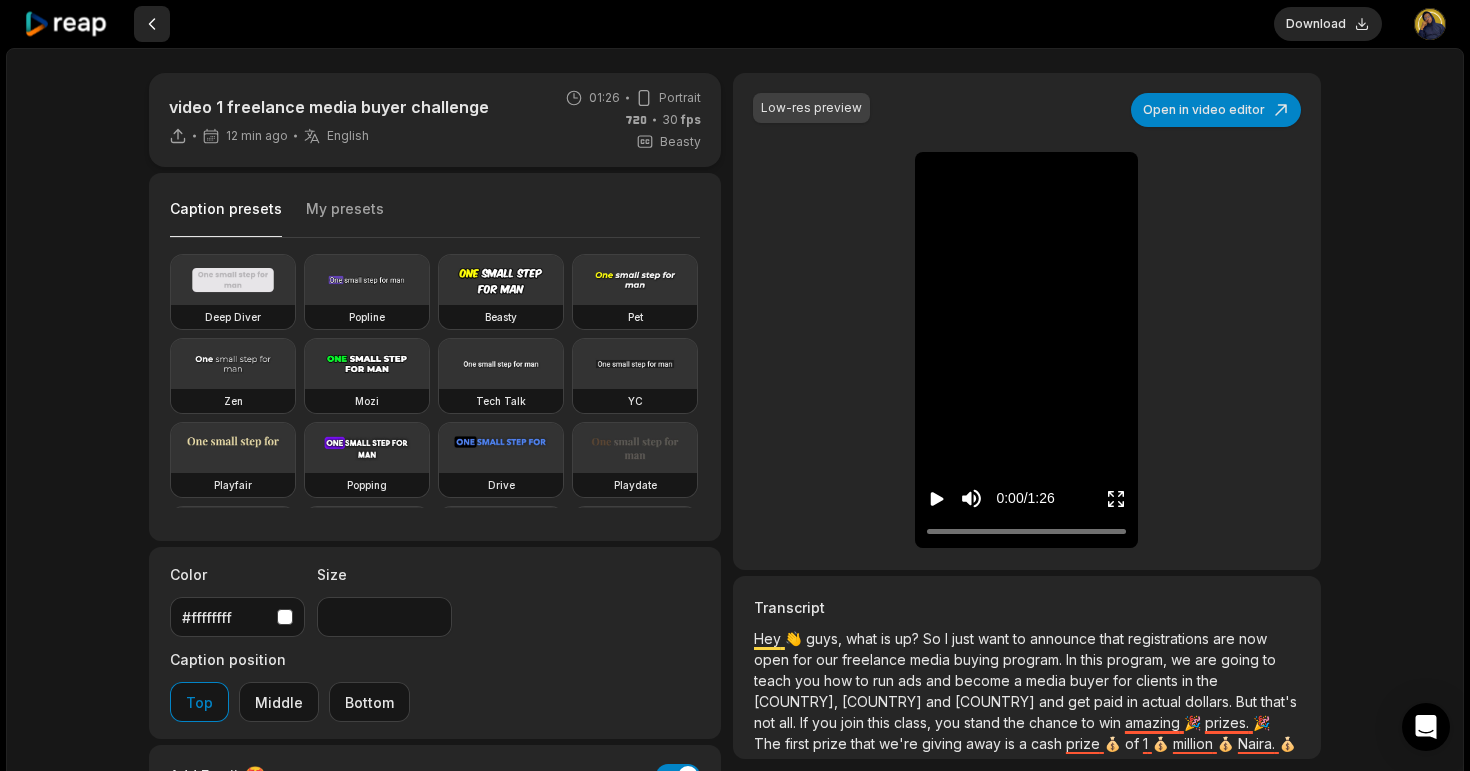 click at bounding box center (152, 24) 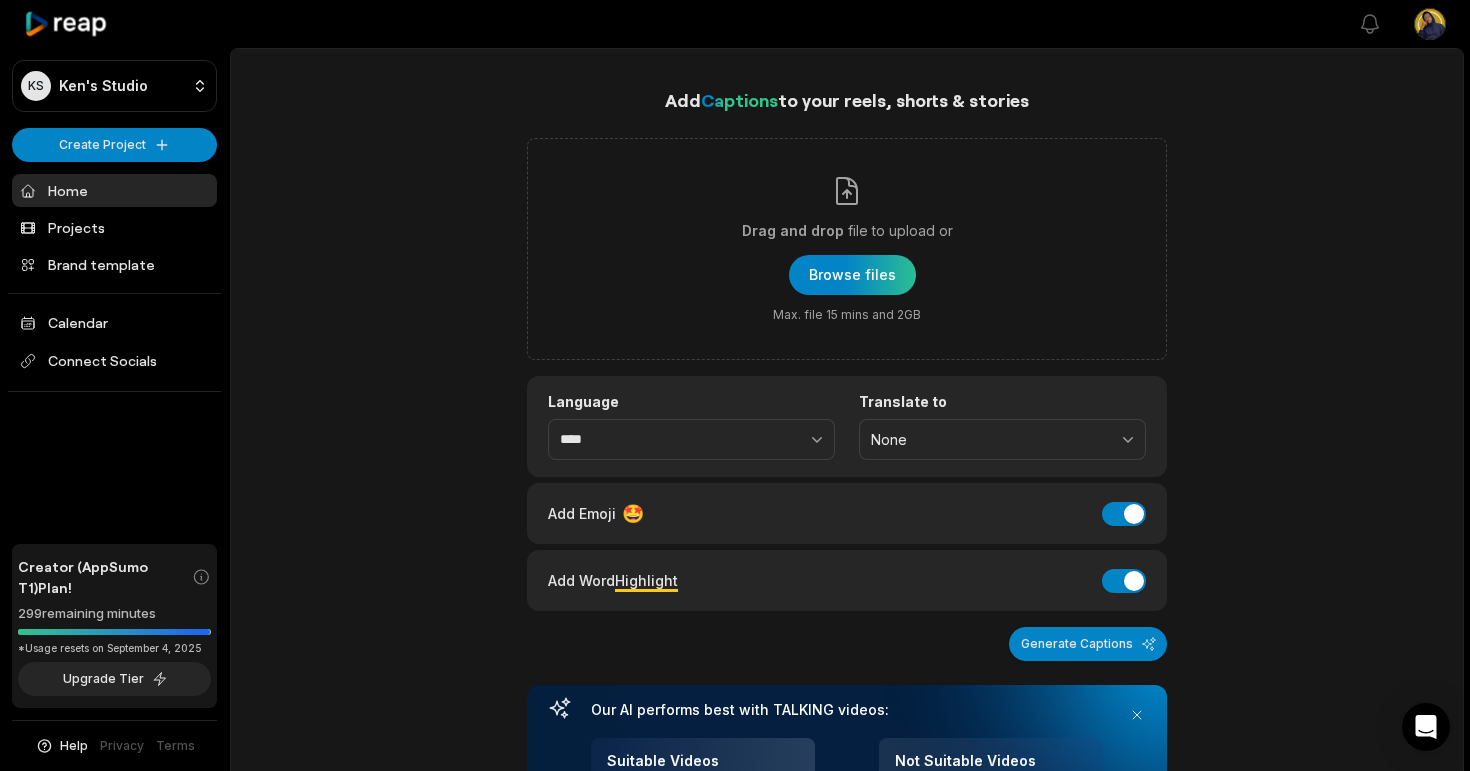 click on "Home" at bounding box center (114, 190) 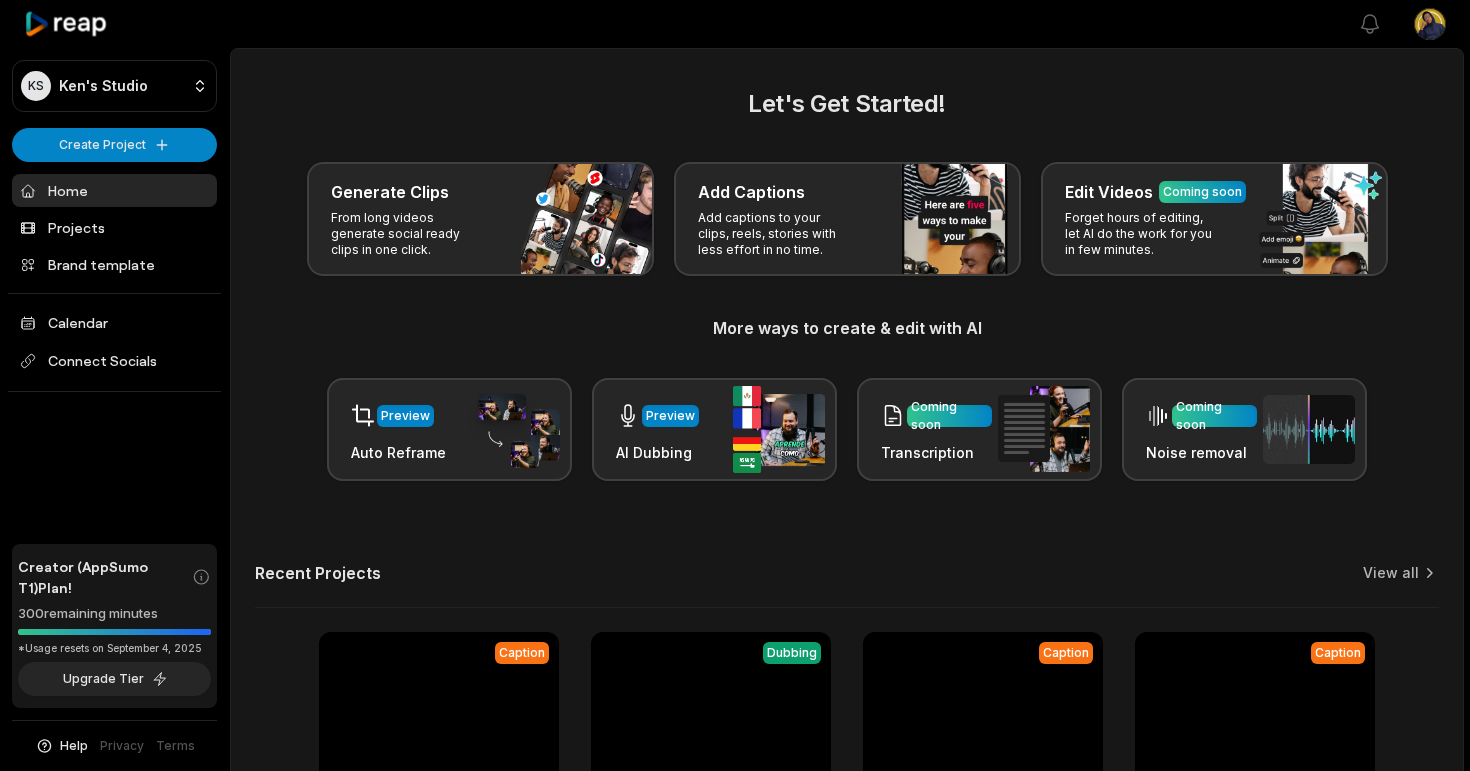 scroll, scrollTop: 131, scrollLeft: 0, axis: vertical 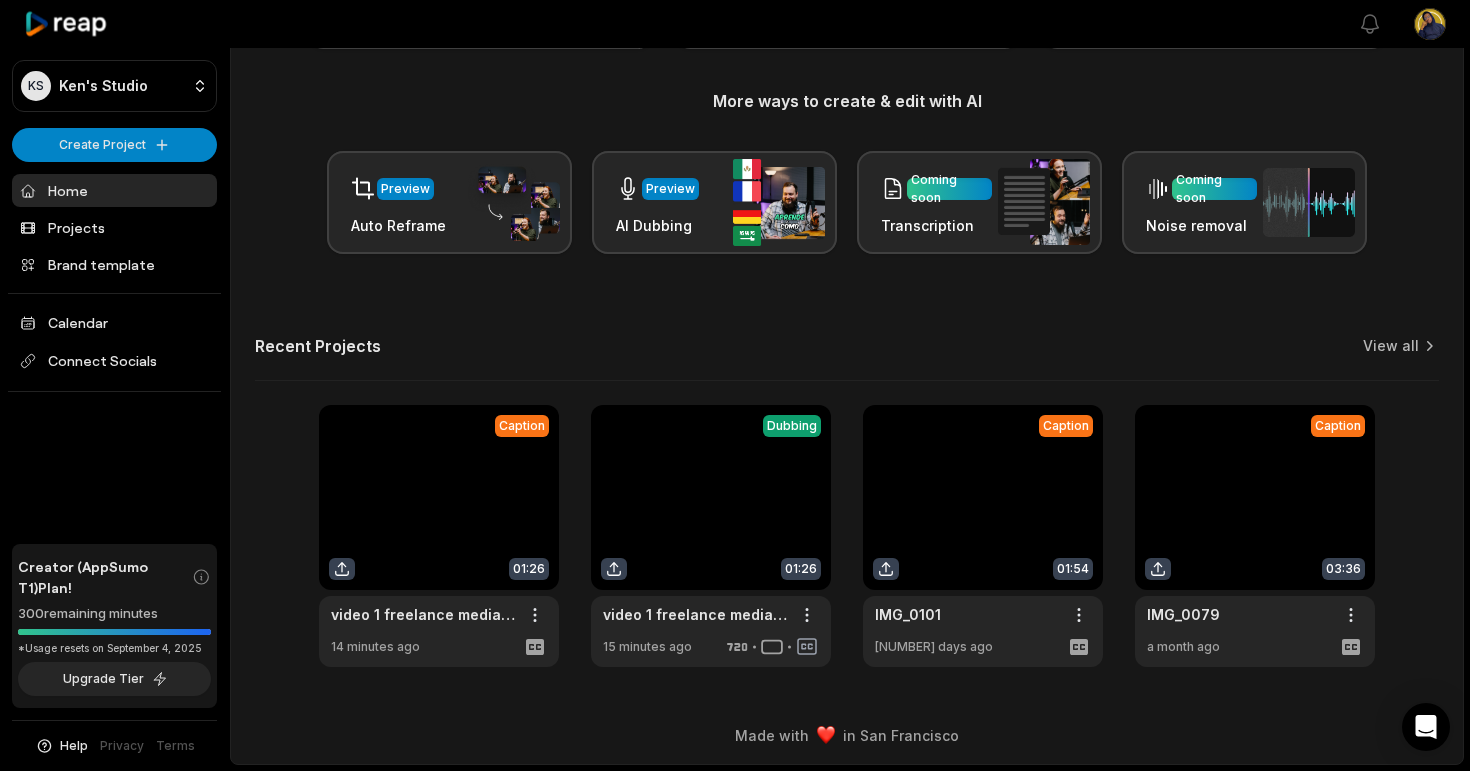 click at bounding box center (711, 536) 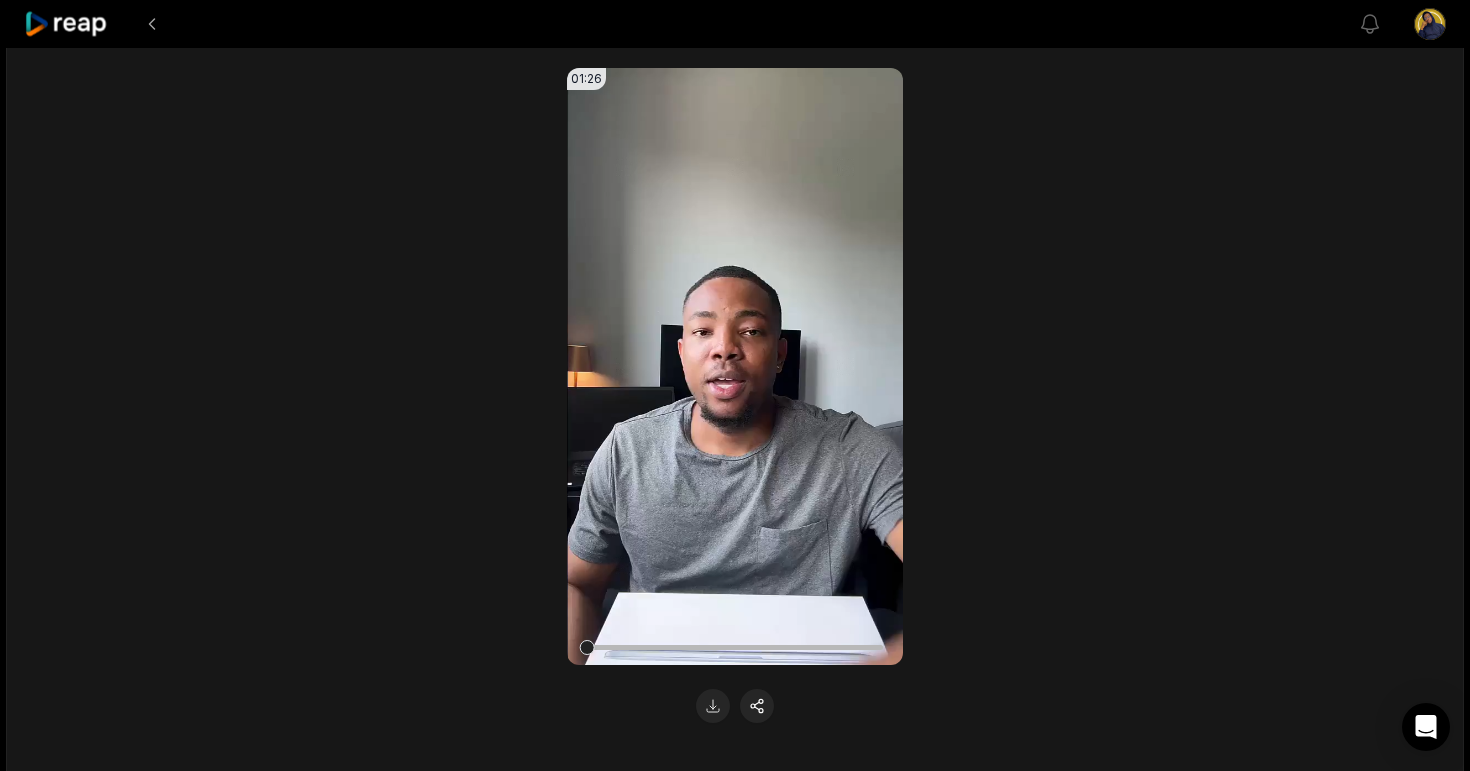scroll, scrollTop: 233, scrollLeft: 0, axis: vertical 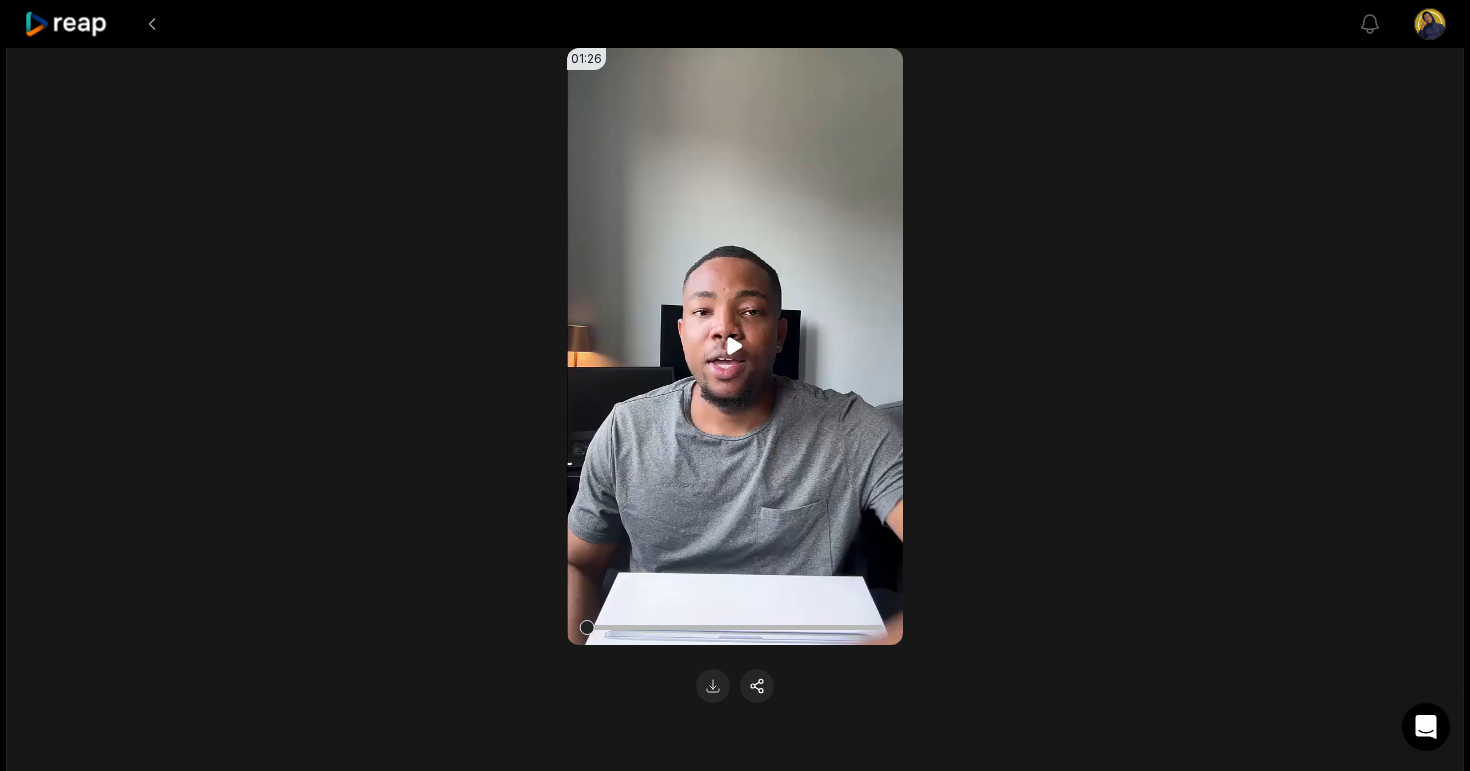 click 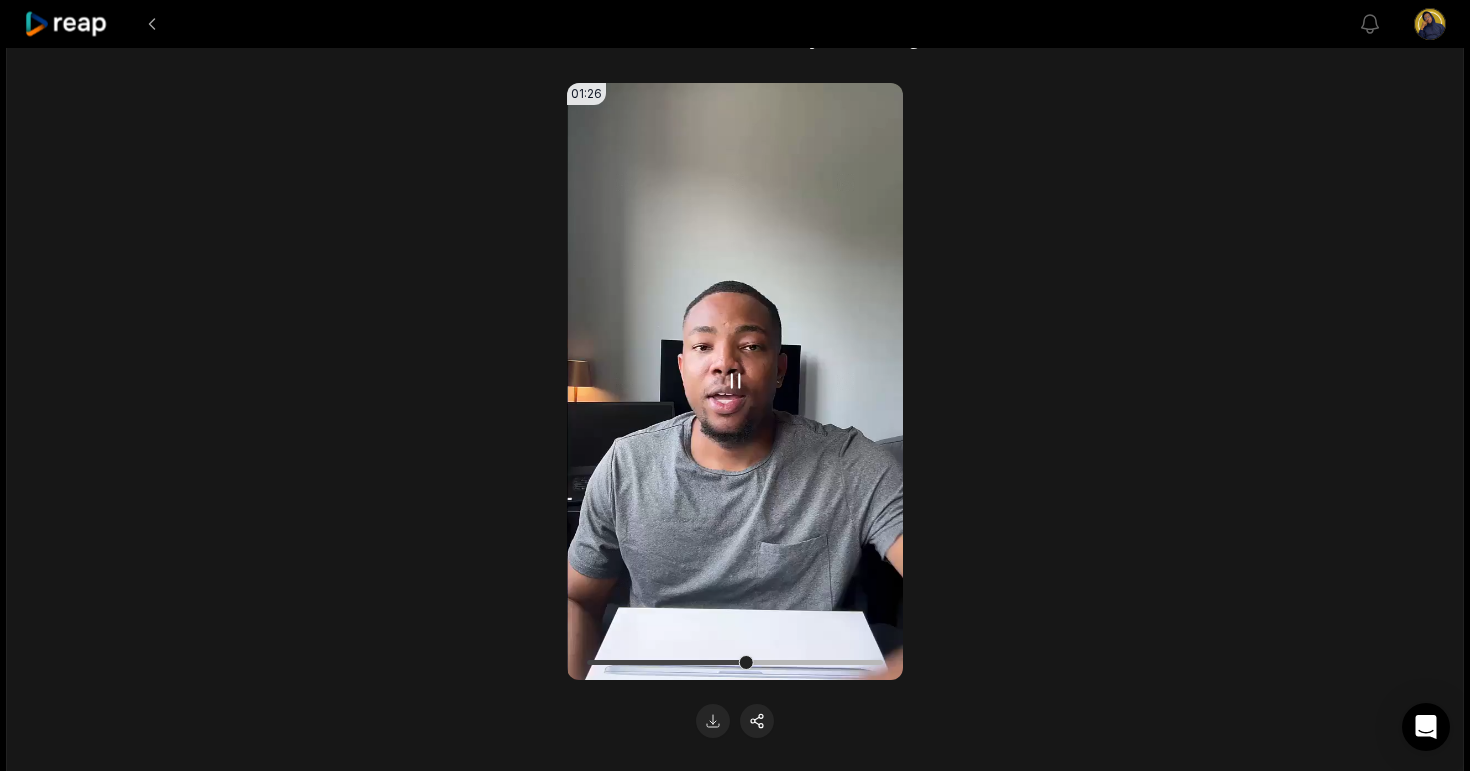 scroll, scrollTop: 203, scrollLeft: 0, axis: vertical 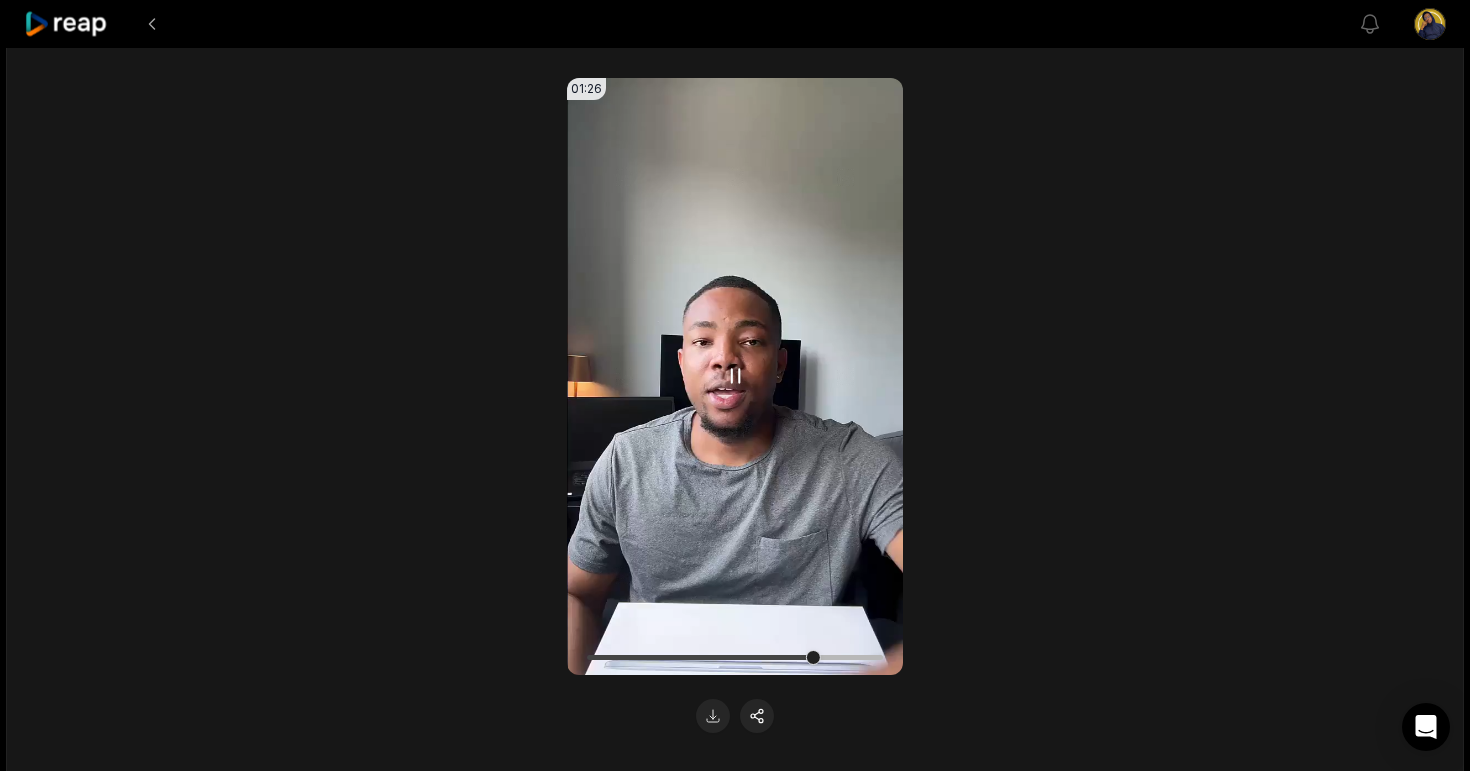 click at bounding box center (735, 657) 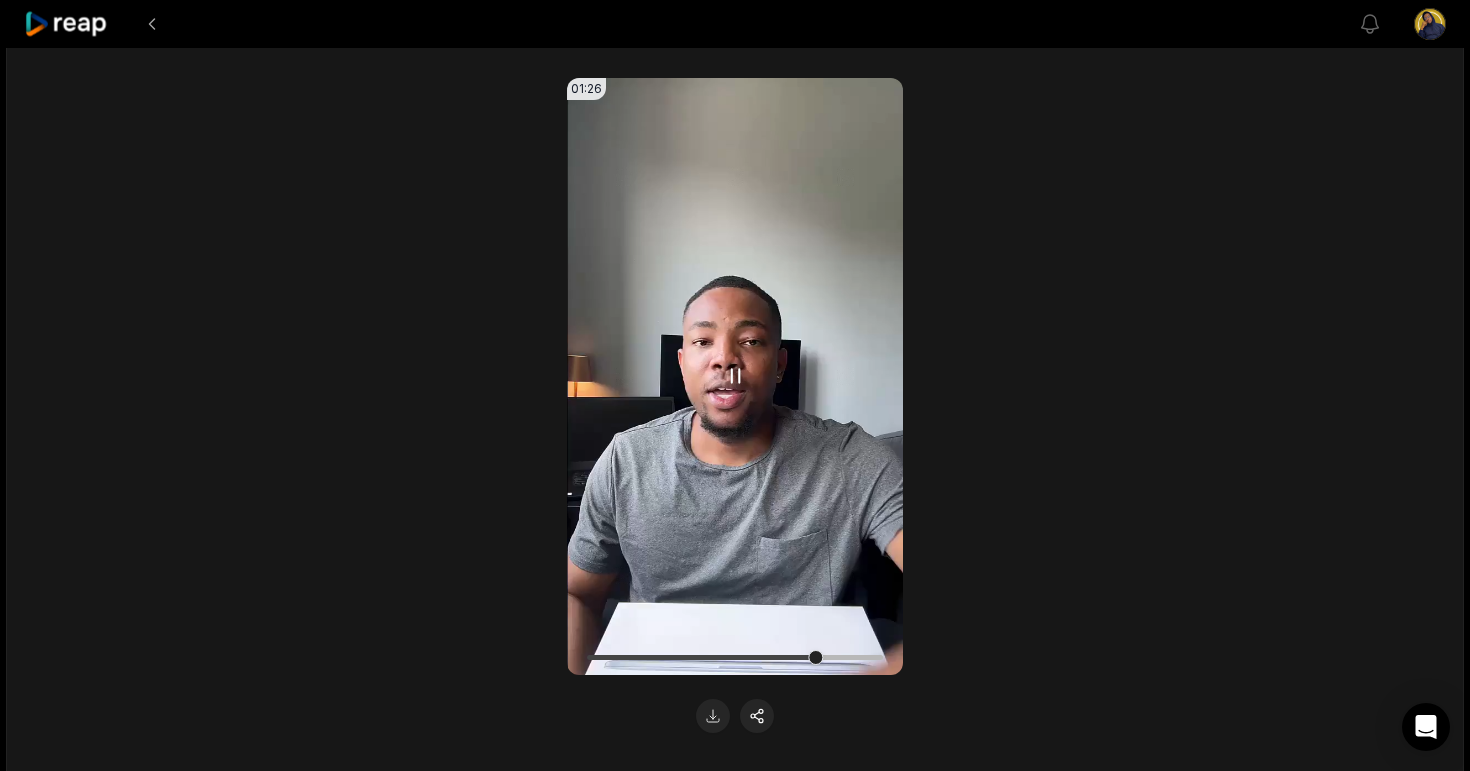 click at bounding box center [735, 657] 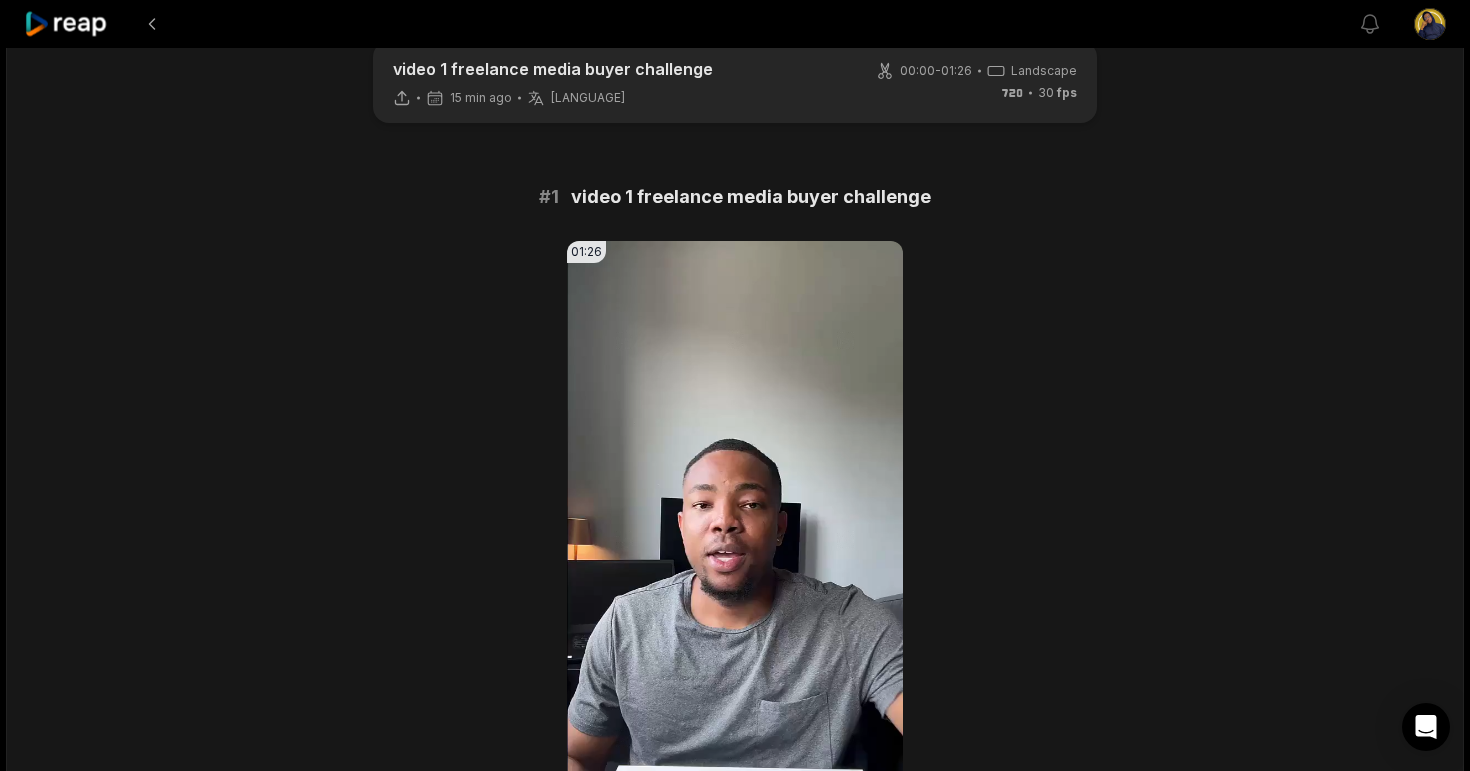 scroll, scrollTop: 0, scrollLeft: 0, axis: both 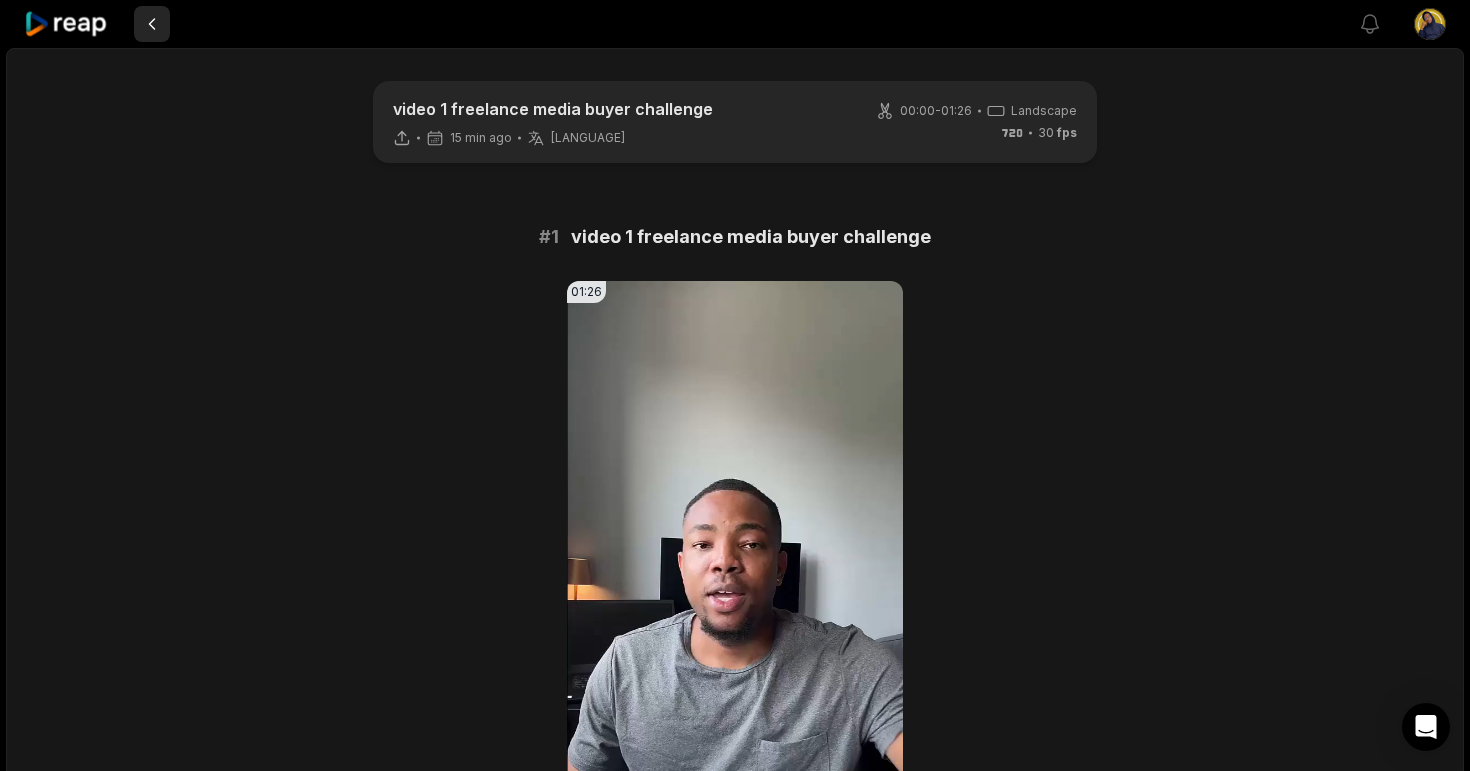 click at bounding box center [152, 24] 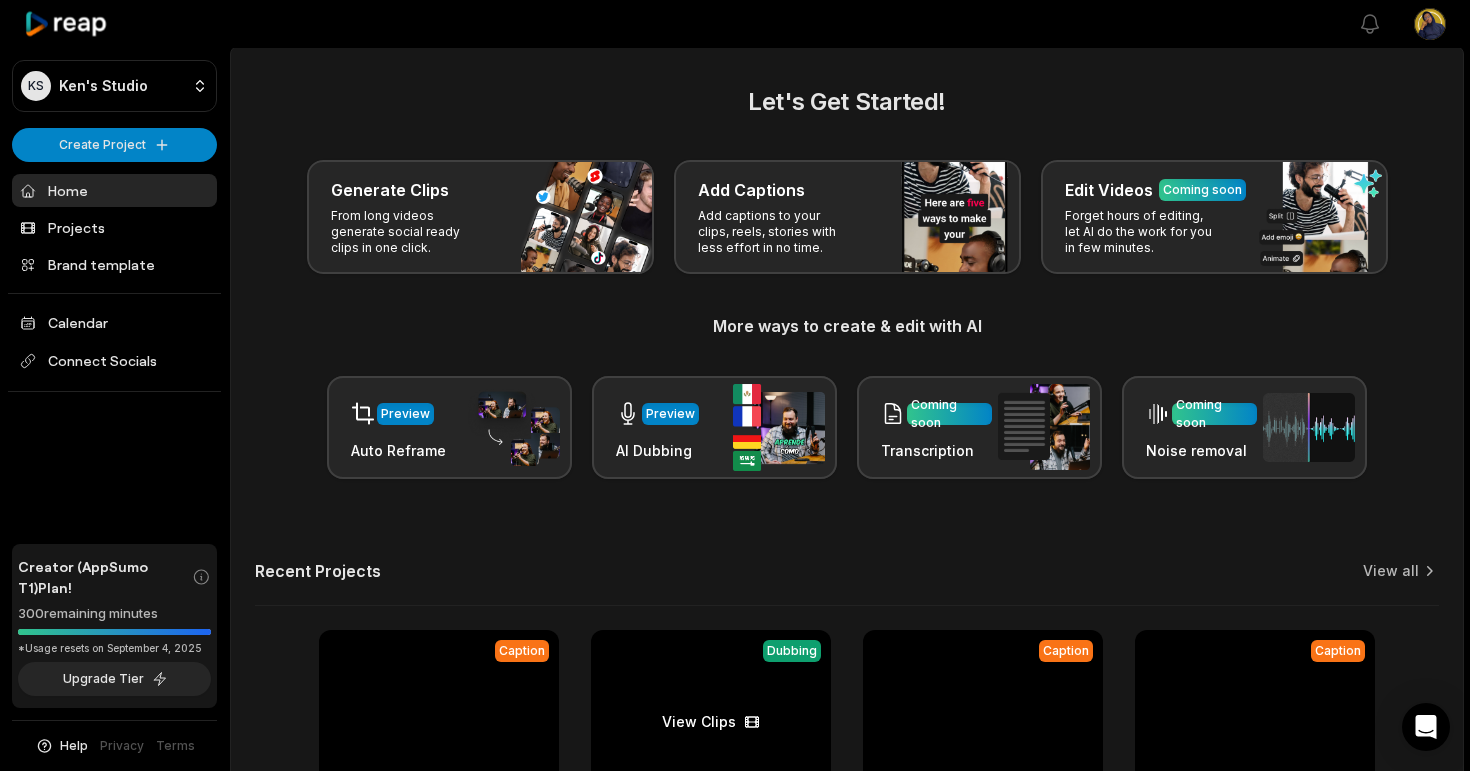 scroll, scrollTop: 0, scrollLeft: 0, axis: both 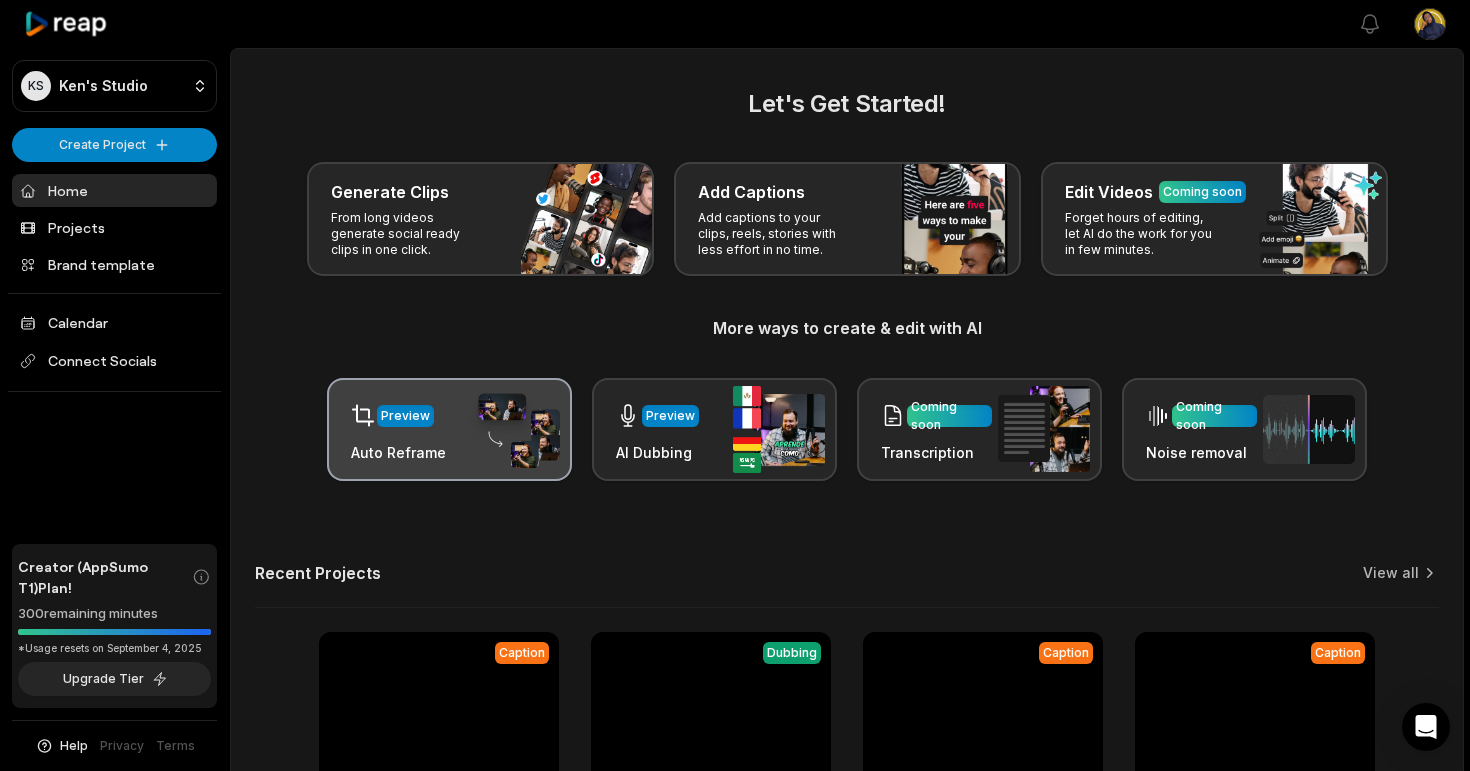 click on "Preview Auto Reframe" at bounding box center [449, 429] 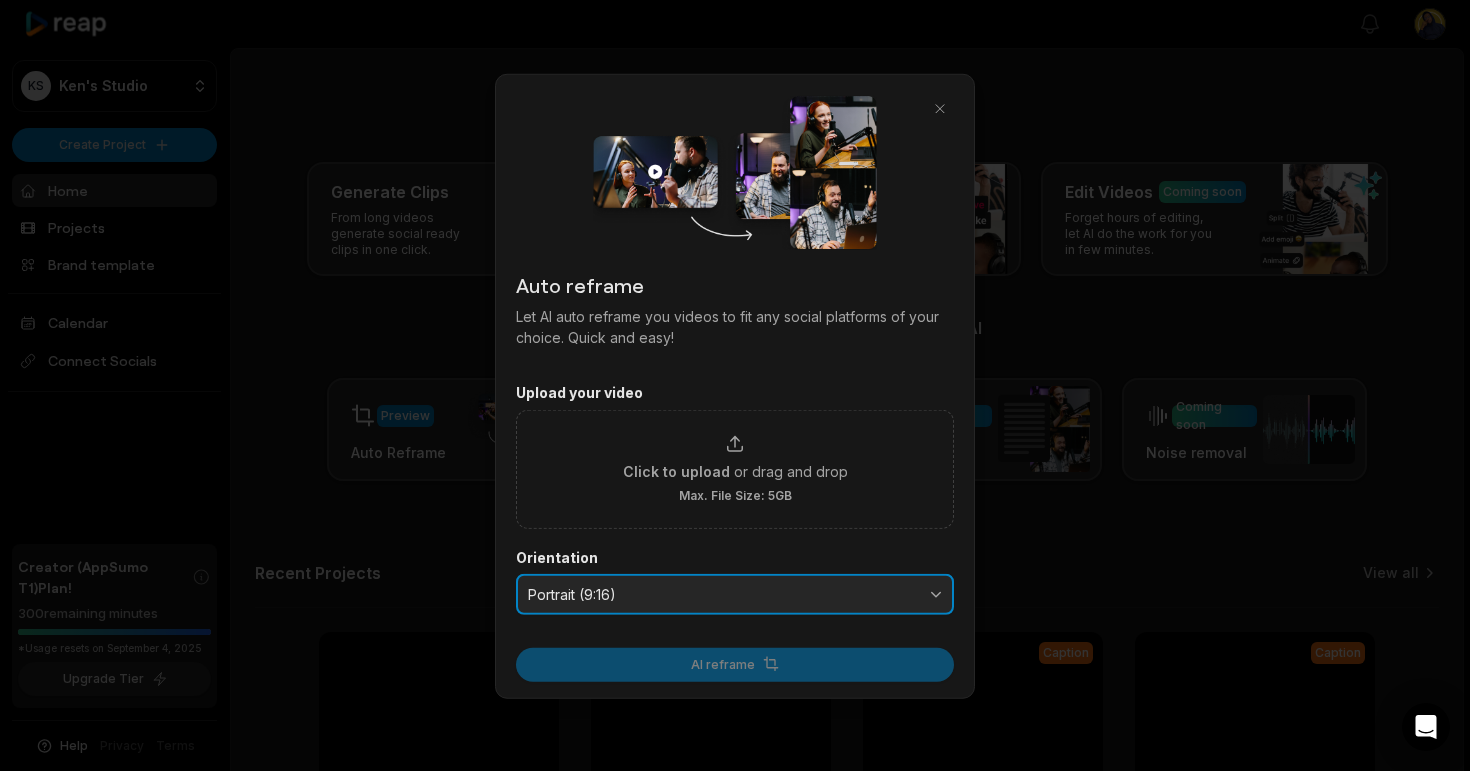 click on "Portrait (9:16)" at bounding box center (735, 594) 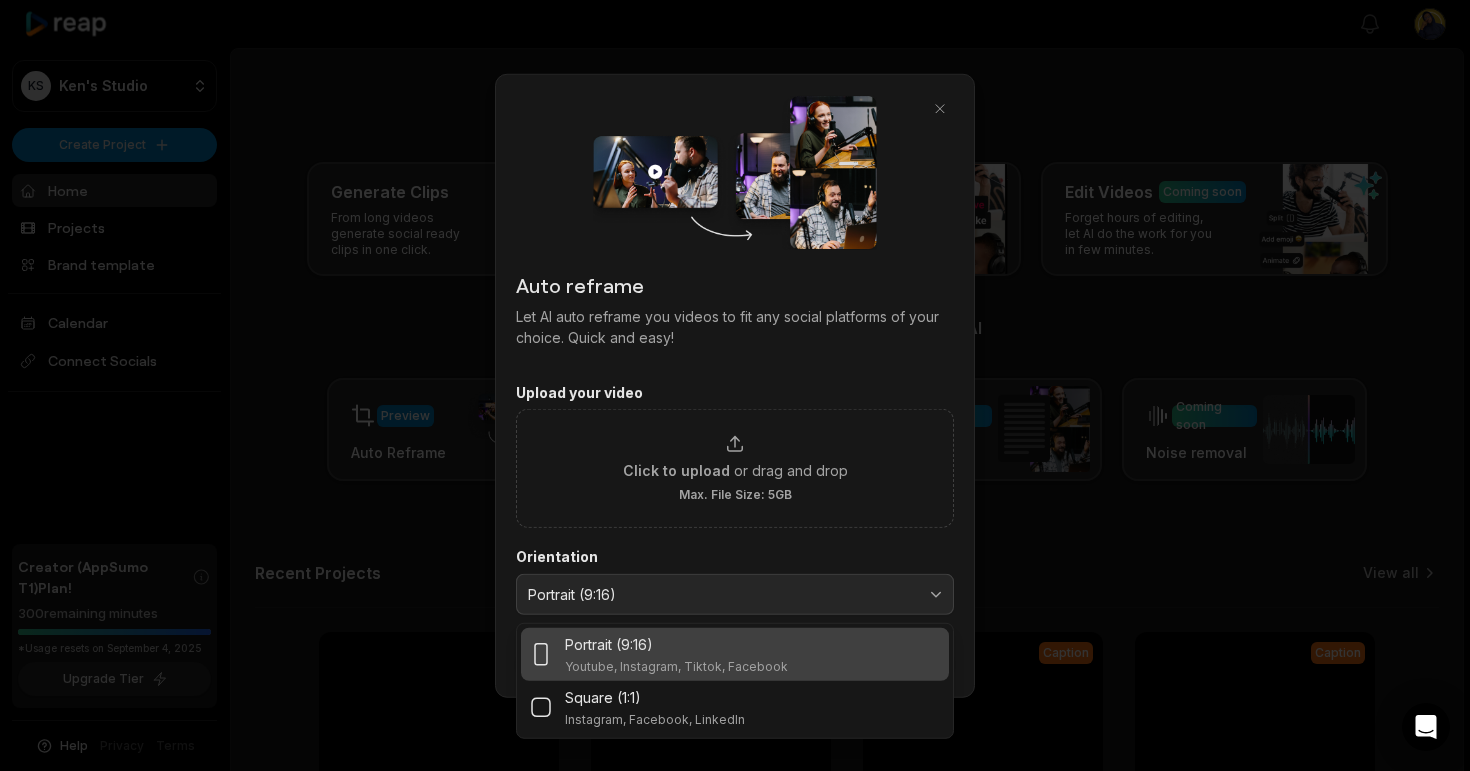 click on "Orientation" at bounding box center (735, 557) 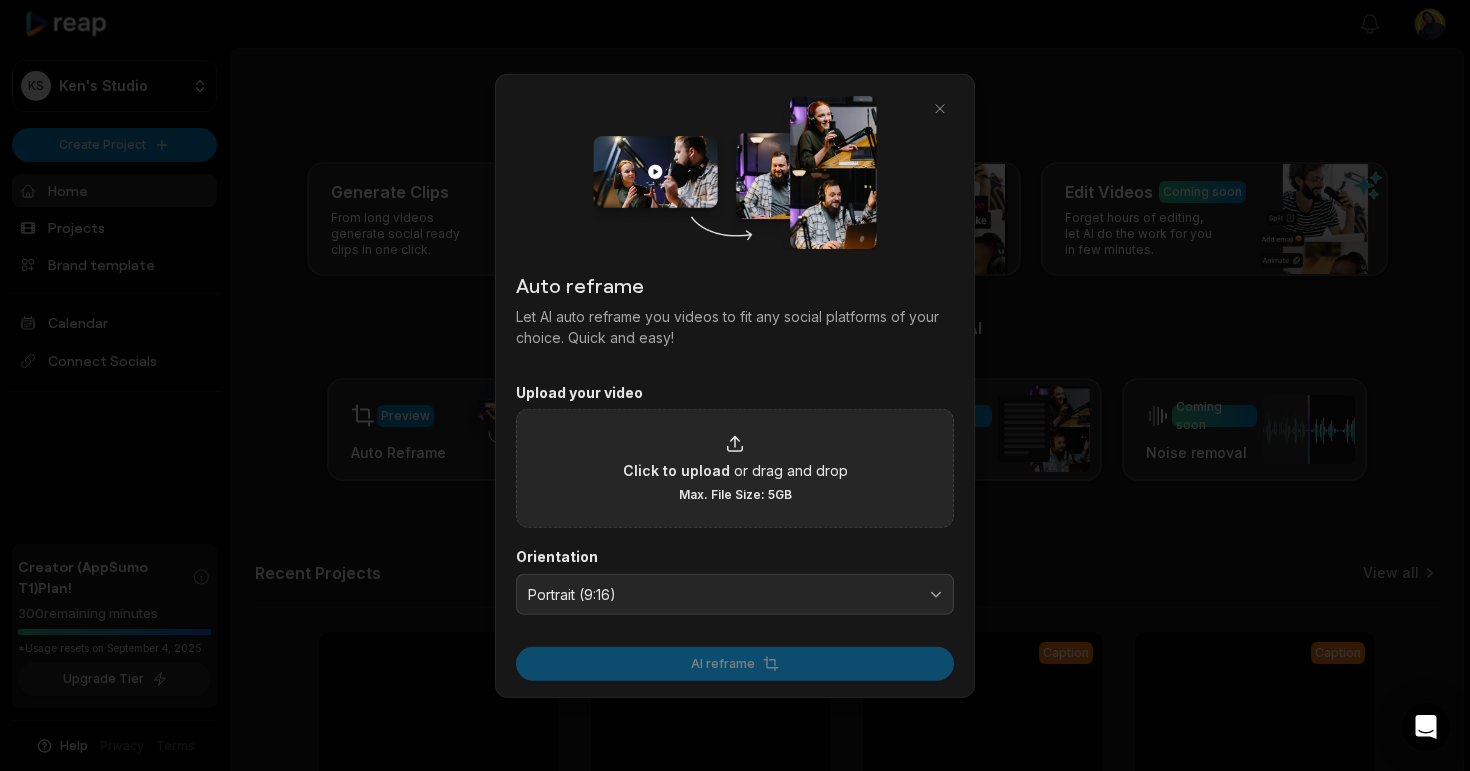 click on "Click to upload" at bounding box center [676, 470] 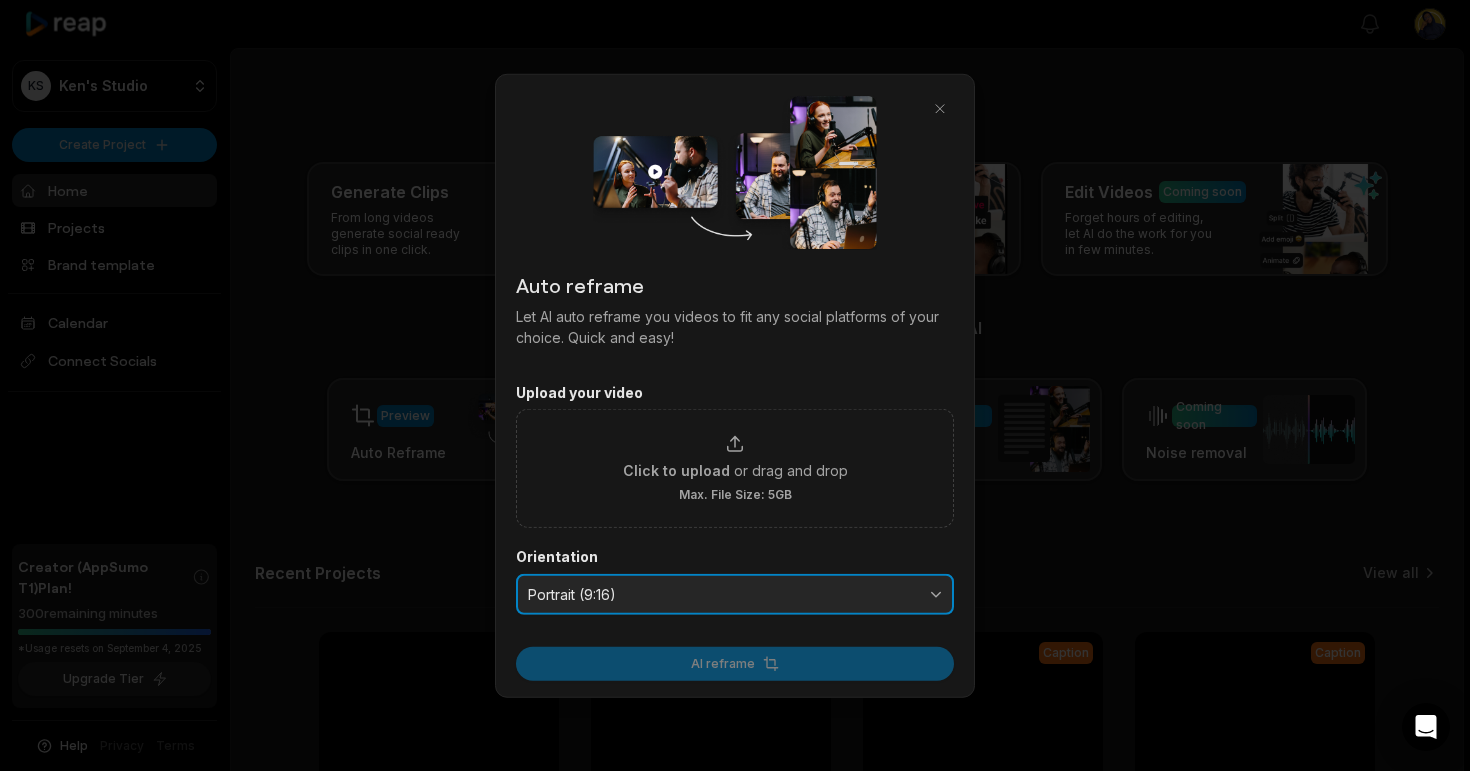 click on "Portrait (9:16)" at bounding box center [721, 594] 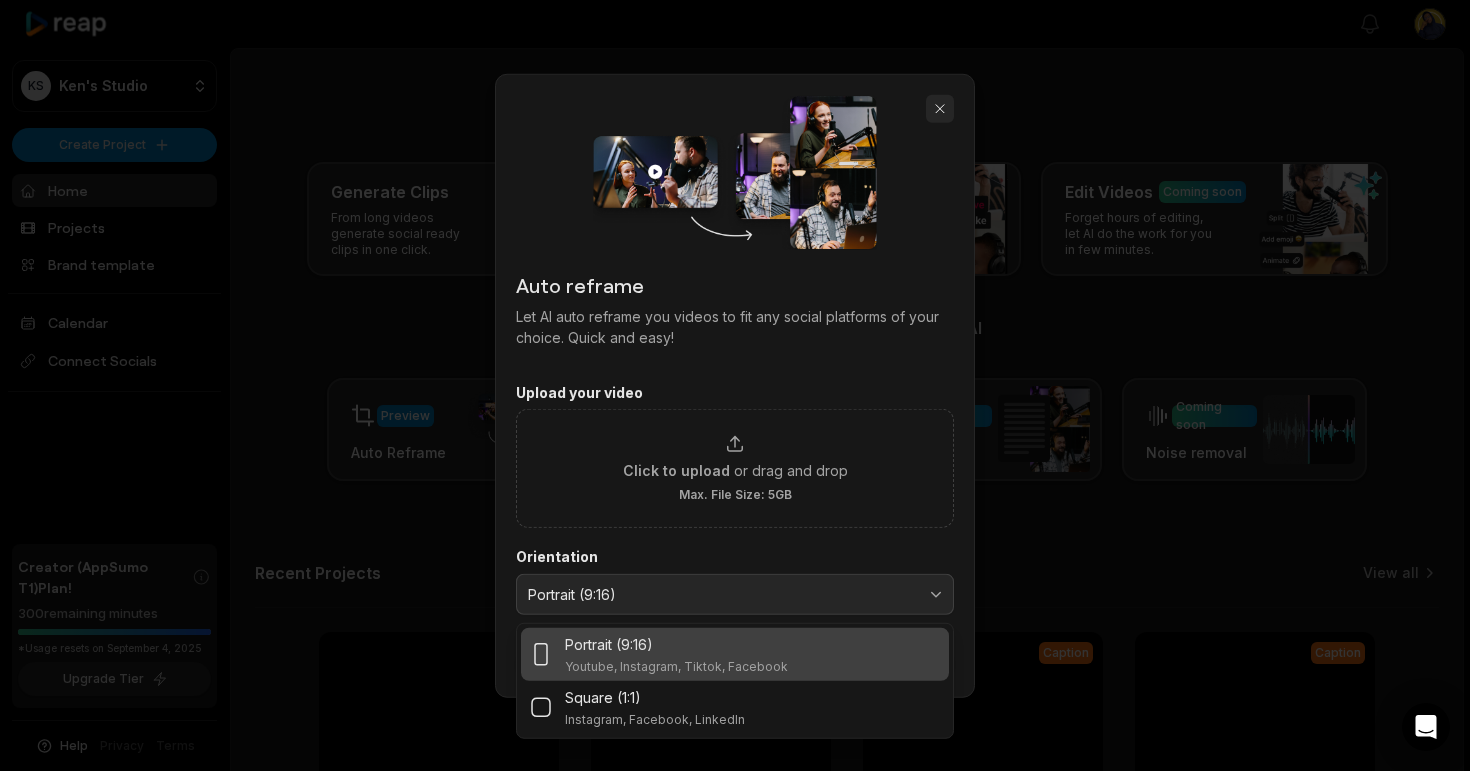 click at bounding box center (940, 108) 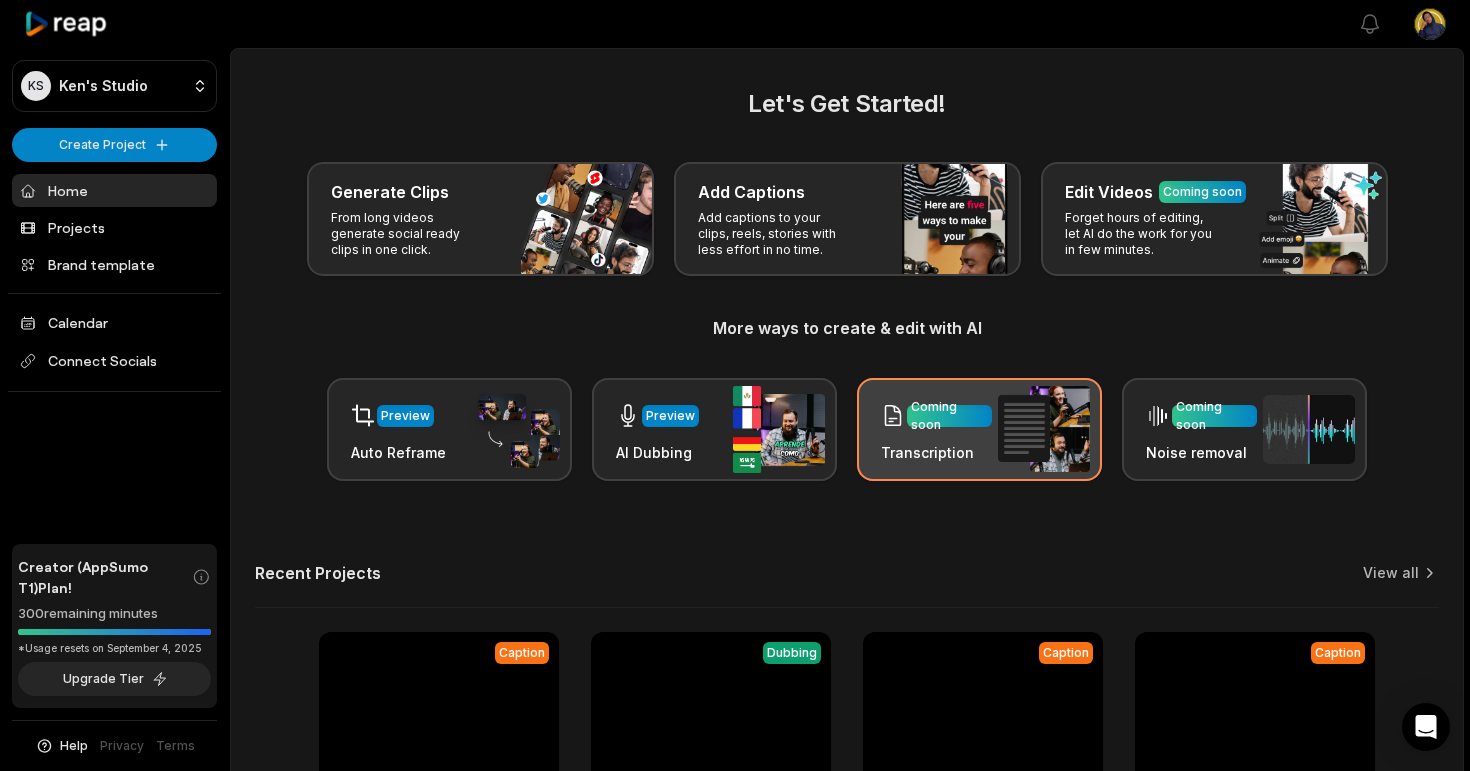 click on "Coming soon Transcription" at bounding box center (936, 429) 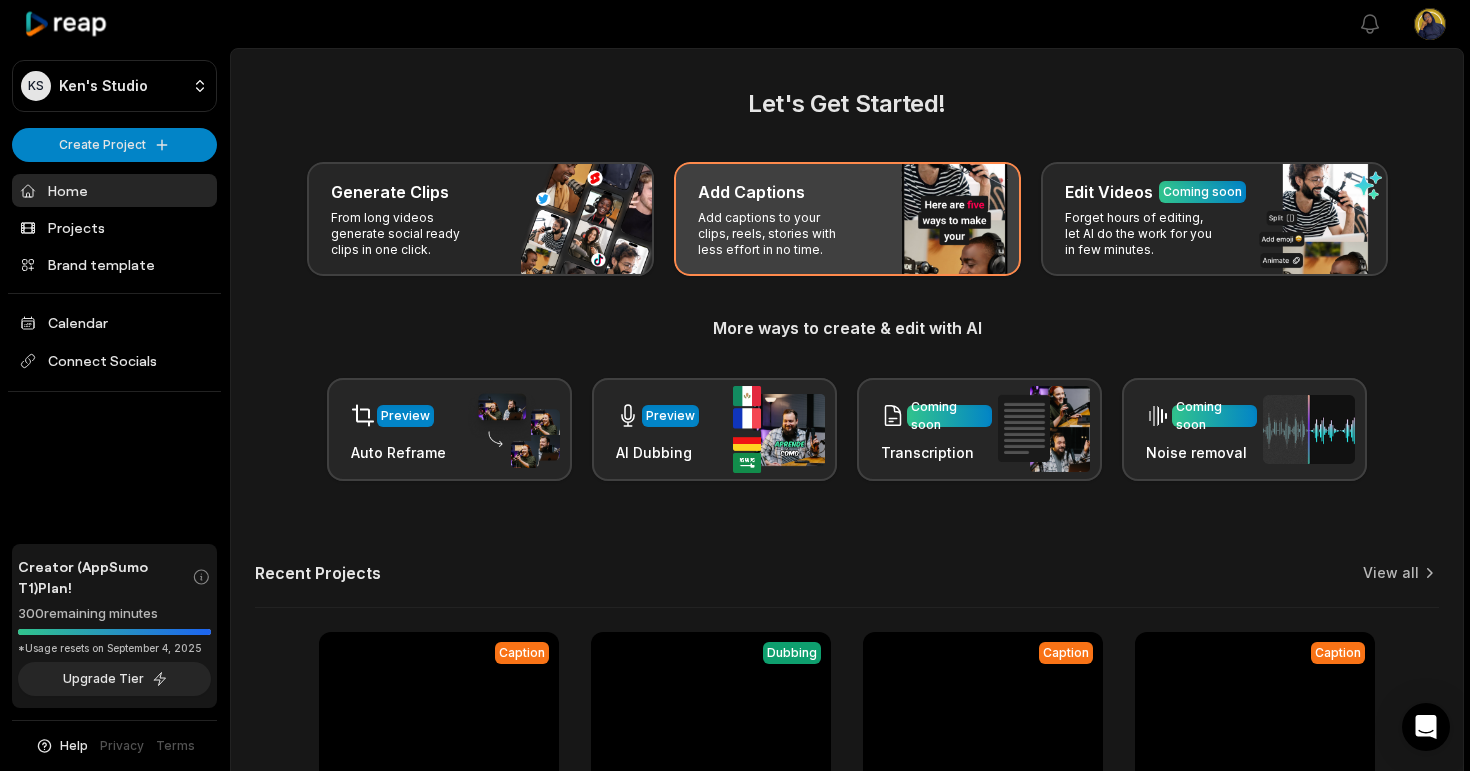 click on "Add captions to your clips, reels, stories with less effort in no time." at bounding box center [775, 234] 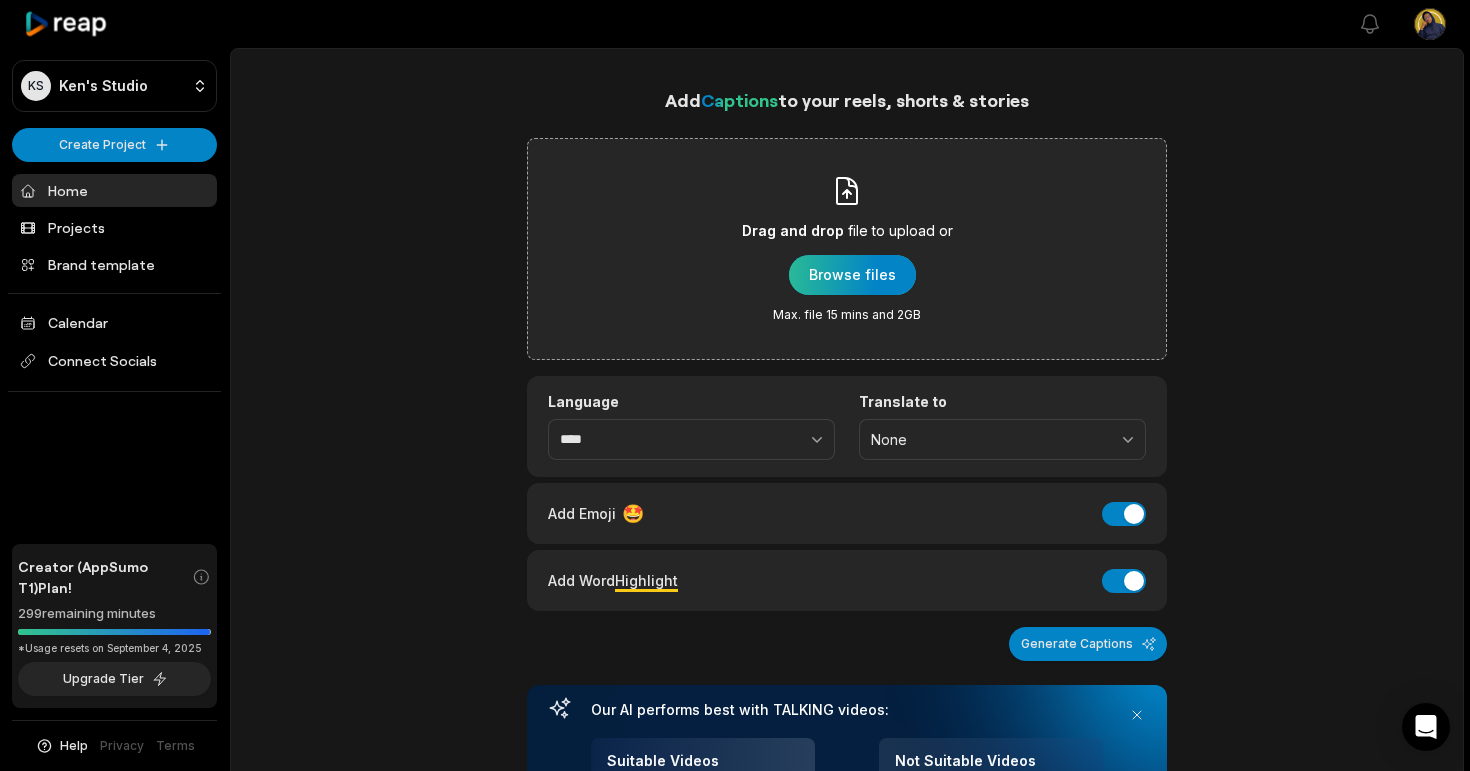 click at bounding box center (852, 275) 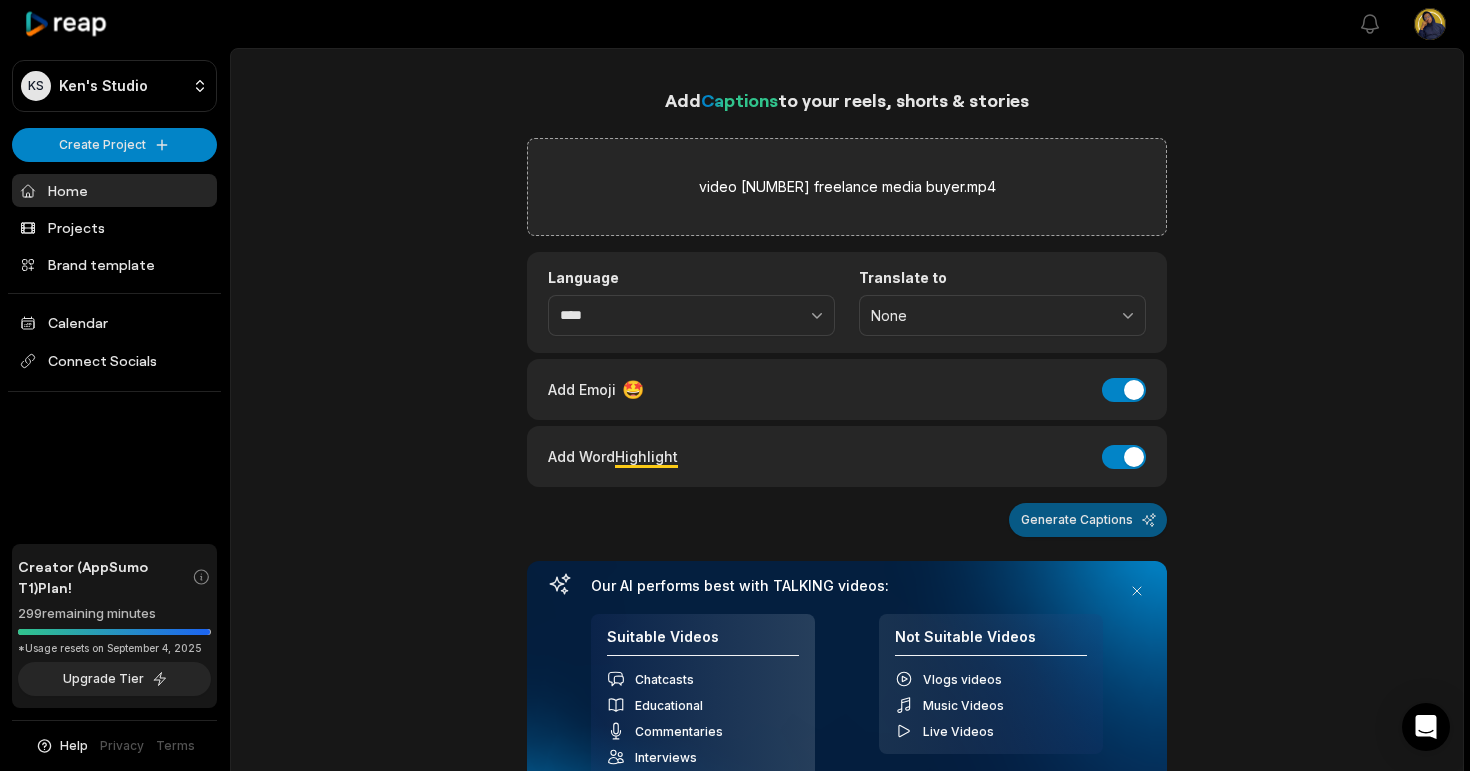 click on "Generate Captions" at bounding box center [1088, 520] 